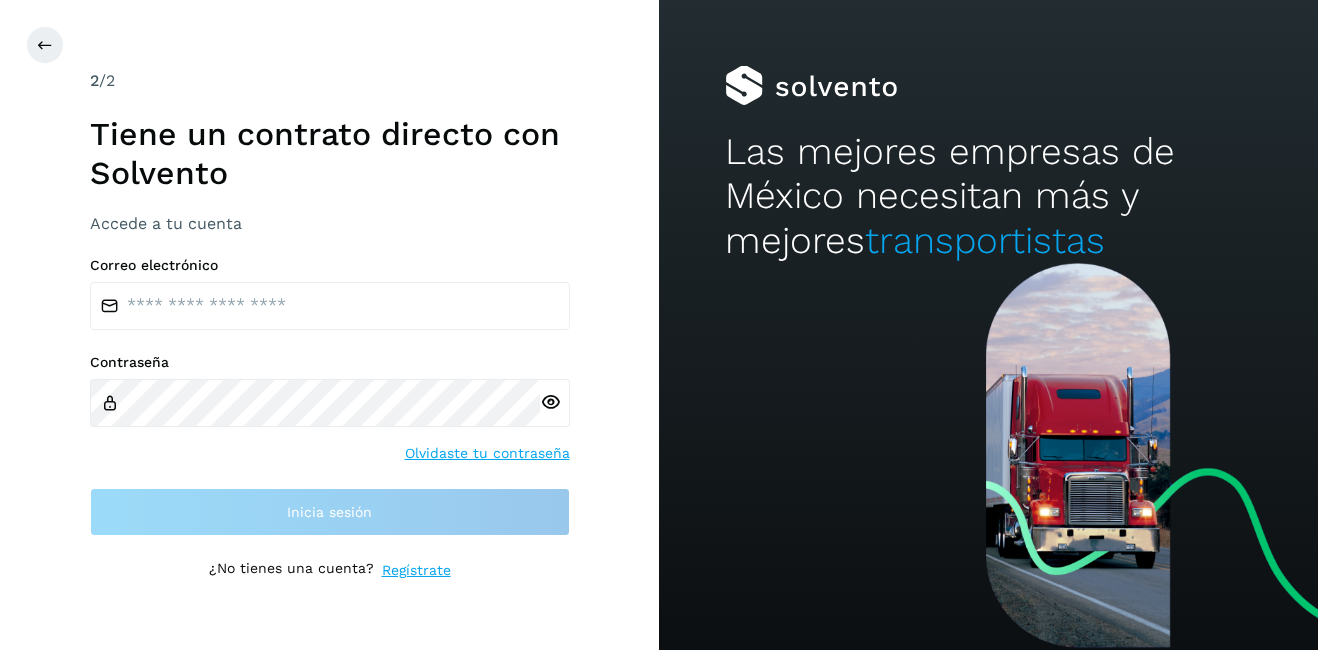 scroll, scrollTop: 0, scrollLeft: 0, axis: both 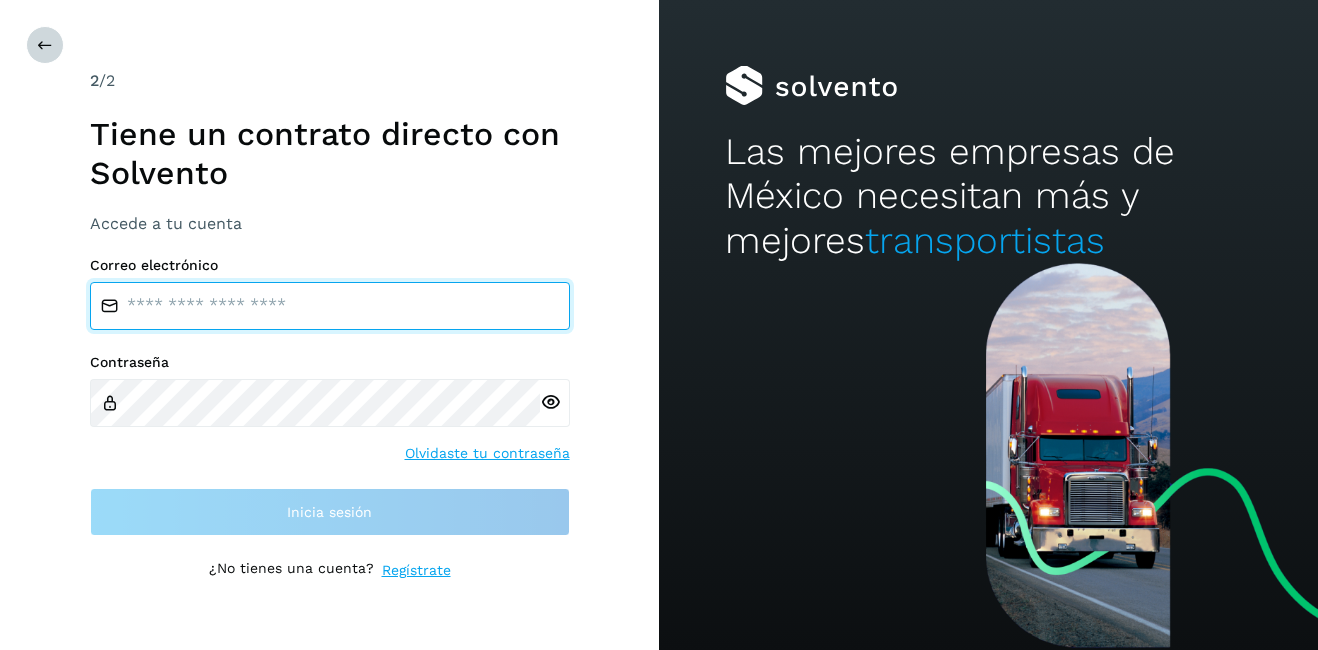 type on "**********" 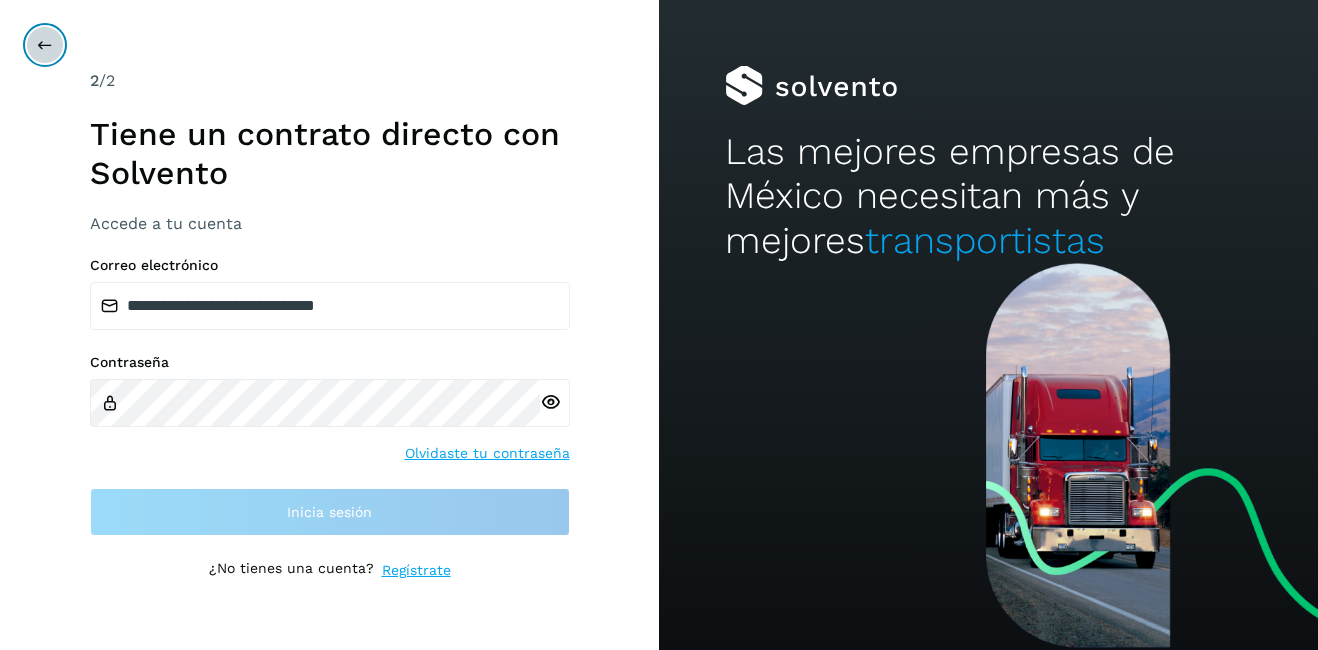 click at bounding box center [45, 45] 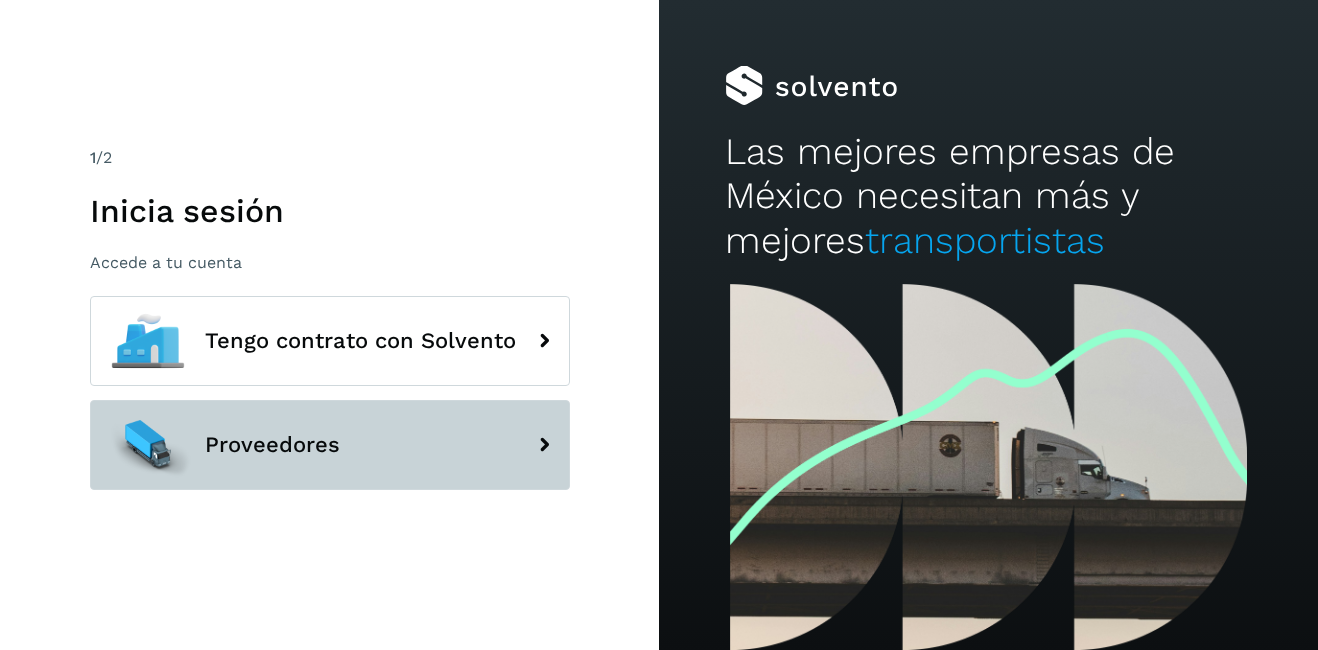 click on "Proveedores" 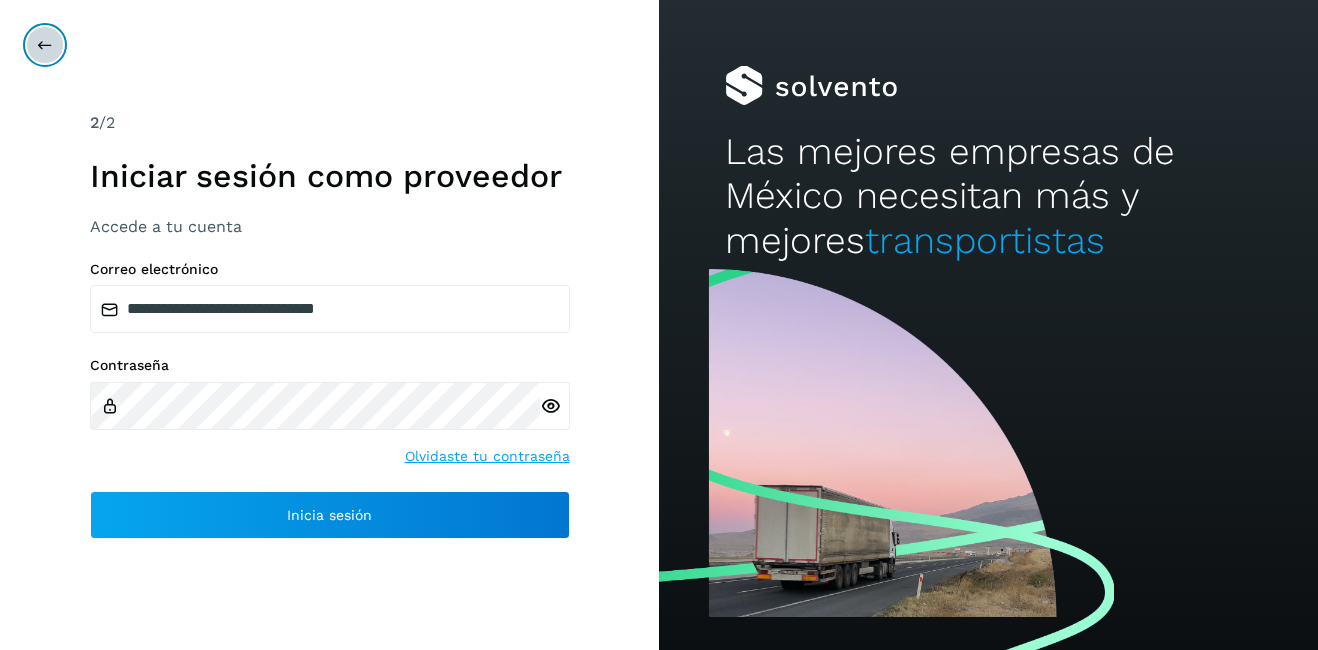 click at bounding box center [45, 45] 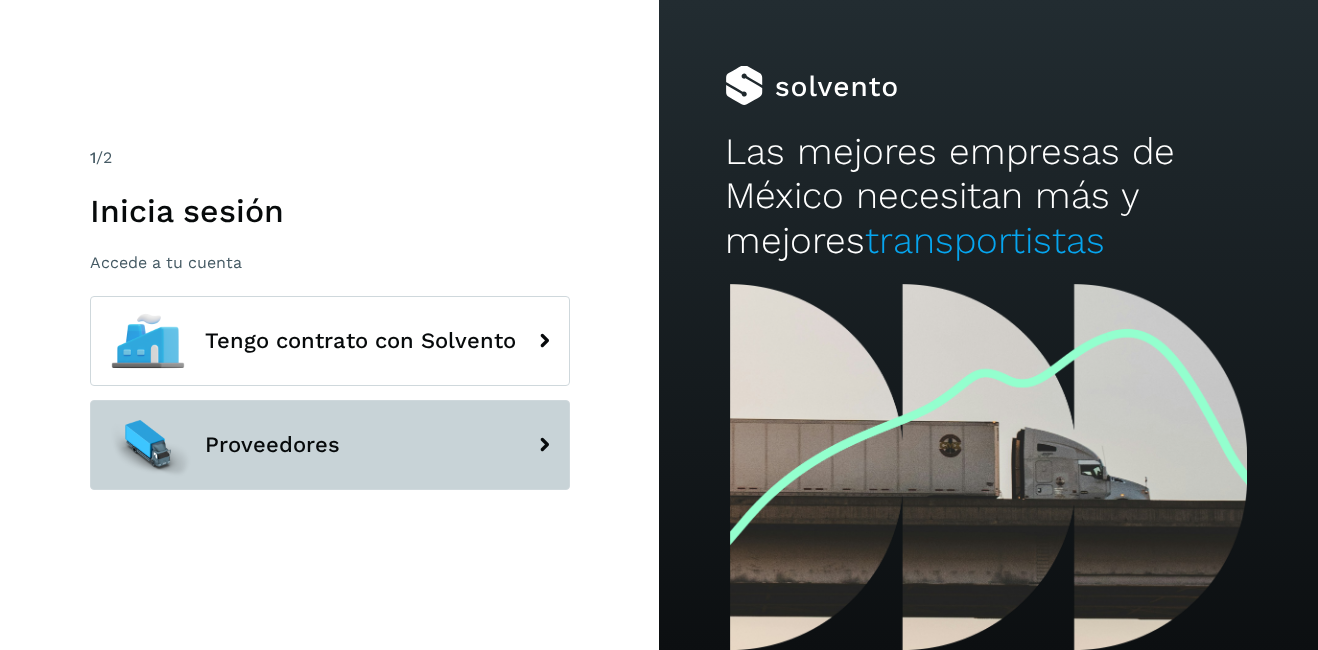 click on "Proveedores" at bounding box center (330, 445) 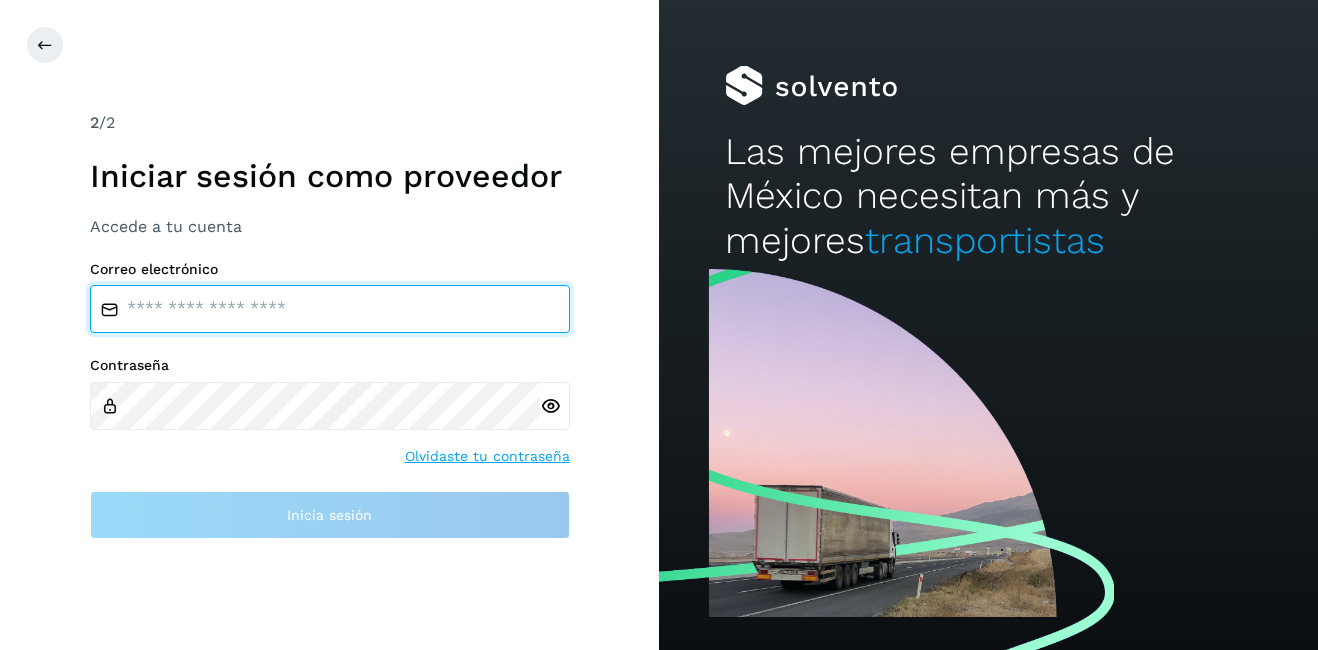 type on "**********" 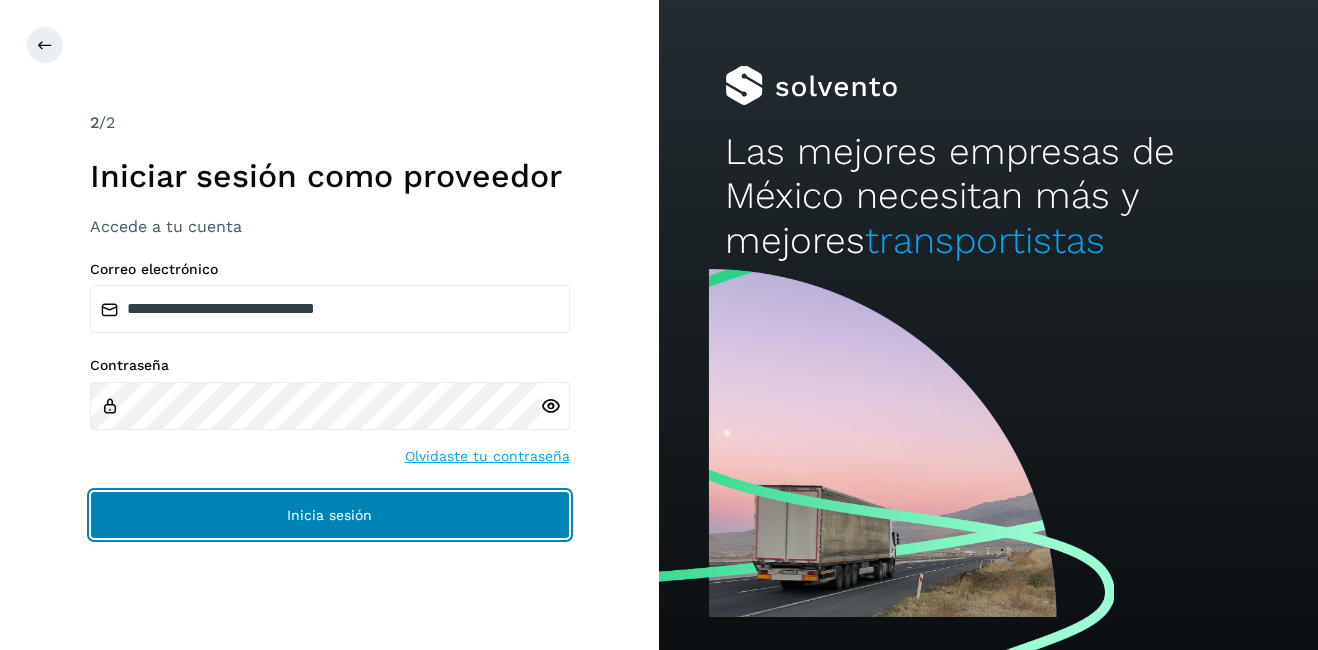 click on "Inicia sesión" at bounding box center (330, 515) 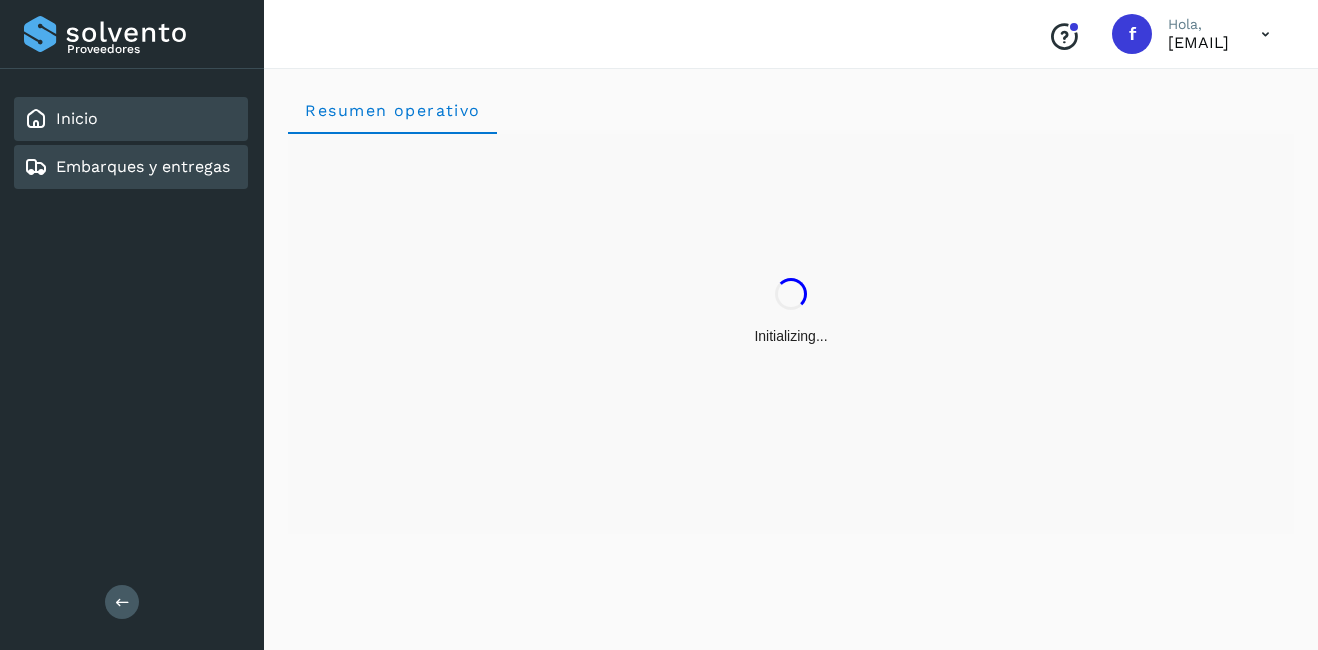 click on "Embarques y entregas" at bounding box center (143, 166) 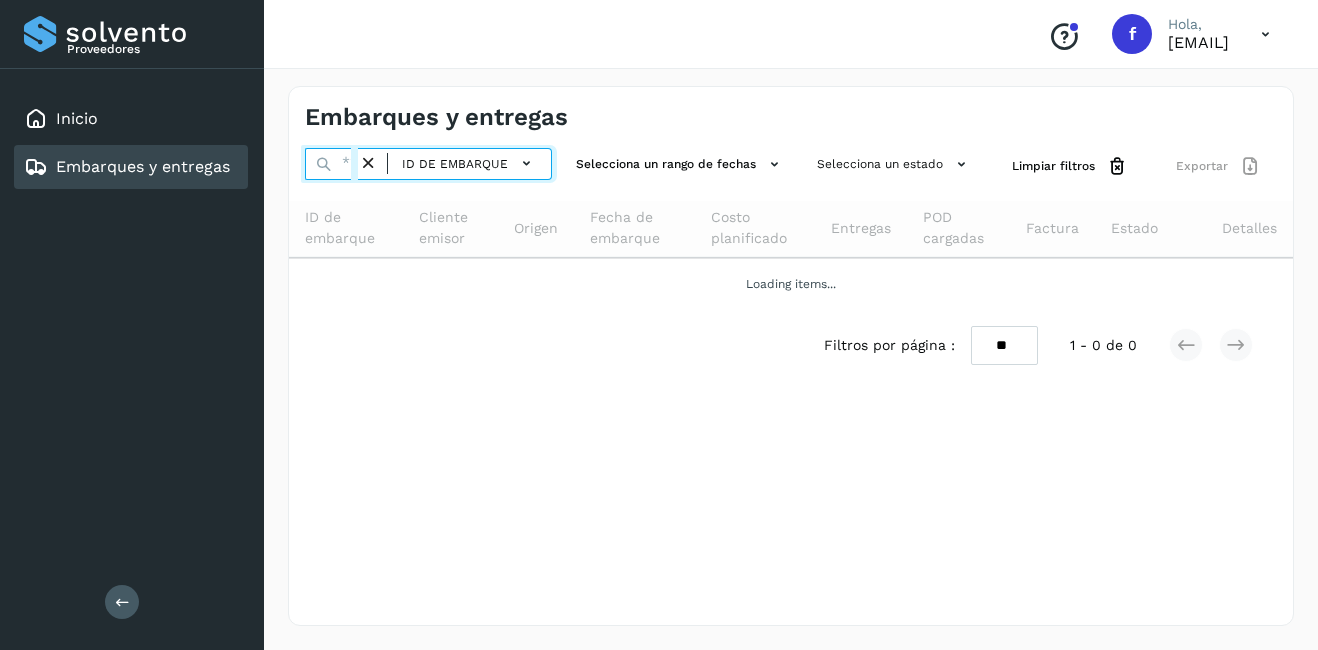 click at bounding box center [331, 164] 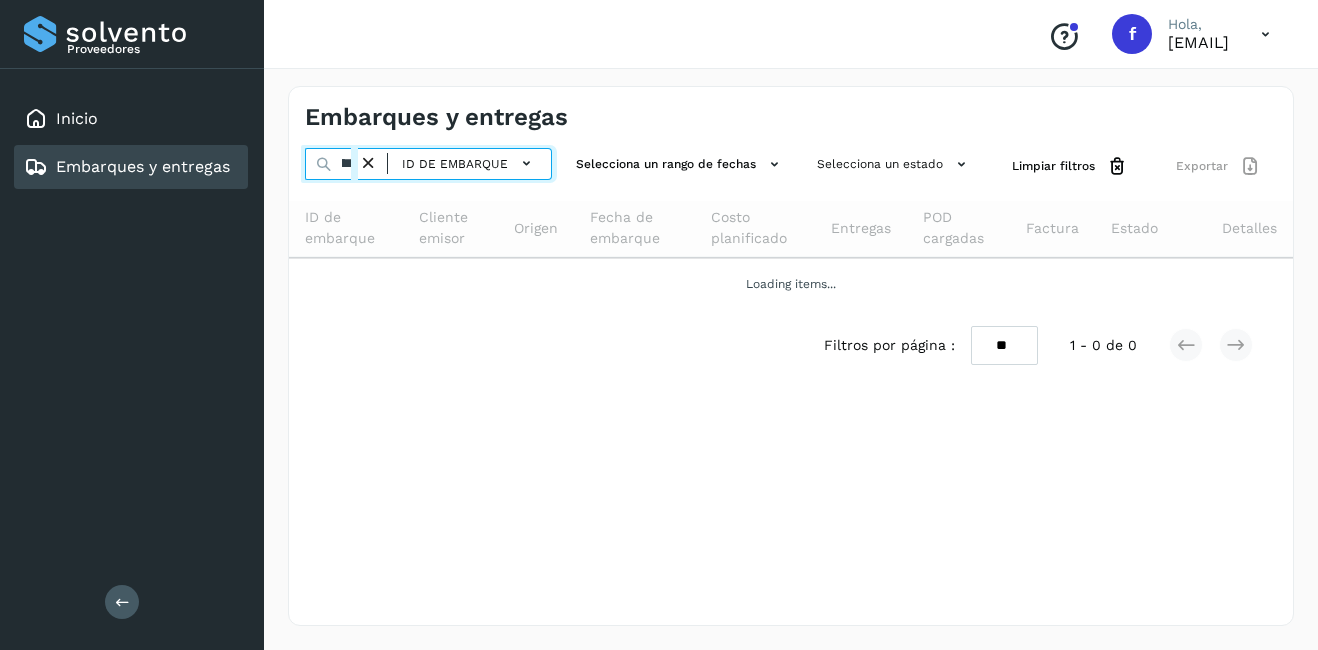scroll, scrollTop: 0, scrollLeft: 52, axis: horizontal 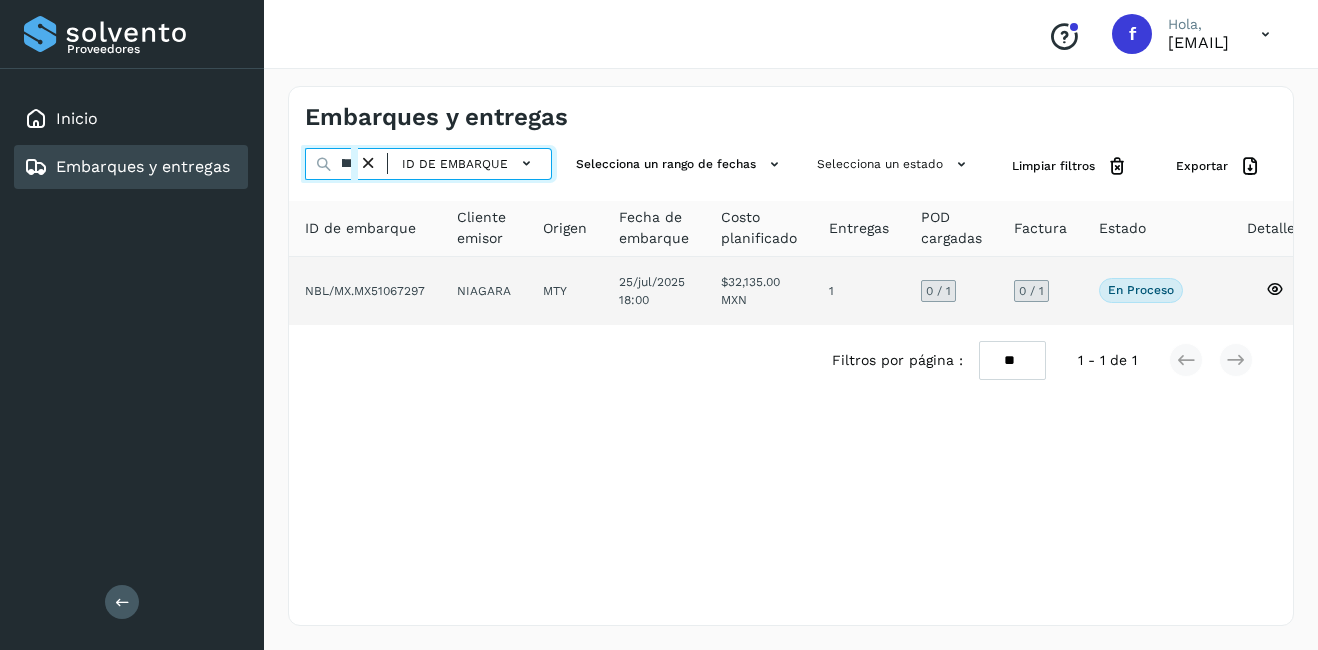 type on "********" 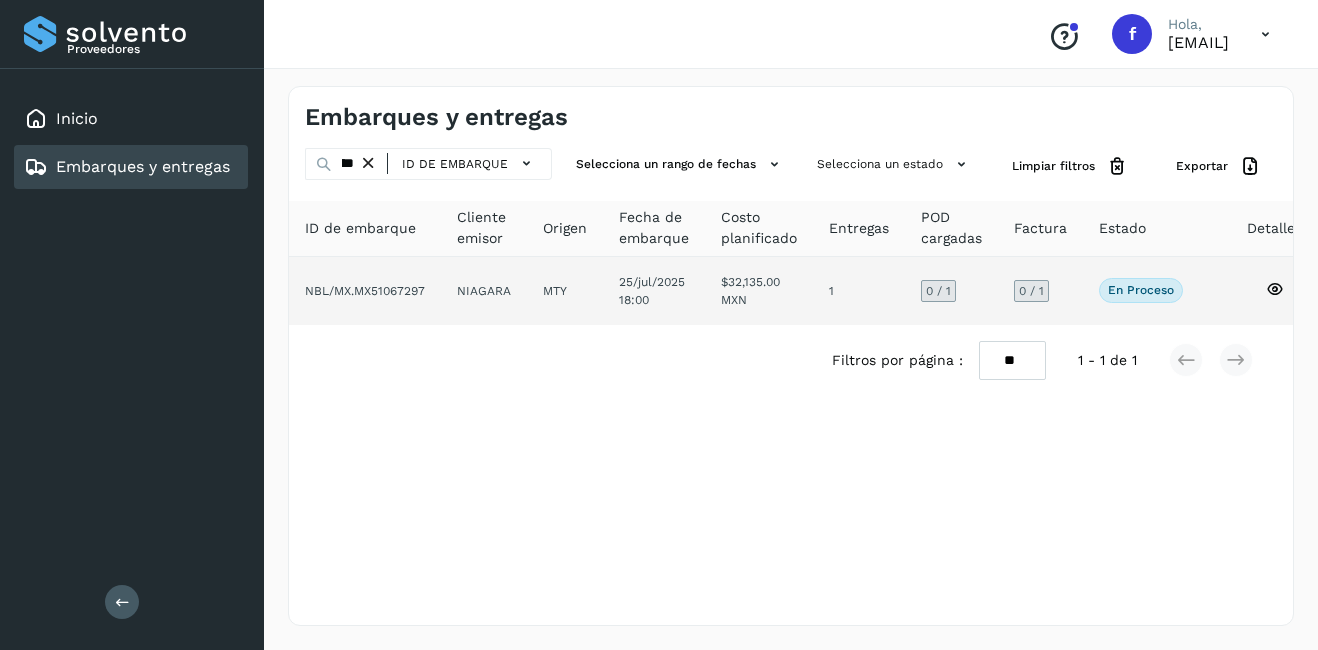click on "MTY" 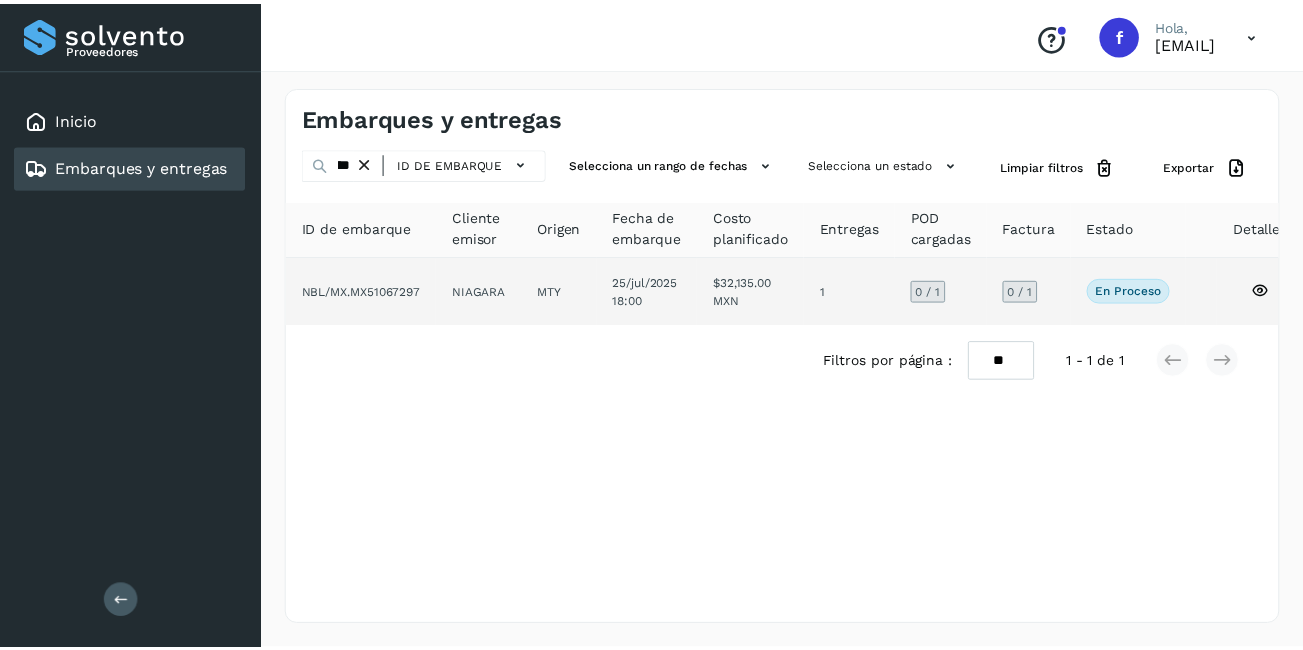 scroll, scrollTop: 0, scrollLeft: 0, axis: both 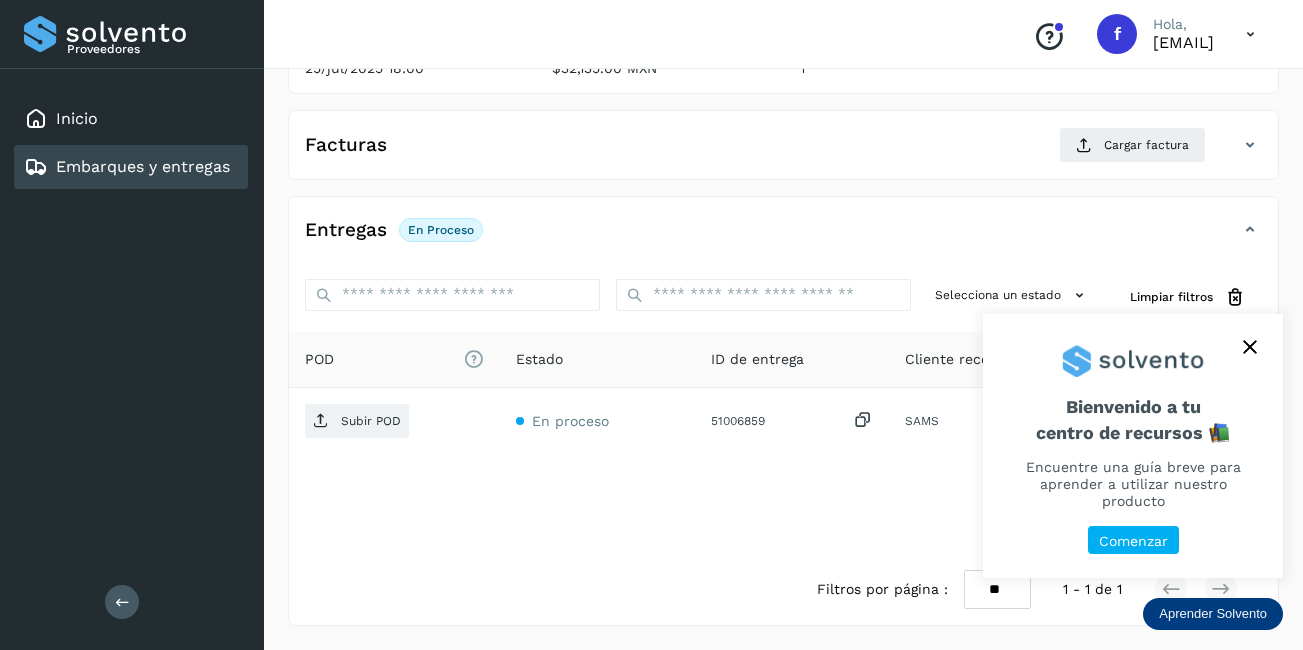 click 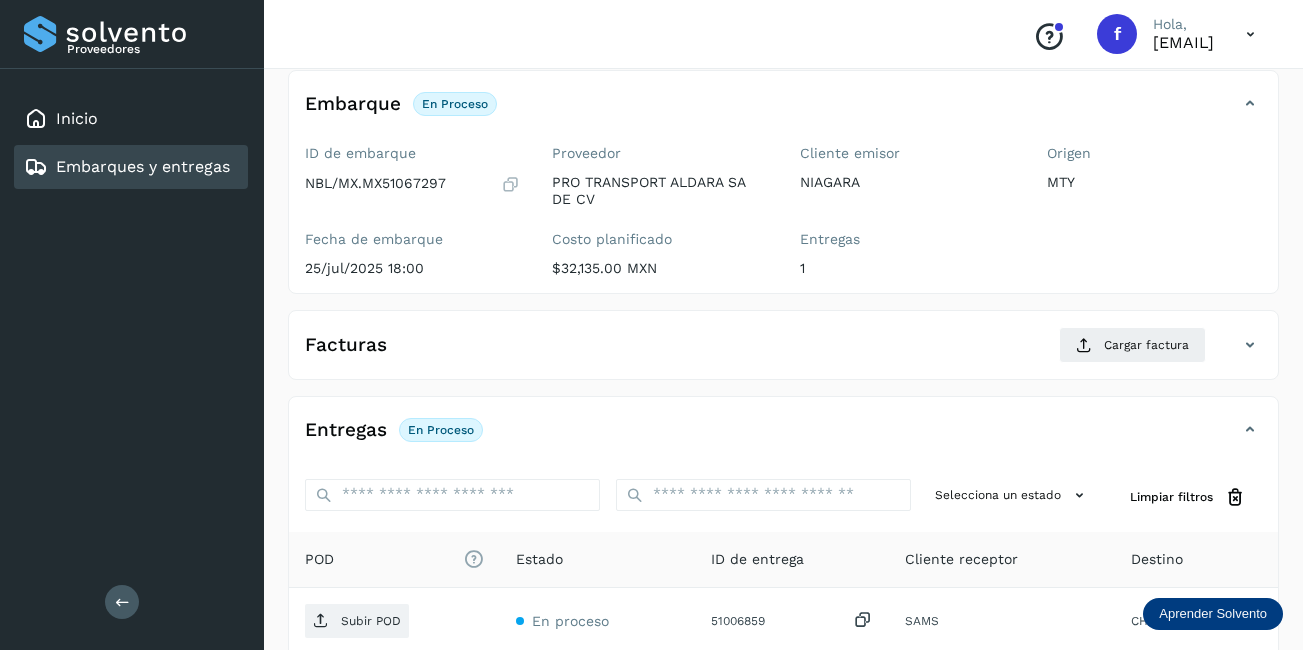 scroll, scrollTop: 13, scrollLeft: 0, axis: vertical 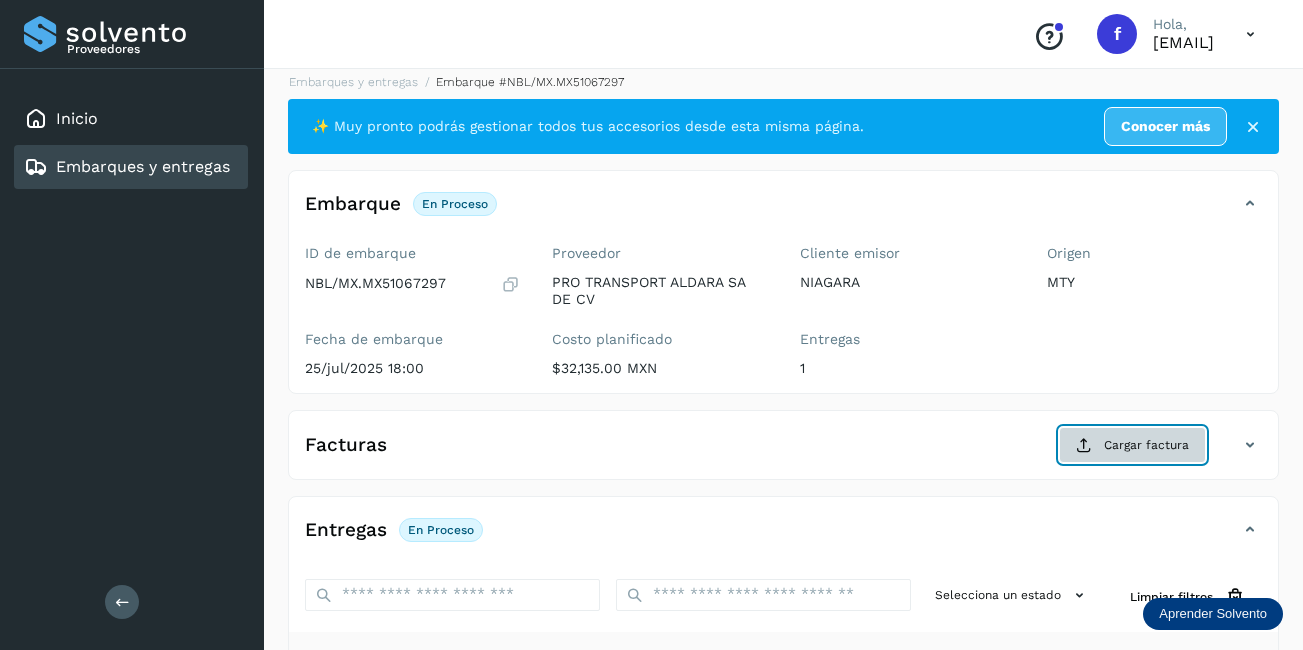 click on "Cargar factura" 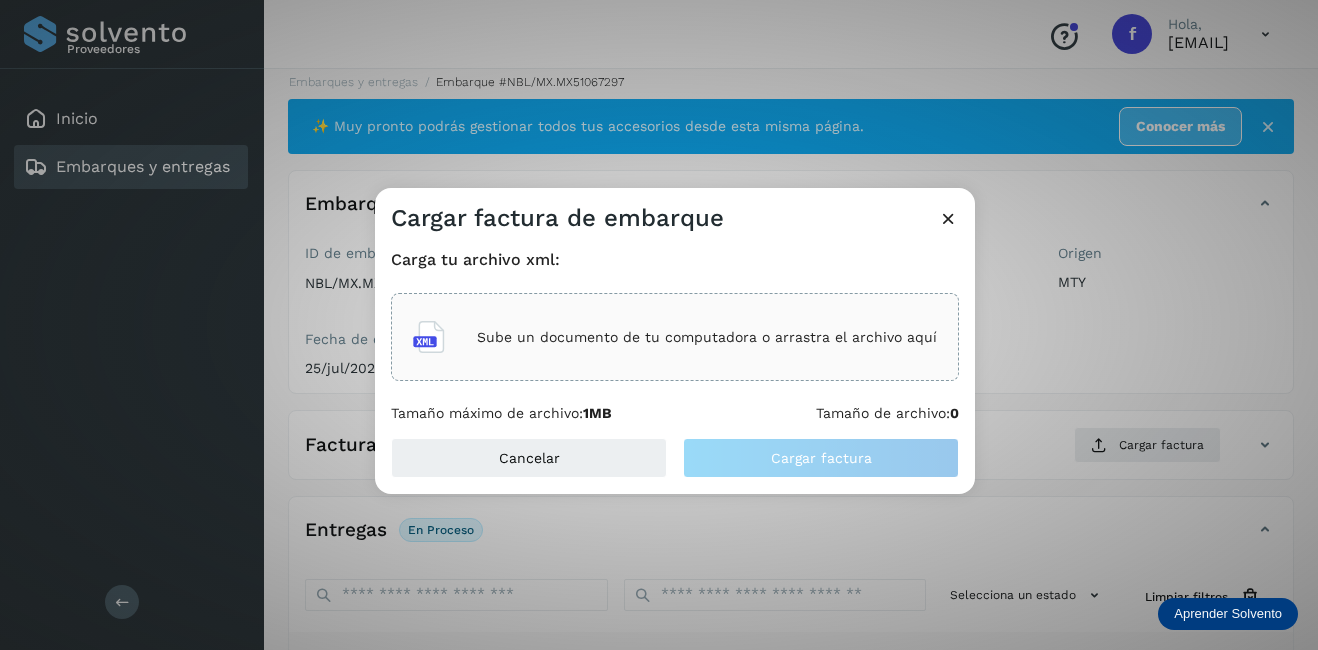 click on "Sube un documento de tu computadora o arrastra el archivo aquí" at bounding box center [675, 337] 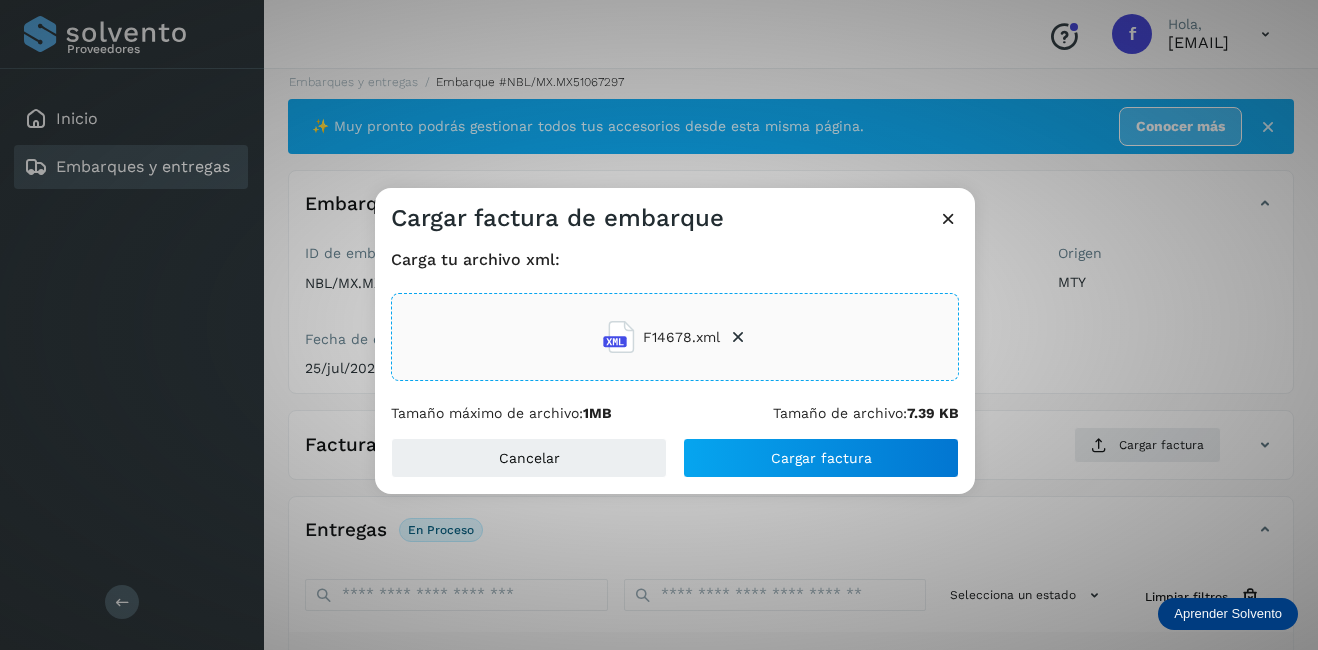 click on "Carga tu archivo xml: F14678.xml Tamaño máximo de archivo:  1MB Tamaño de archivo:  7.39 KB" at bounding box center (675, 336) 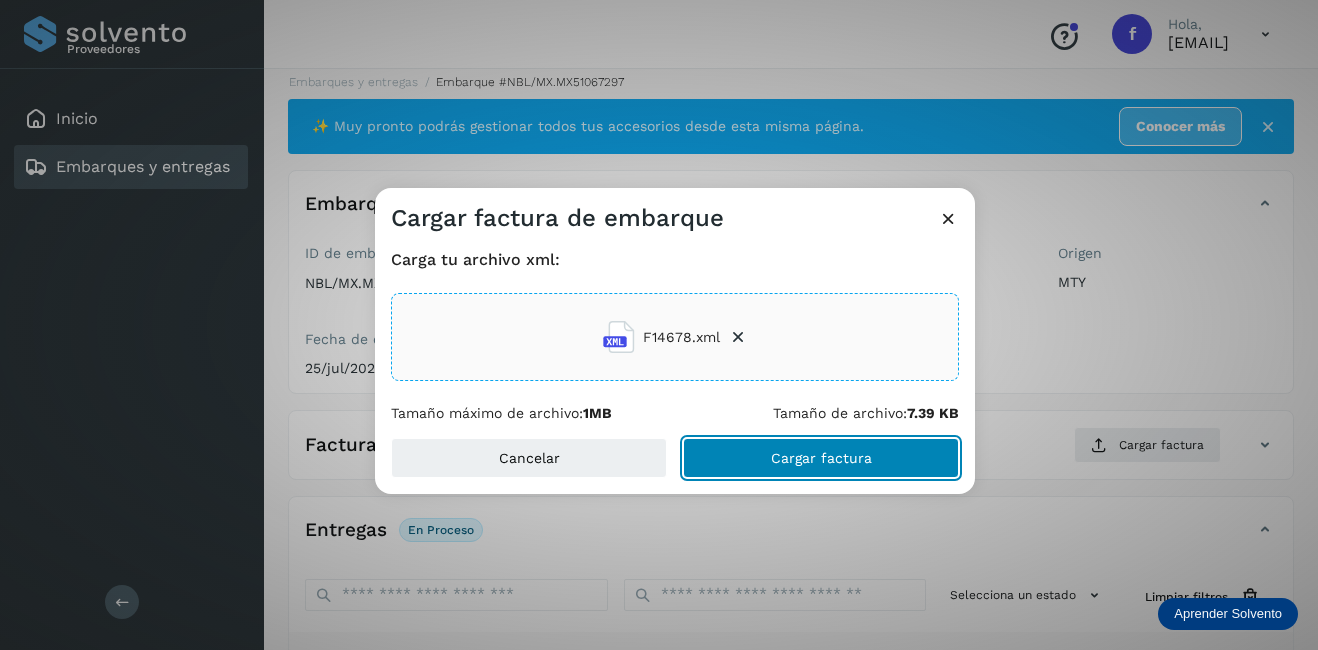 click on "Cargar factura" 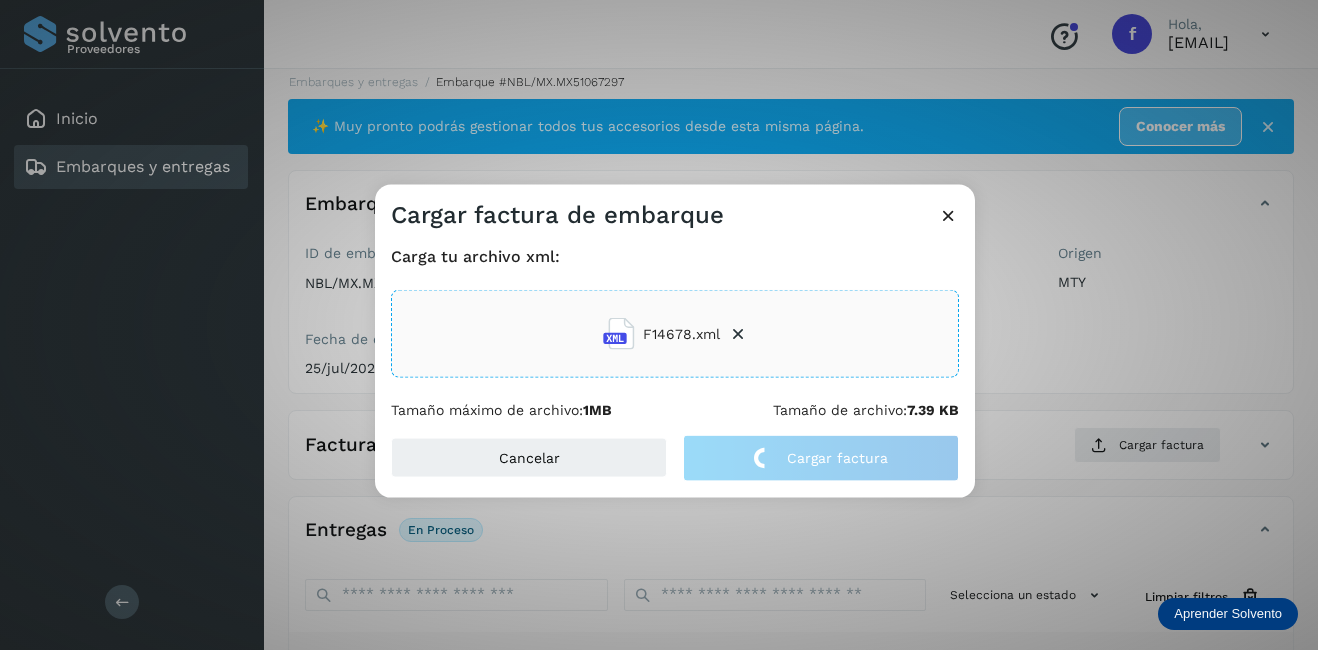 click on "Cargar factura de embarque Carga tu archivo xml: F14678.xml Tamaño máximo de archivo:  1MB Tamaño de archivo:  7.39 KB Cancelar Cargar factura" 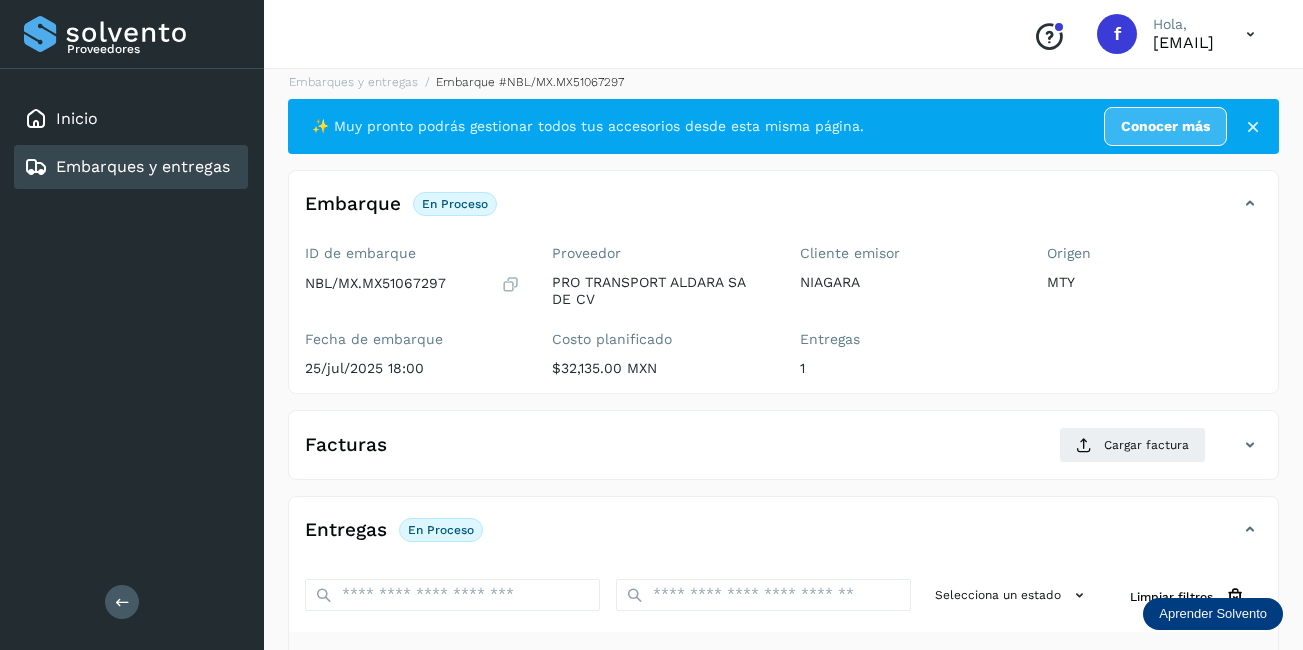 scroll, scrollTop: 313, scrollLeft: 0, axis: vertical 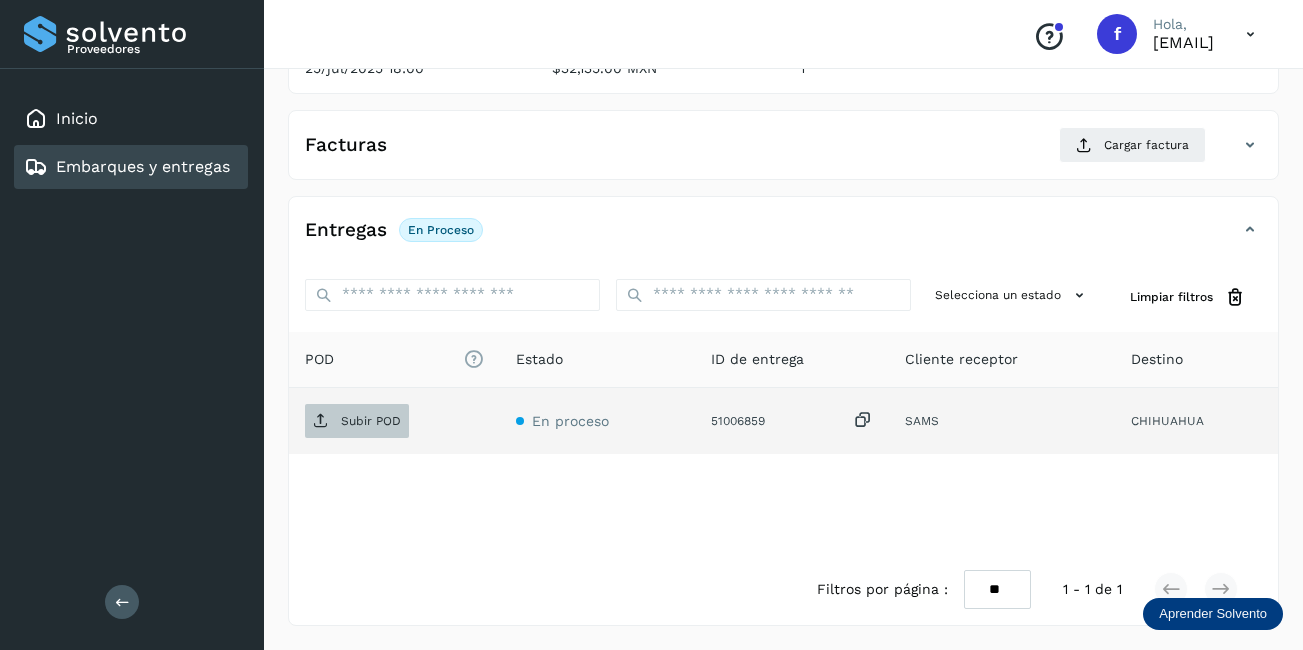 click on "Subir POD" at bounding box center (357, 421) 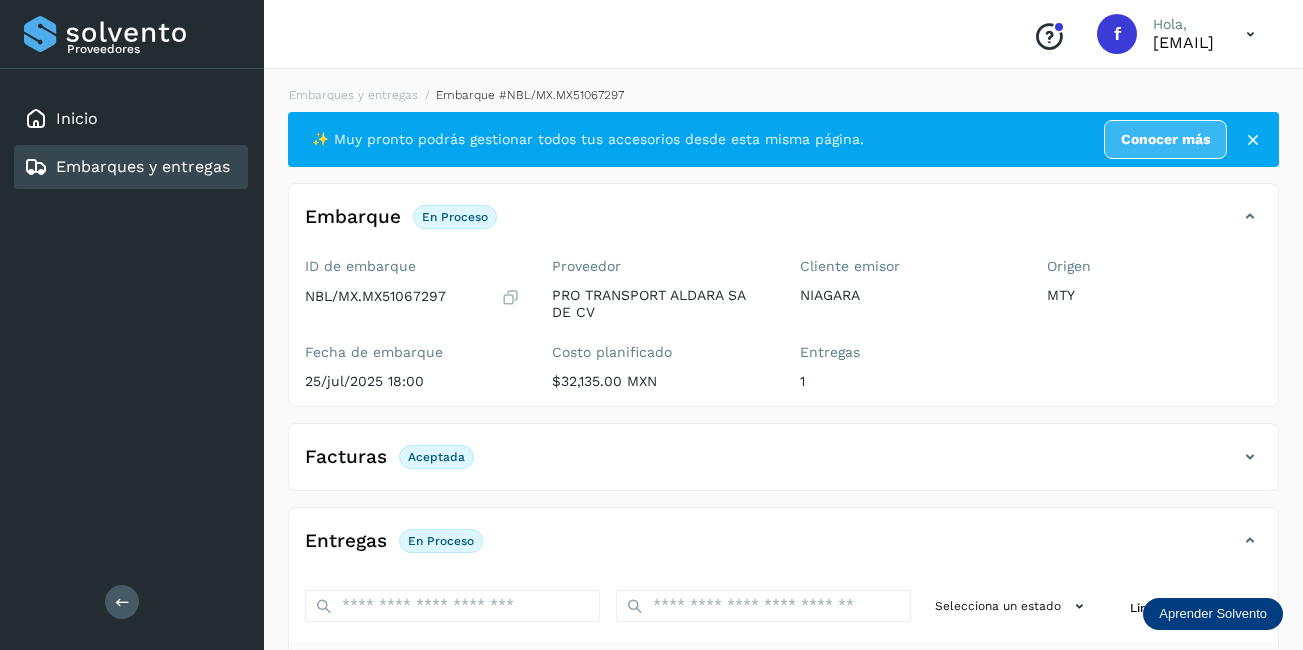scroll, scrollTop: 300, scrollLeft: 0, axis: vertical 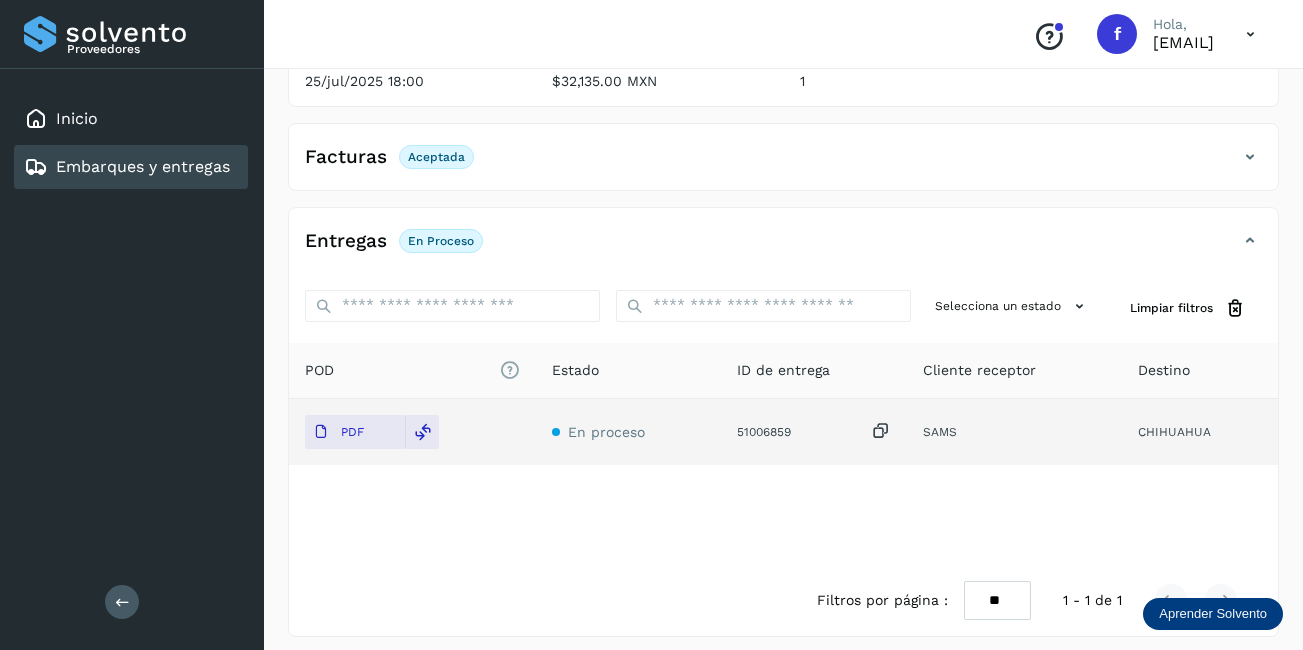 click on "Embarques y entregas" 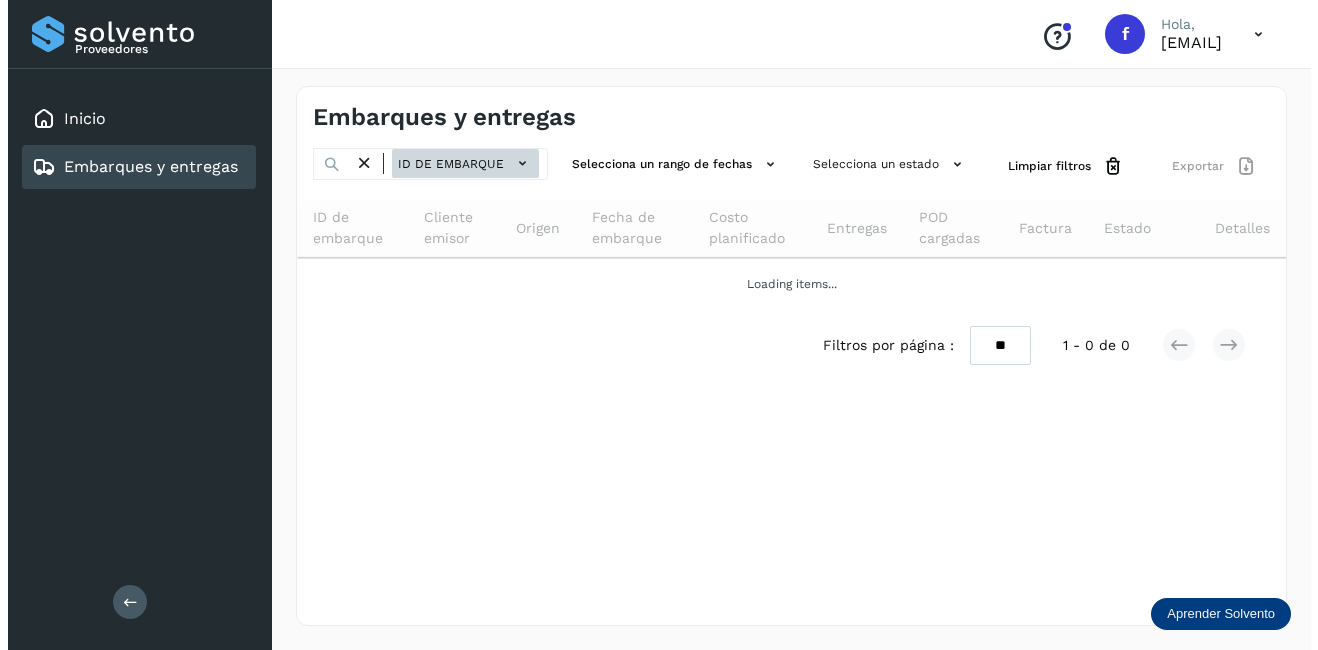 scroll, scrollTop: 0, scrollLeft: 0, axis: both 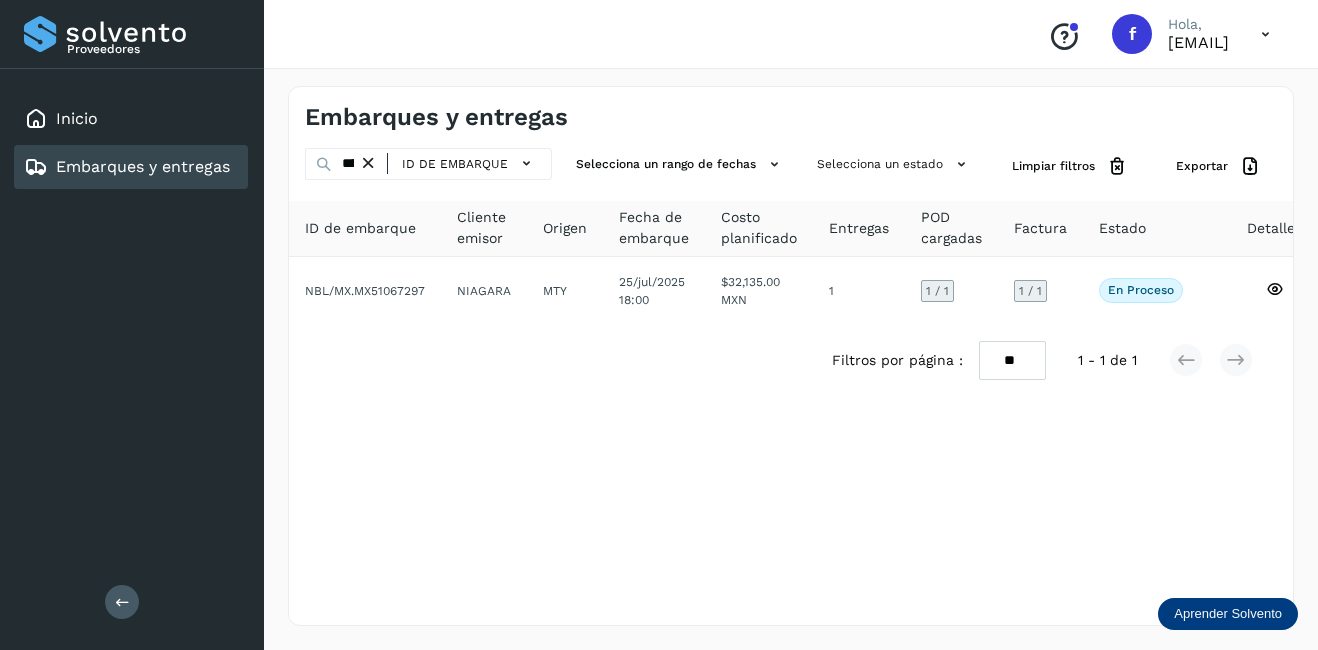 click at bounding box center [368, 163] 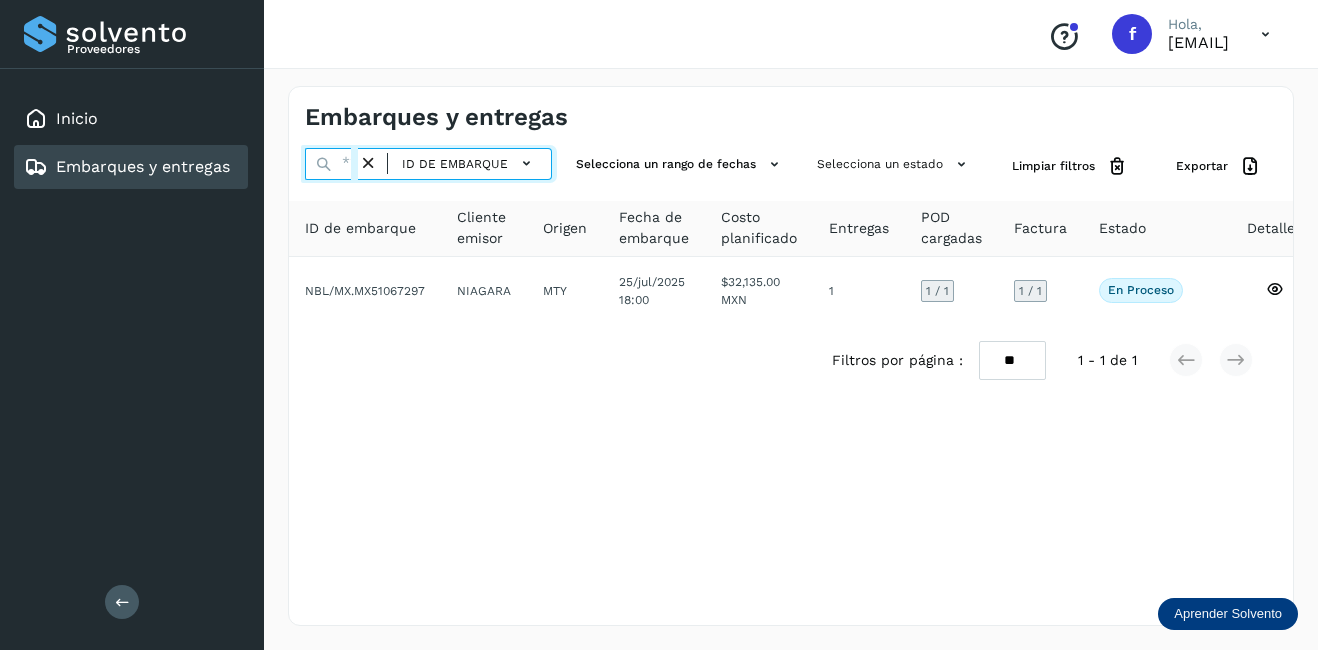 click at bounding box center [331, 164] 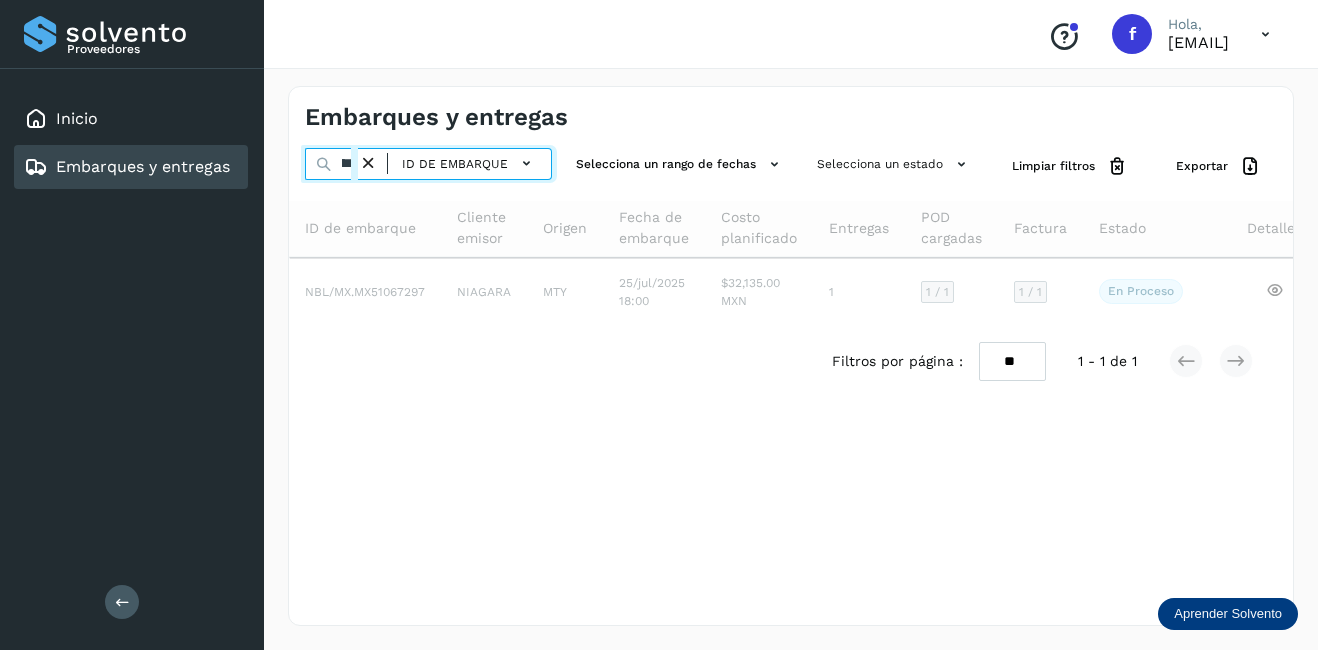 scroll, scrollTop: 0, scrollLeft: 55, axis: horizontal 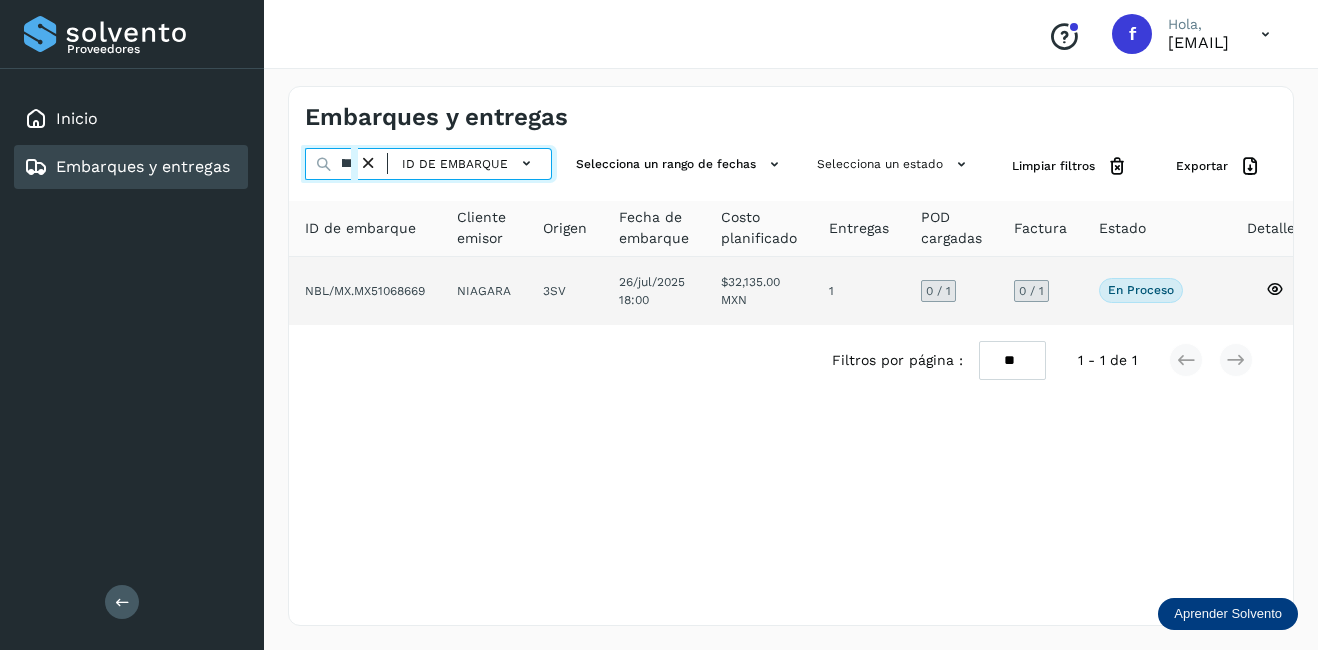type on "********" 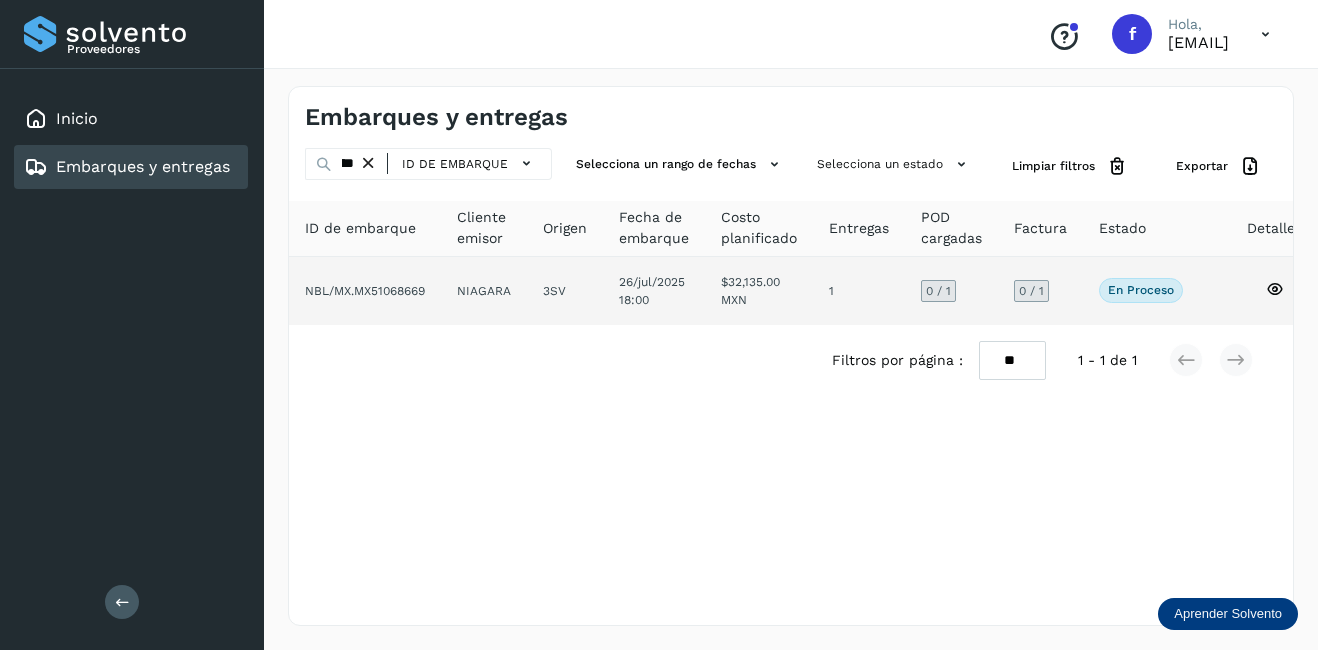 click on "26/jul/2025 18:00" 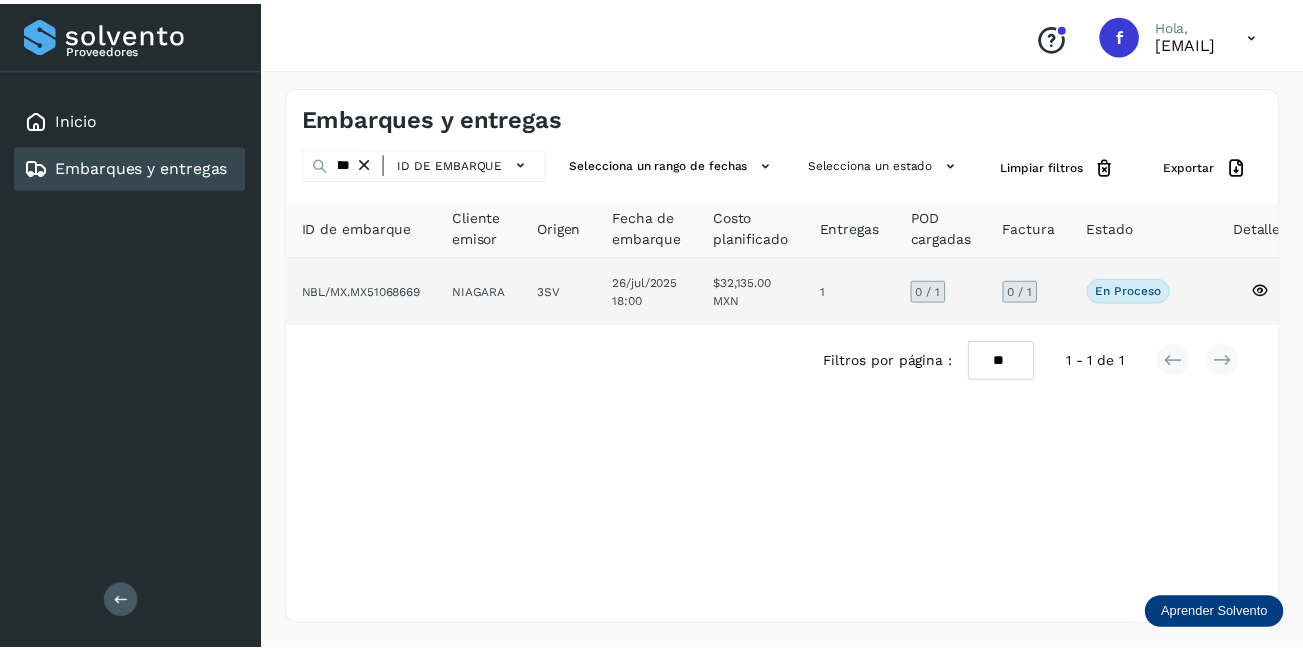 scroll, scrollTop: 0, scrollLeft: 0, axis: both 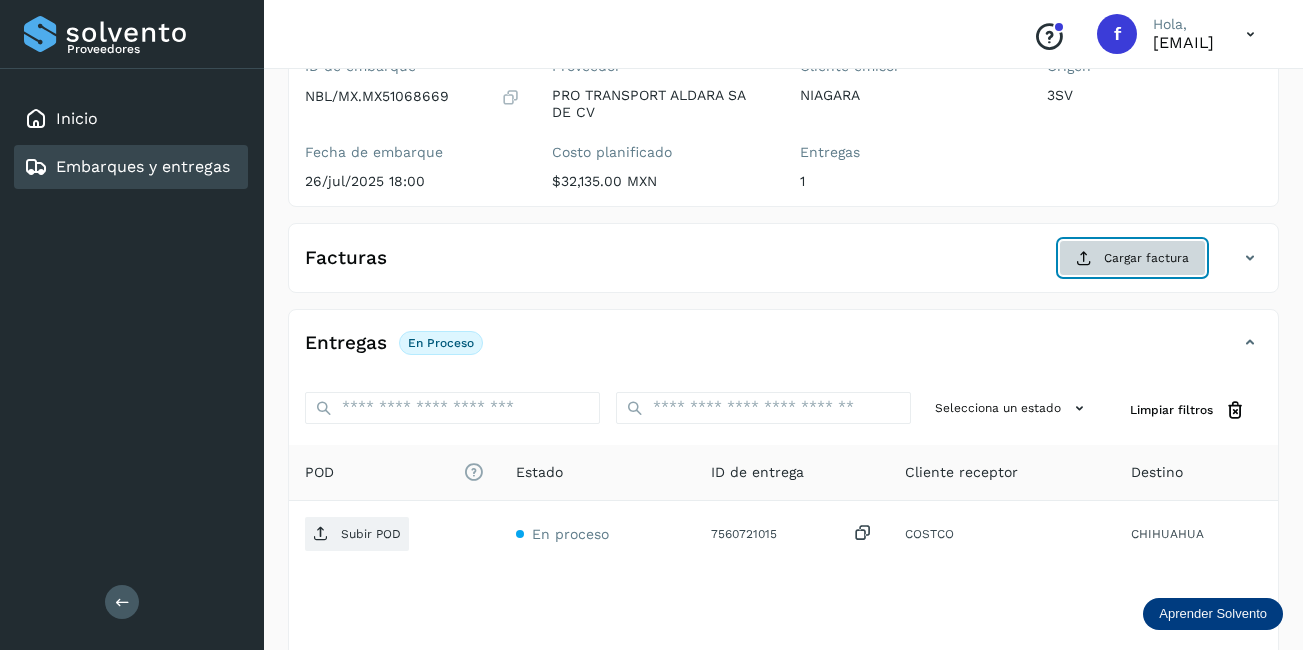 click on "Cargar factura" 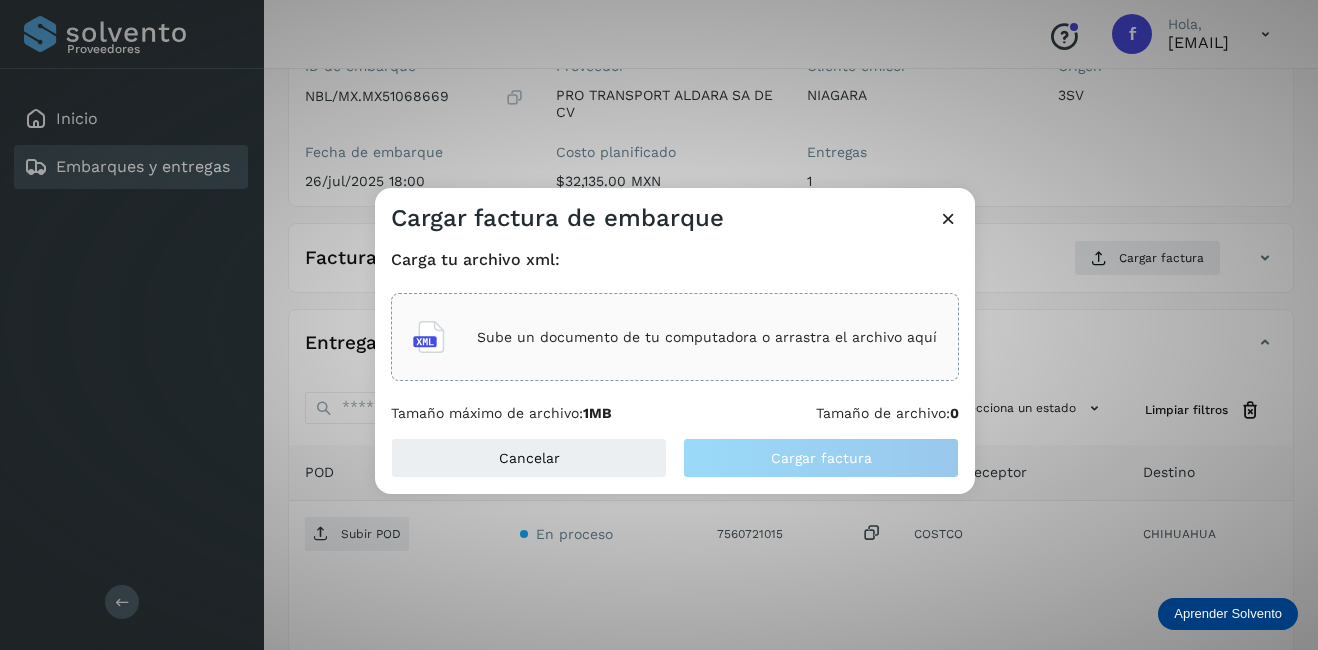 click on "Sube un documento de tu computadora o arrastra el archivo aquí" at bounding box center [707, 337] 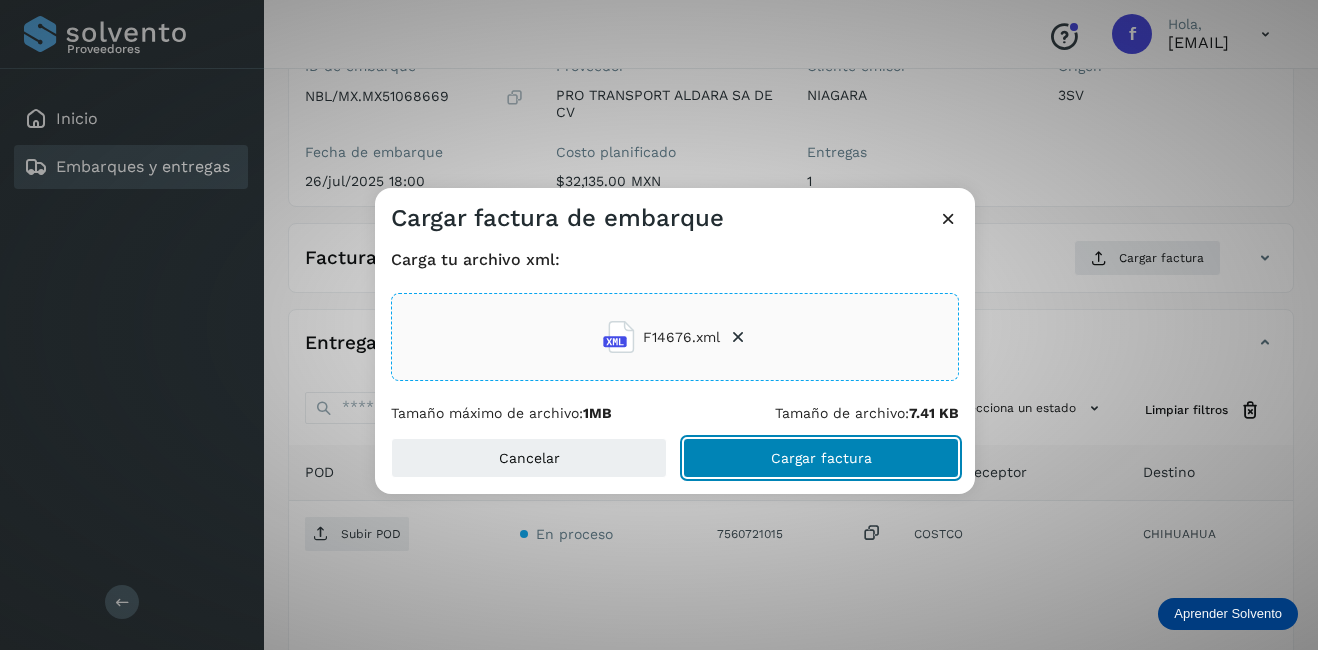 drag, startPoint x: 768, startPoint y: 476, endPoint x: 827, endPoint y: 482, distance: 59.3043 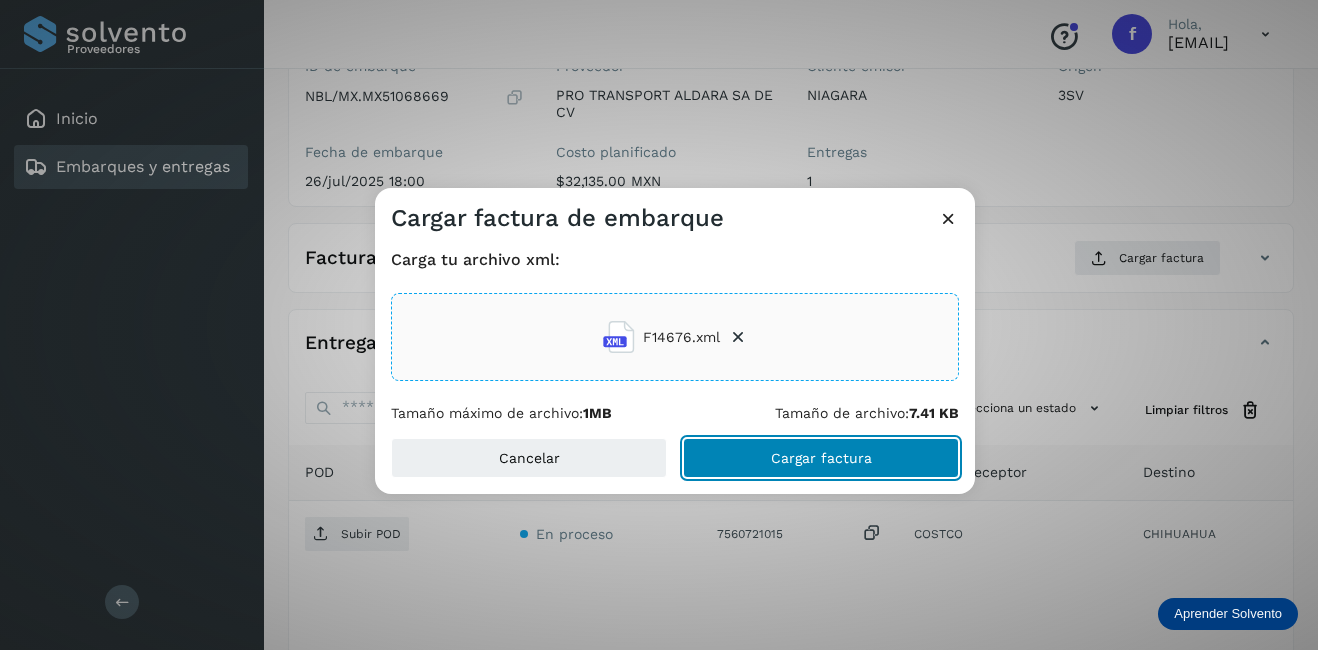 click on "Cargar factura" 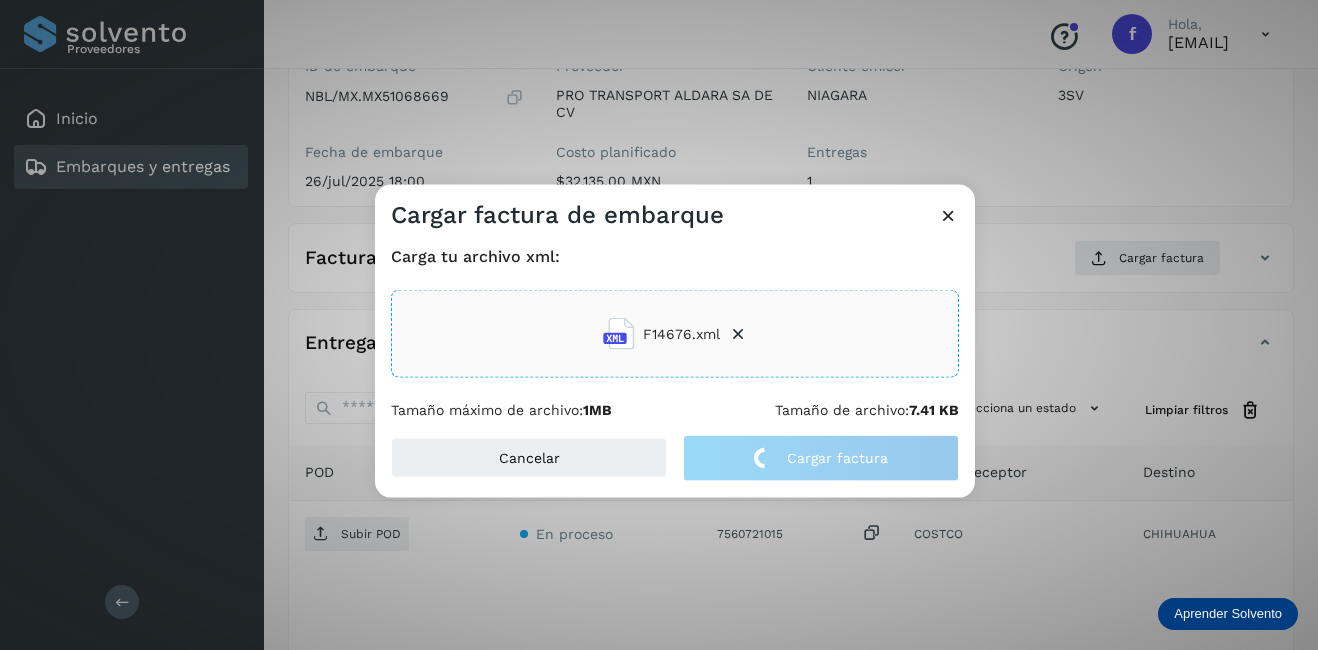 drag, startPoint x: 1132, startPoint y: 408, endPoint x: 589, endPoint y: 459, distance: 545.3898 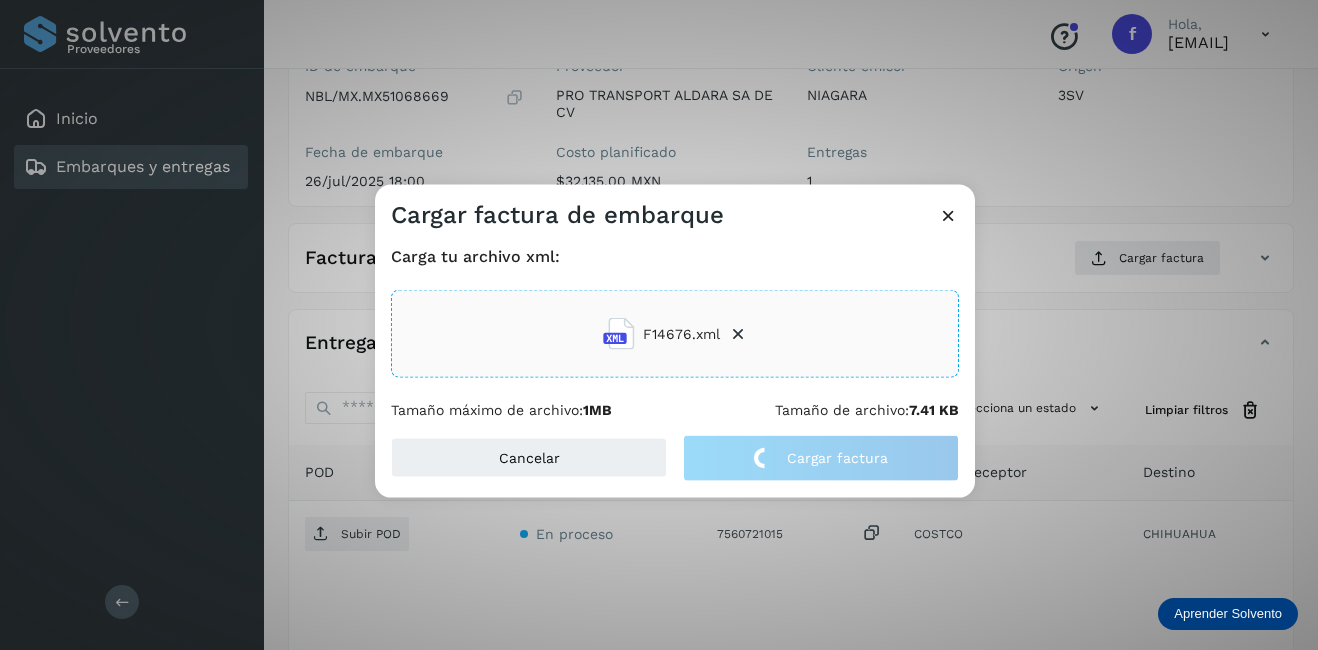 click on "Cargar factura de embarque Carga tu archivo xml: F14676.xml Tamaño máximo de archivo:  1MB Tamaño de archivo:  7.41 KB Cancelar Cargar factura" 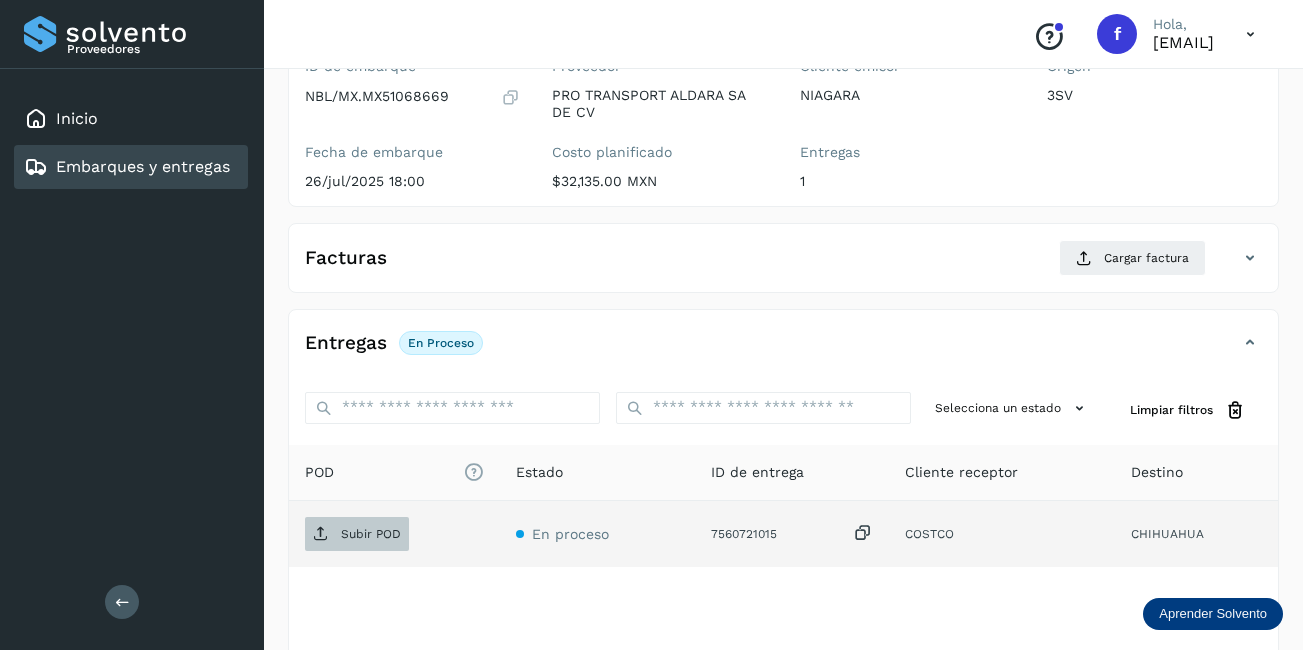 click on "Subir POD" at bounding box center [357, 534] 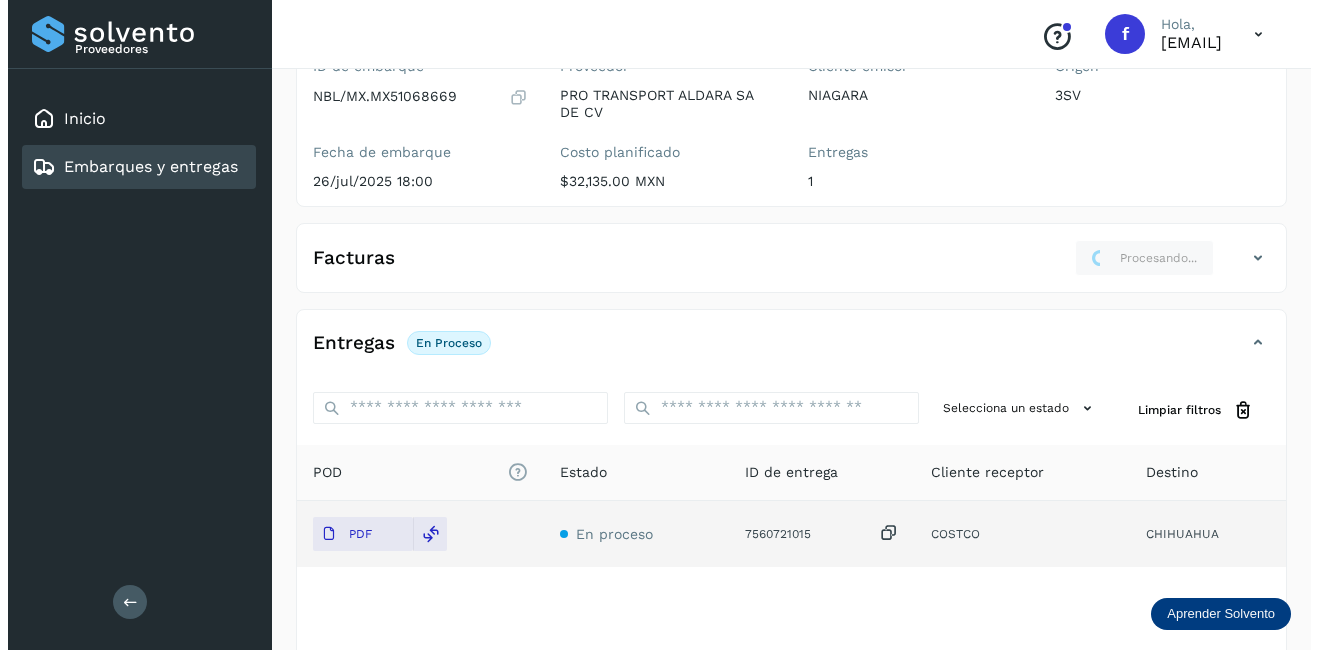 scroll, scrollTop: 0, scrollLeft: 0, axis: both 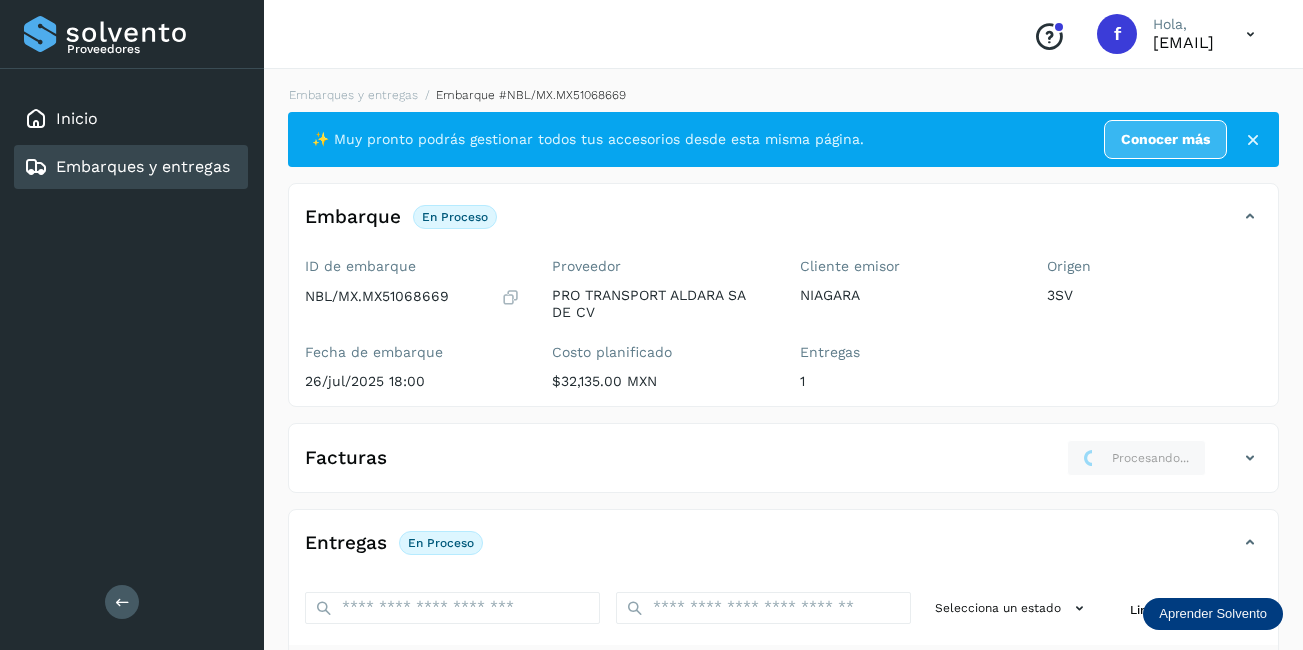 click on "Embarques y entregas" at bounding box center [143, 166] 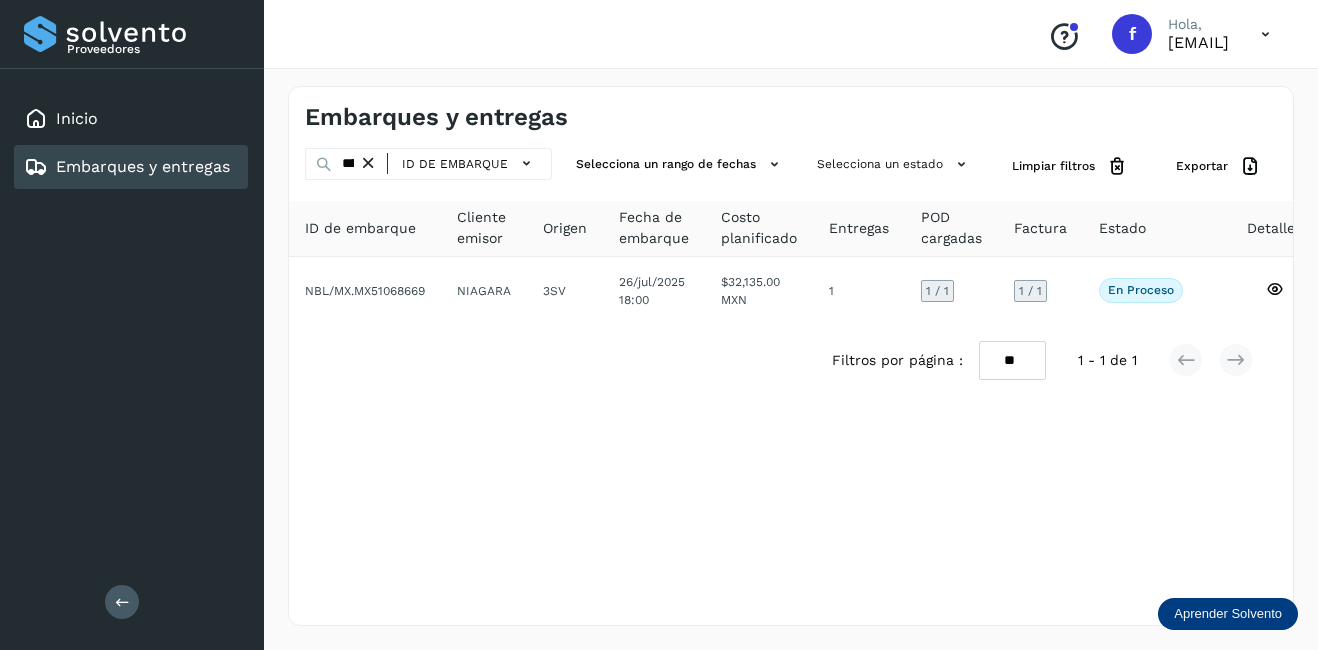 click at bounding box center (368, 163) 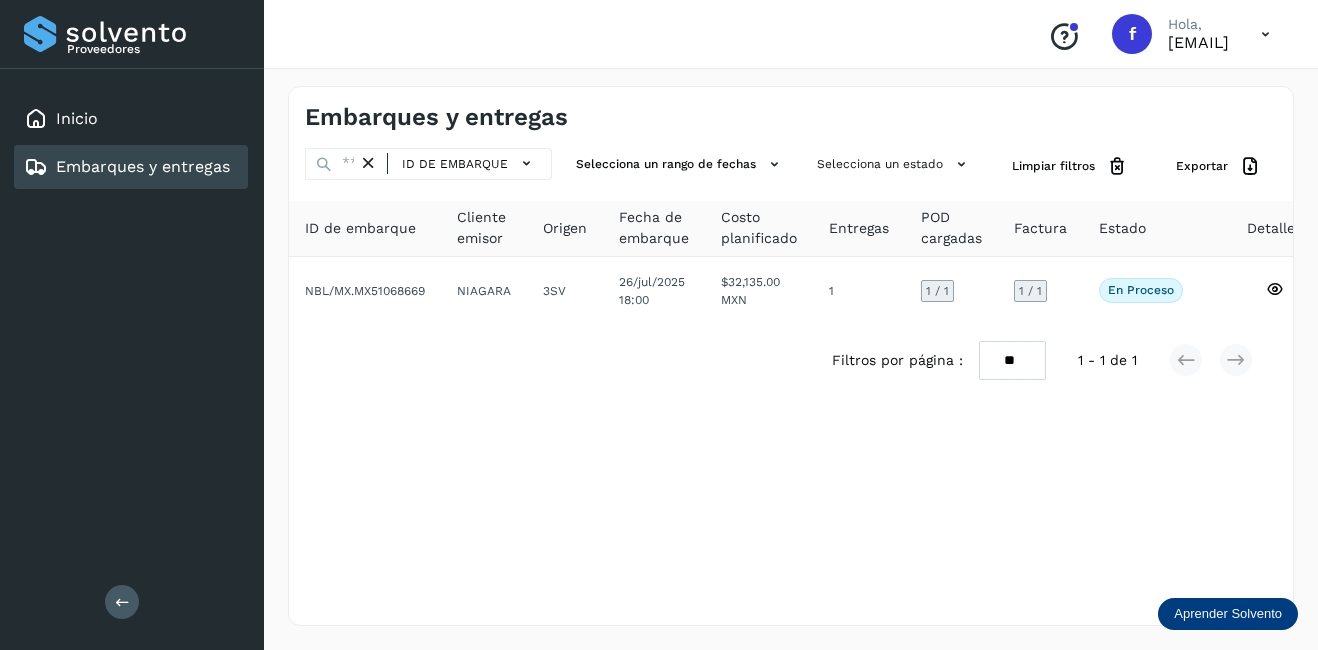 click at bounding box center (368, 163) 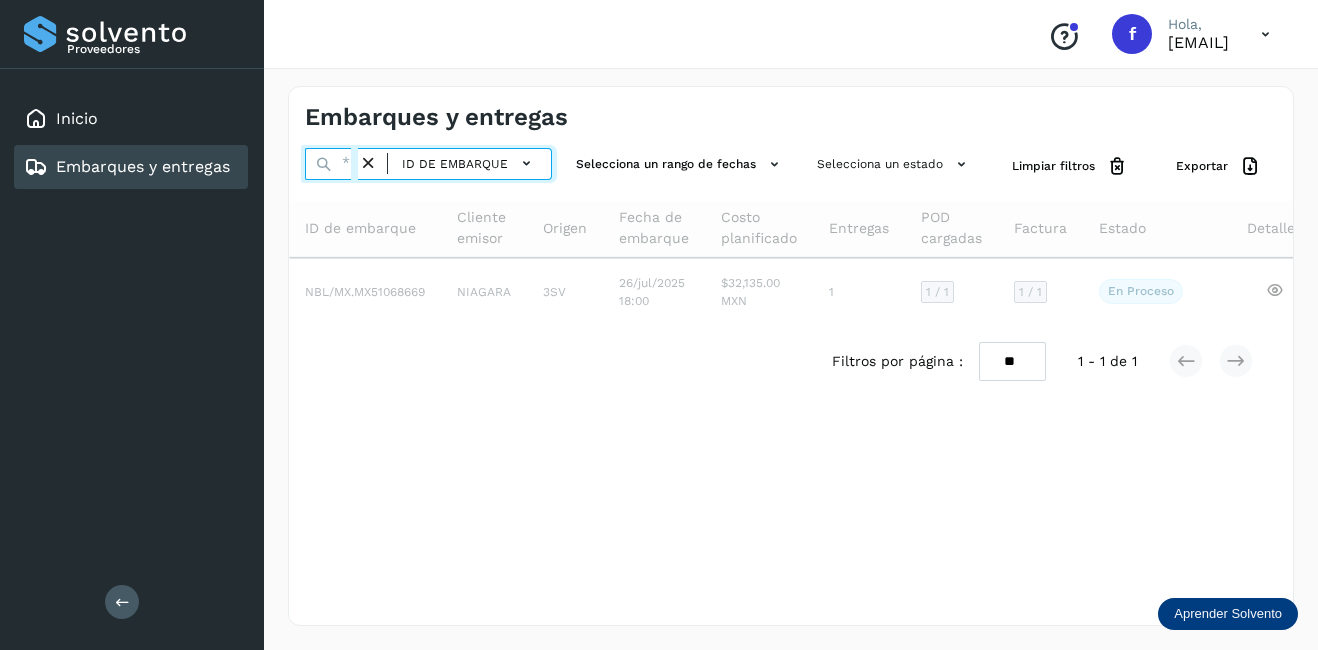 click at bounding box center [331, 164] 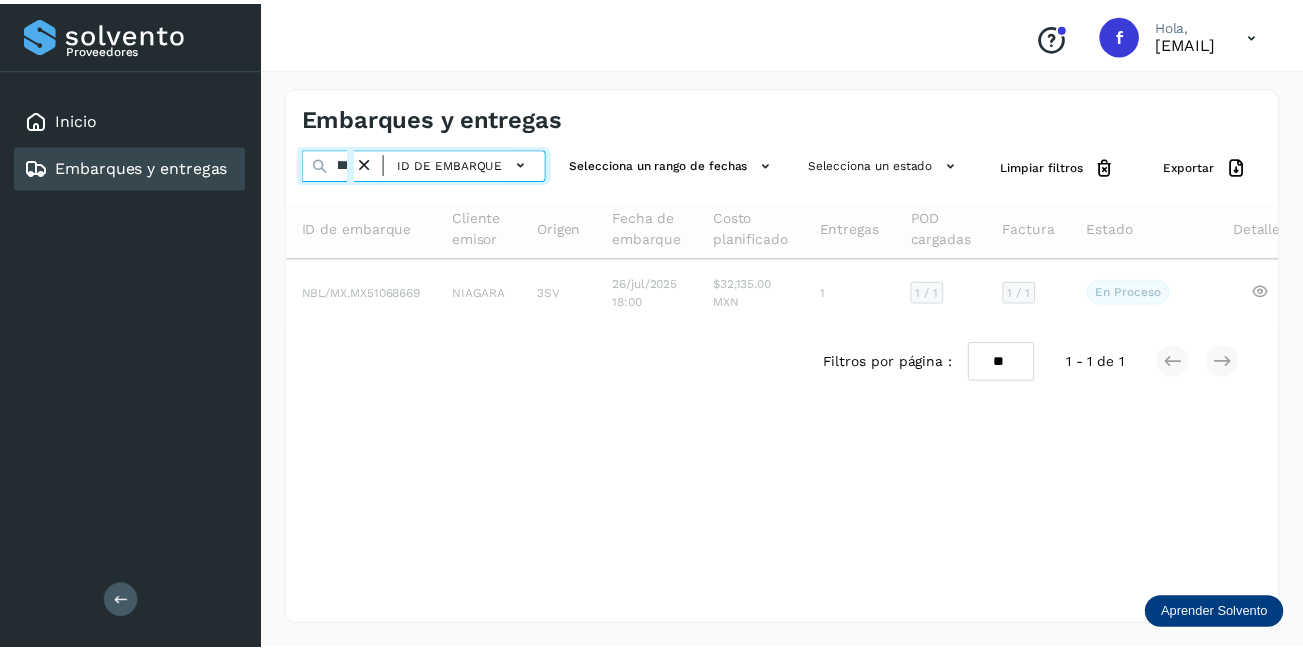 scroll, scrollTop: 0, scrollLeft: 49, axis: horizontal 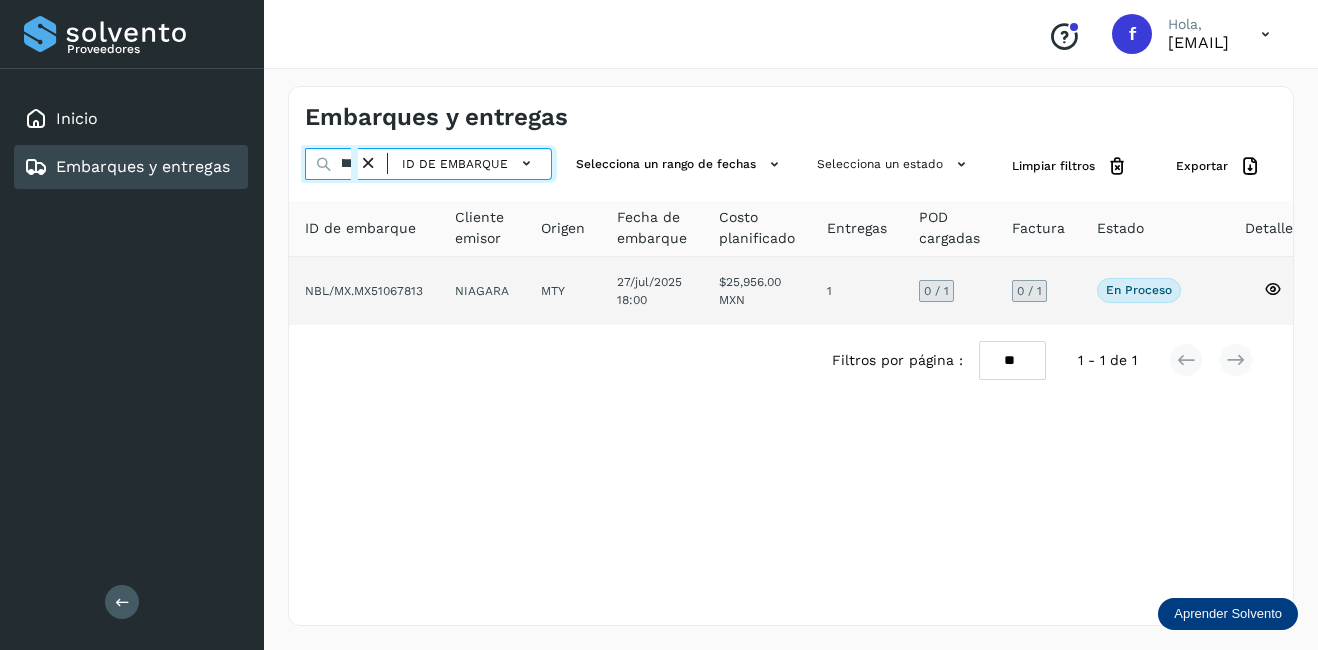 type on "********" 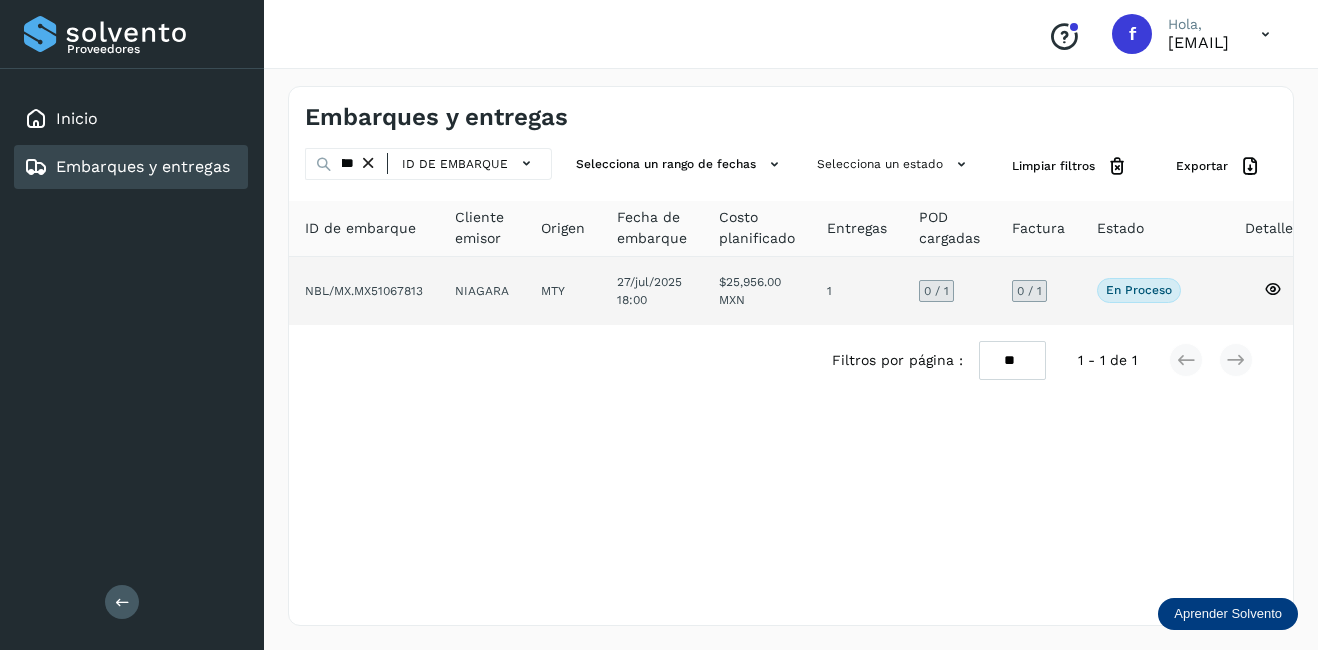 click 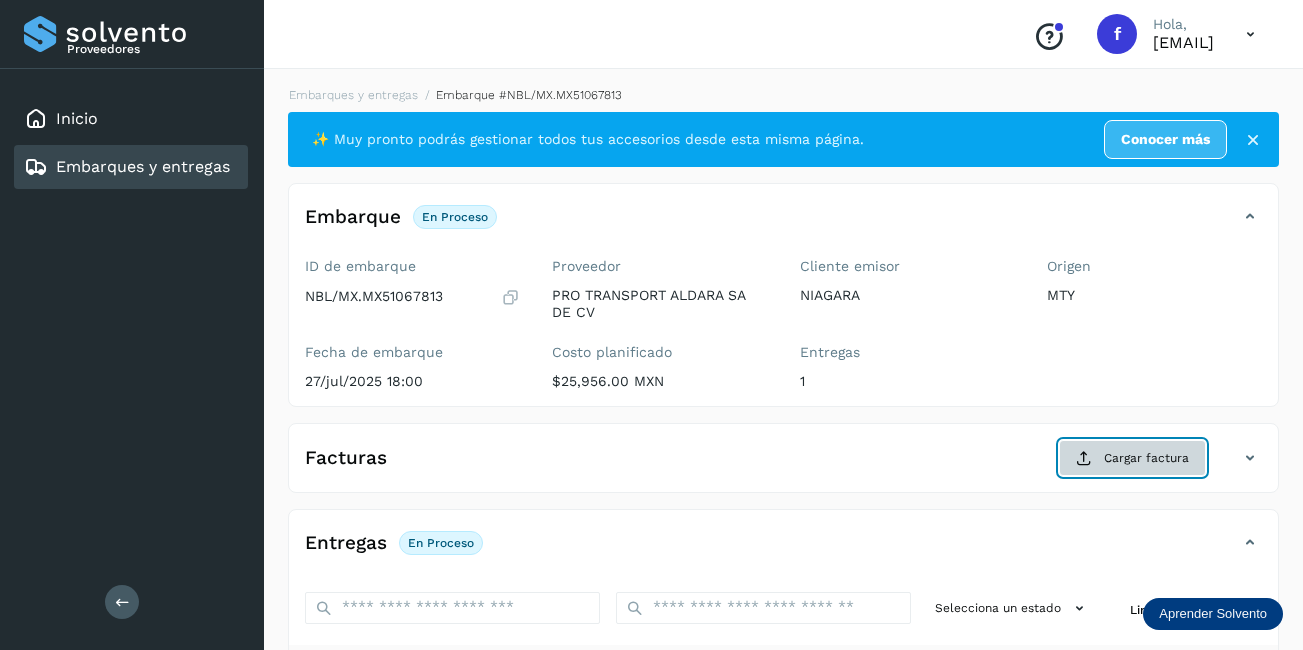 click on "Cargar factura" 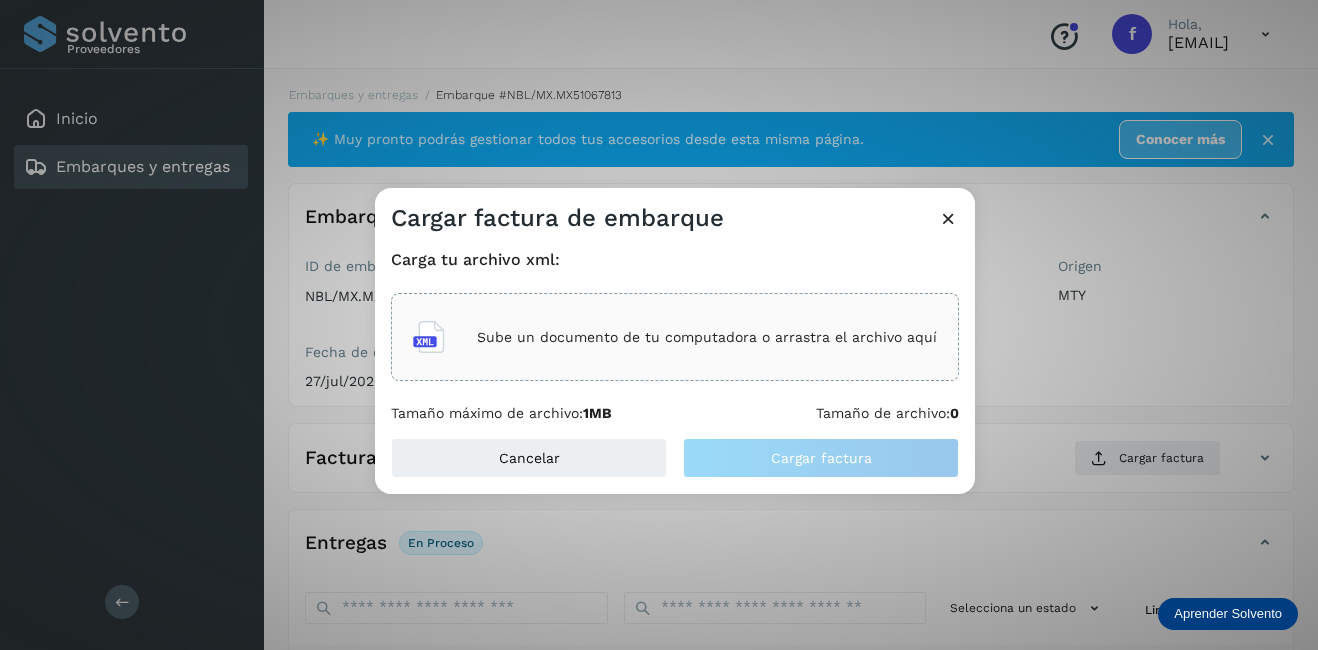 click on "Sube un documento de tu computadora o arrastra el archivo aquí" at bounding box center [707, 337] 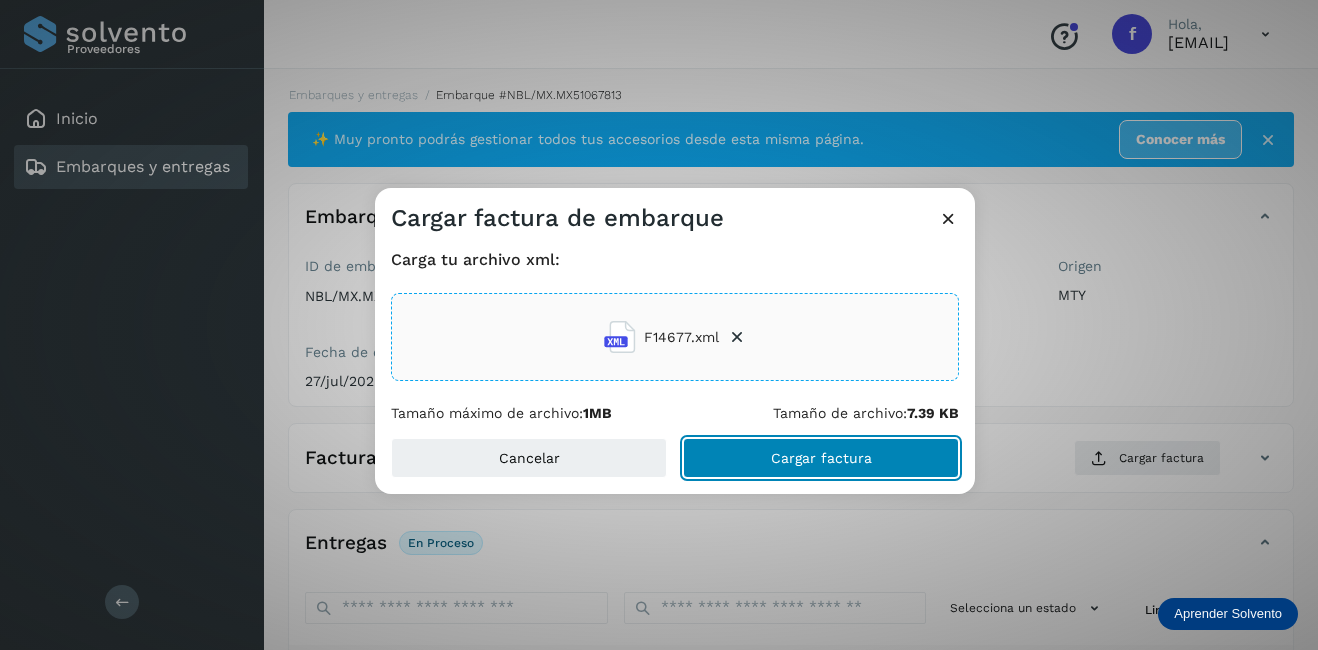 click on "Cargar factura" 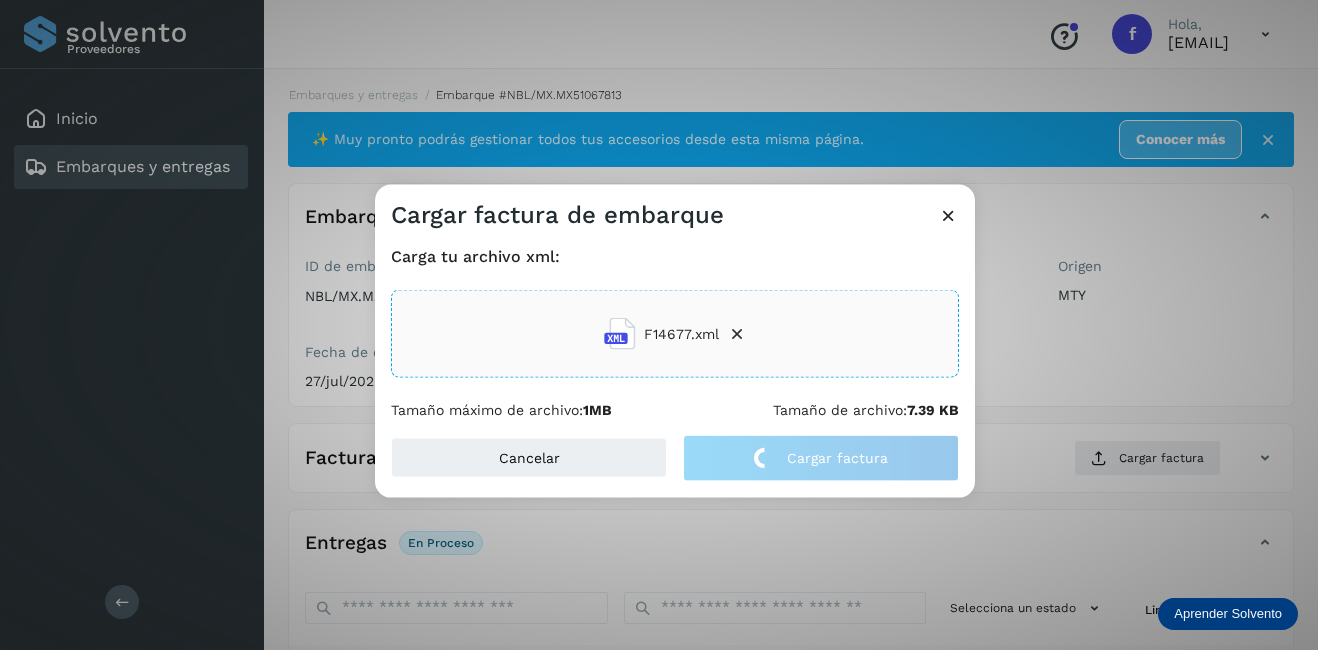 click on "Cargar factura de embarque Carga tu archivo xml: F14677.xml Tamaño máximo de archivo:  1MB Tamaño de archivo:  7.39 KB Cancelar Cargar factura" 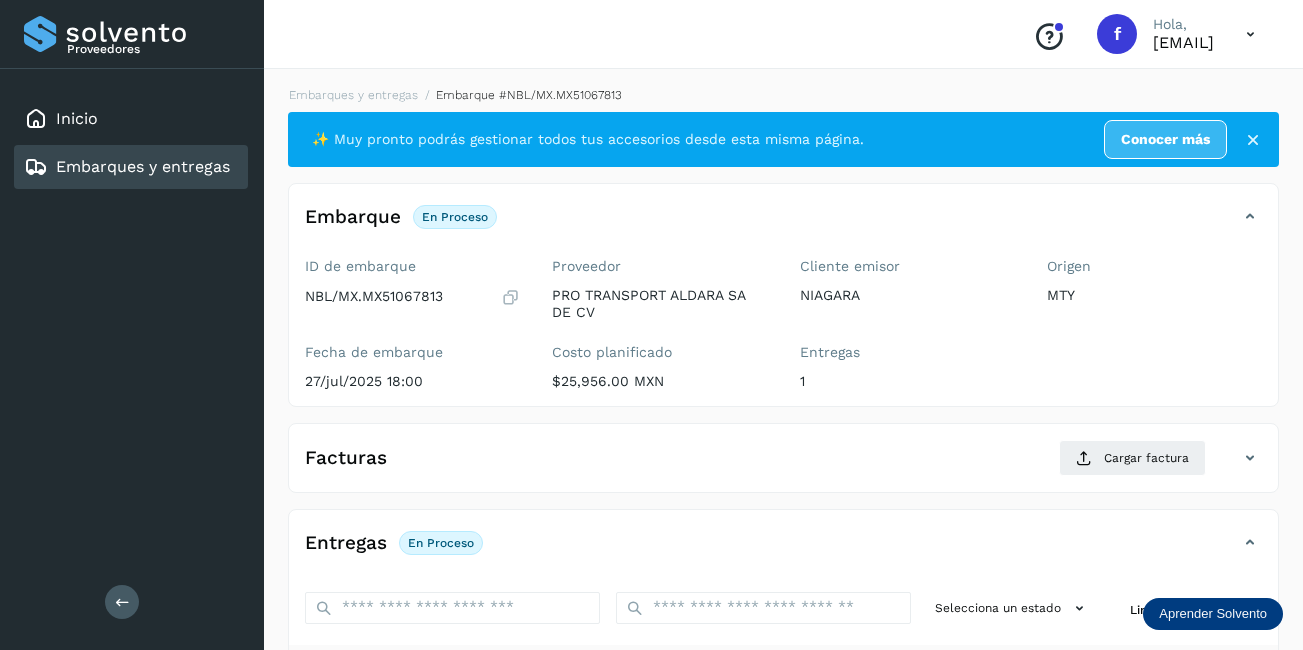 scroll, scrollTop: 300, scrollLeft: 0, axis: vertical 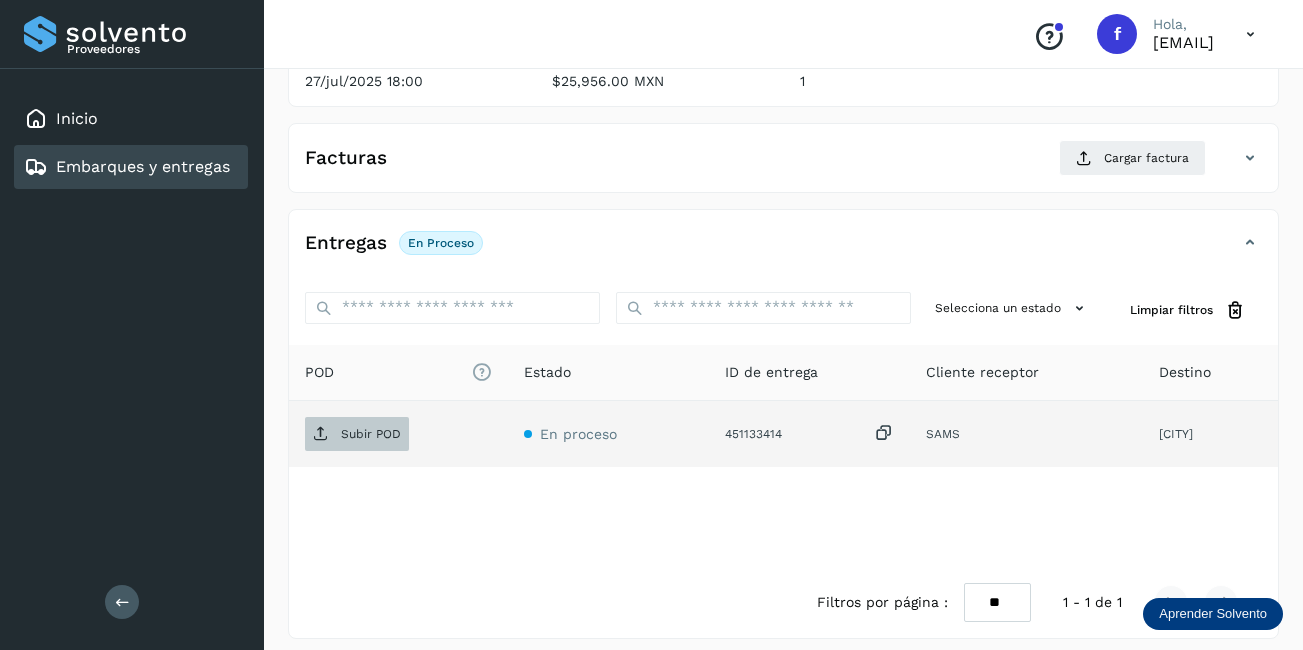 click on "Subir POD" at bounding box center (371, 434) 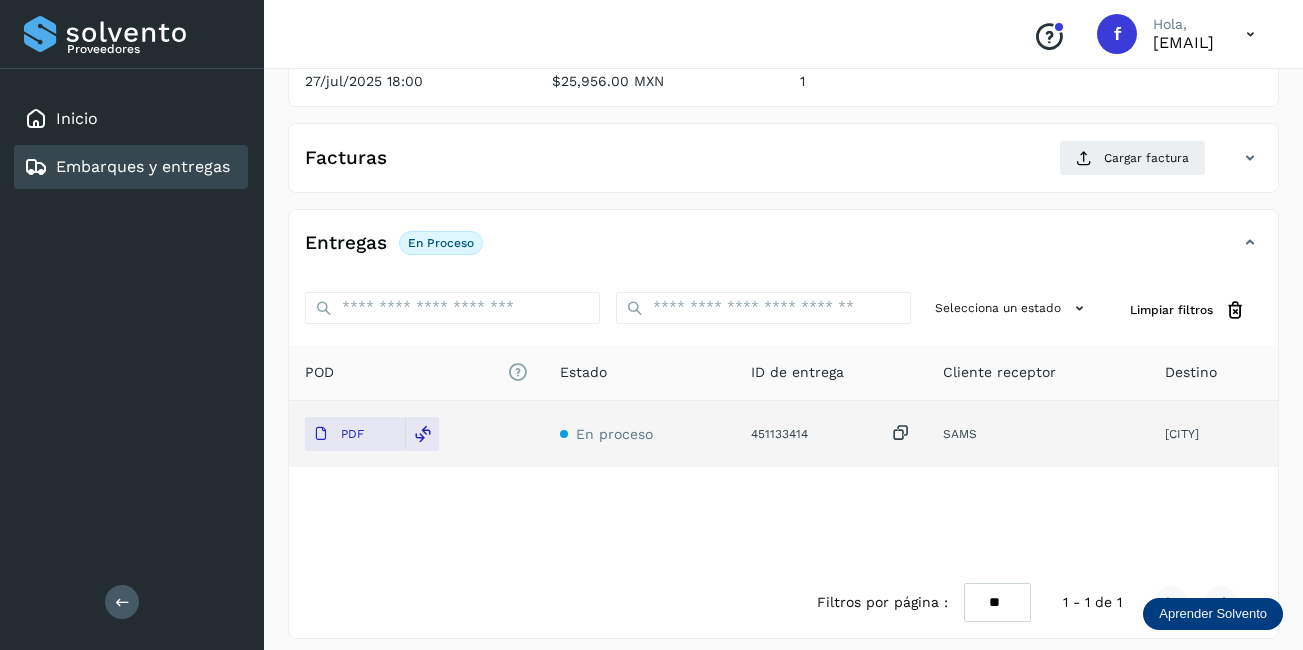 click on "Embarques y entregas" at bounding box center [143, 166] 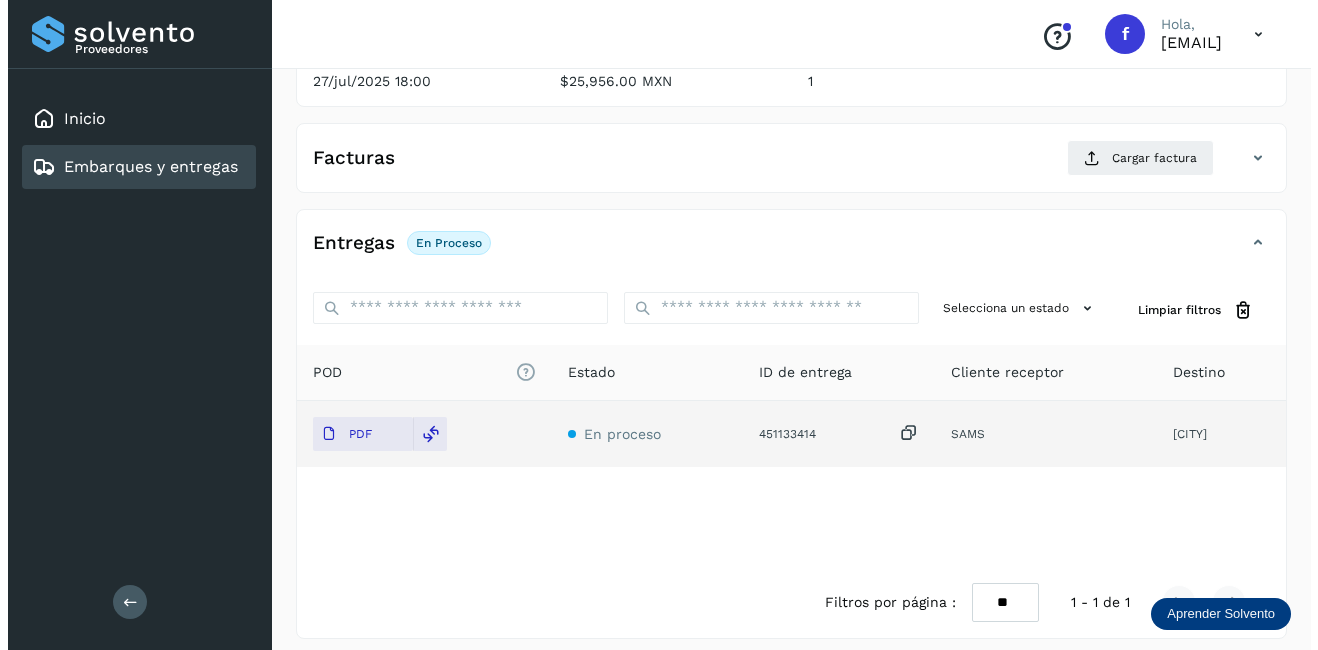 scroll, scrollTop: 0, scrollLeft: 0, axis: both 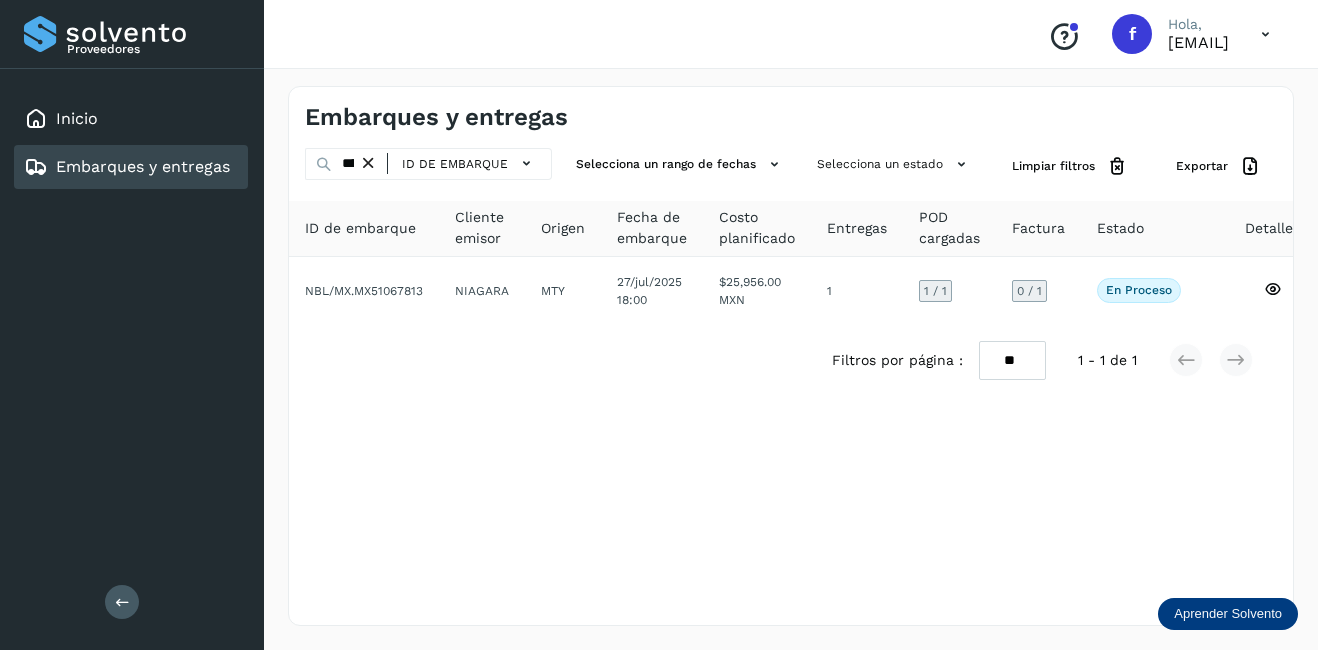 click at bounding box center (368, 163) 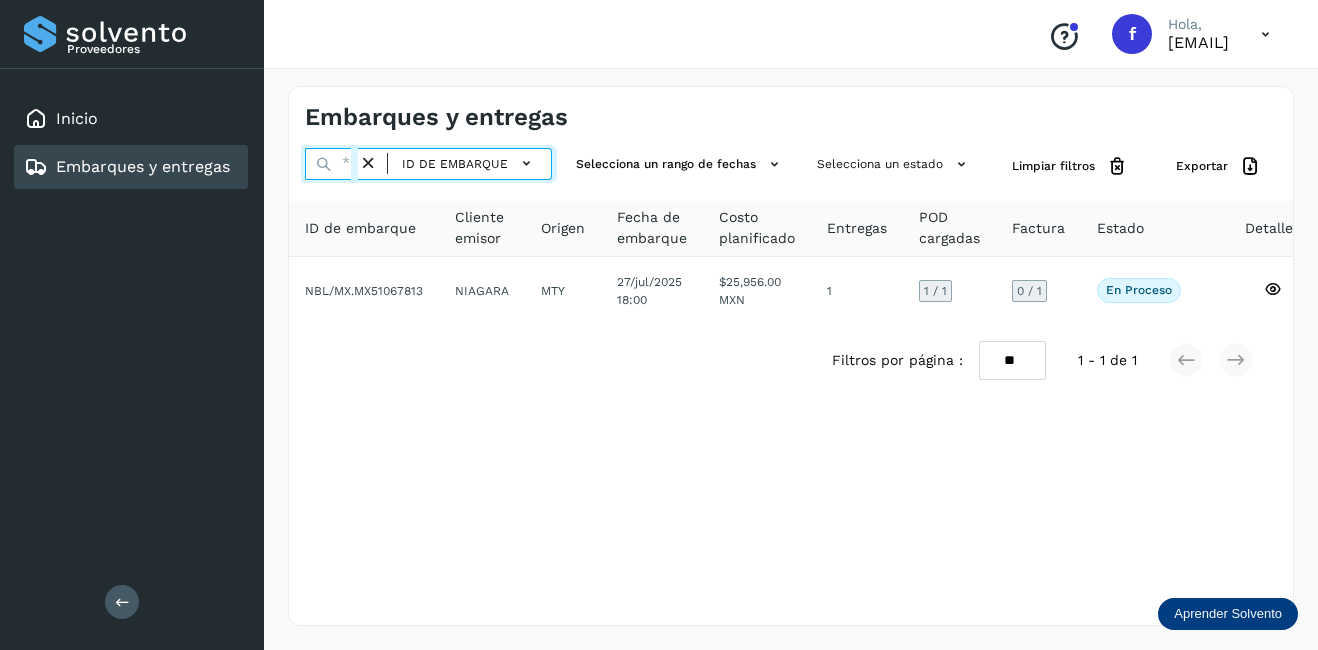 click at bounding box center (331, 164) 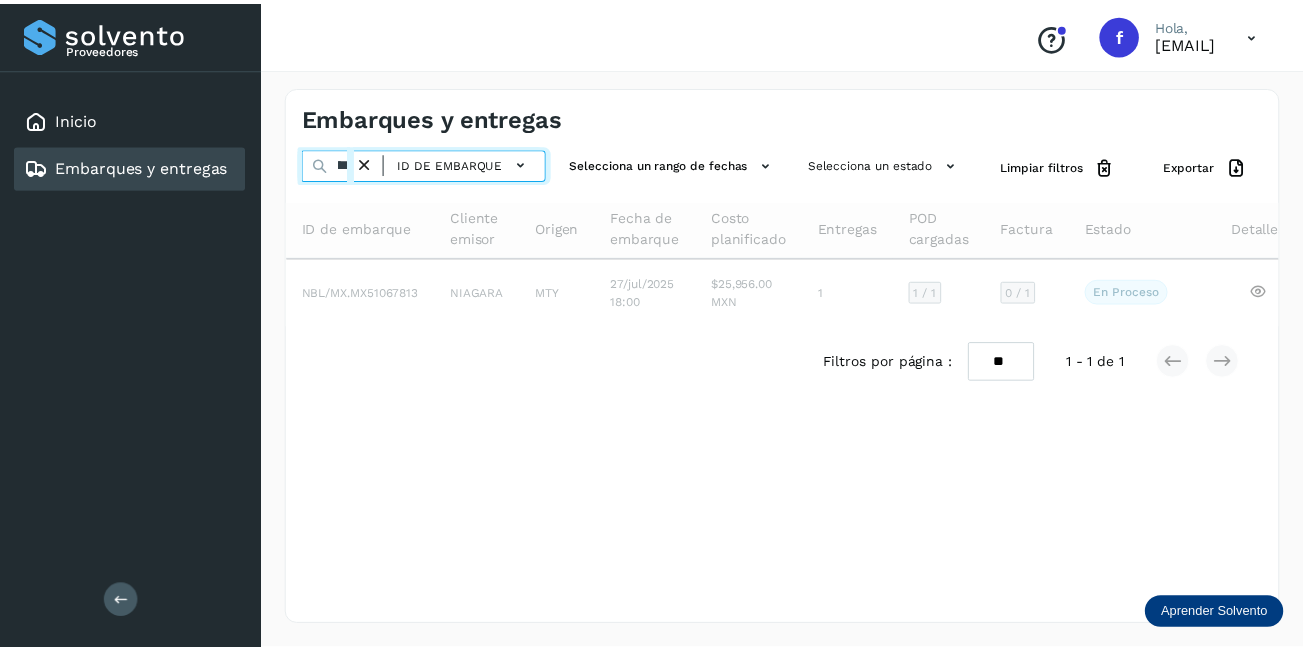 scroll, scrollTop: 0, scrollLeft: 50, axis: horizontal 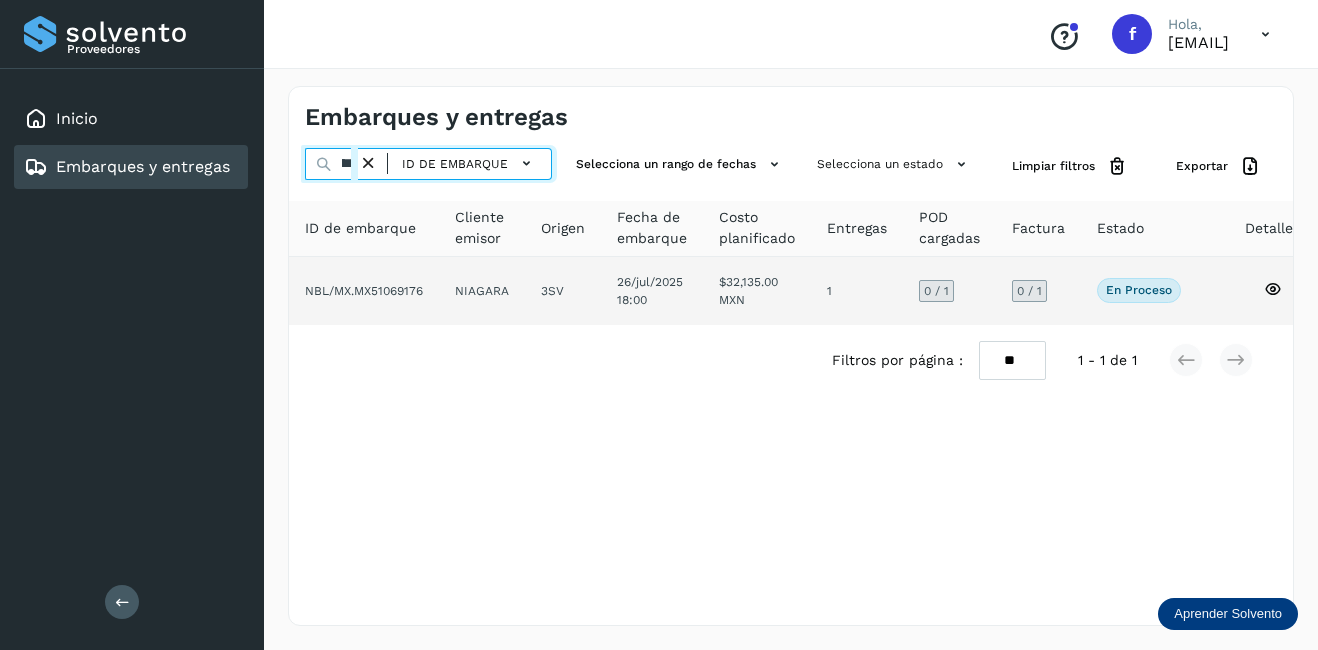 type on "********" 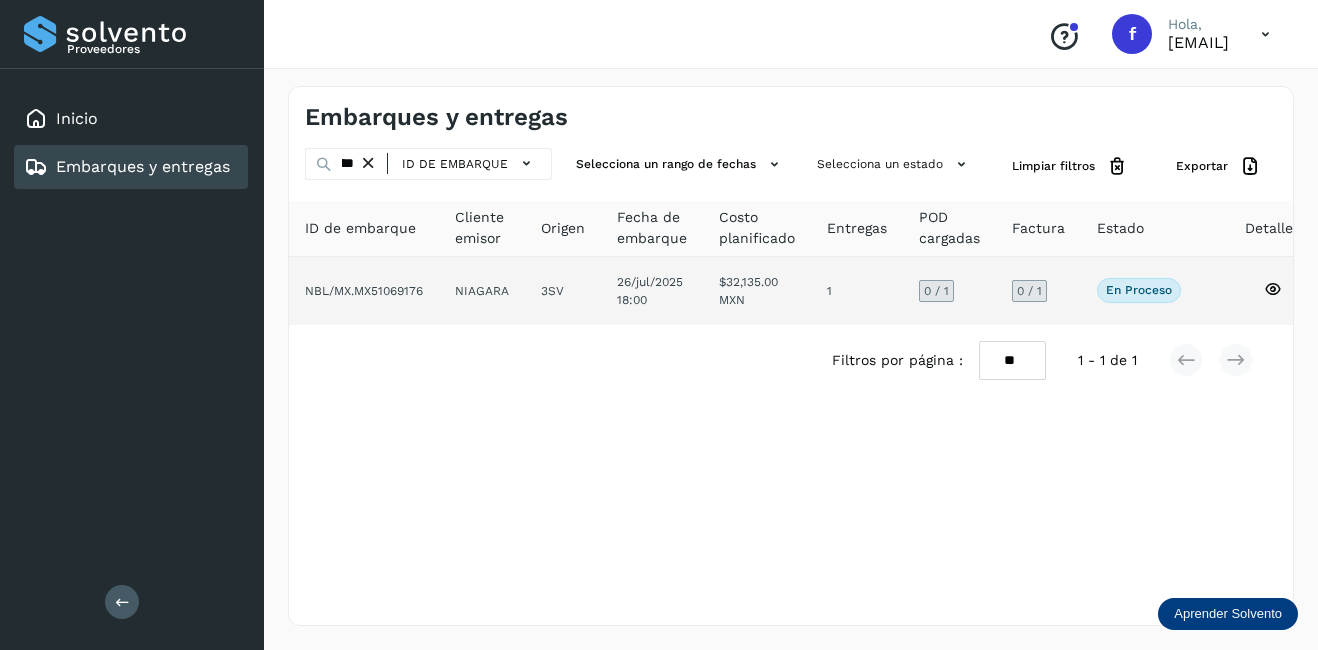 click 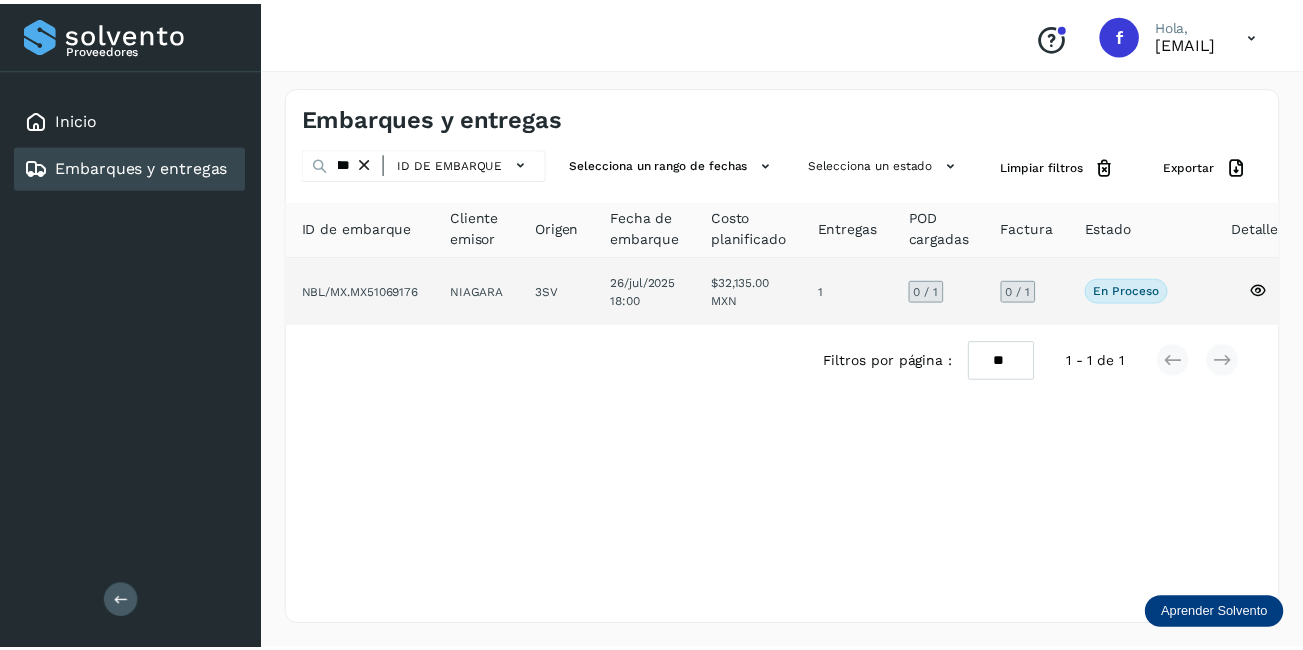 scroll, scrollTop: 0, scrollLeft: 0, axis: both 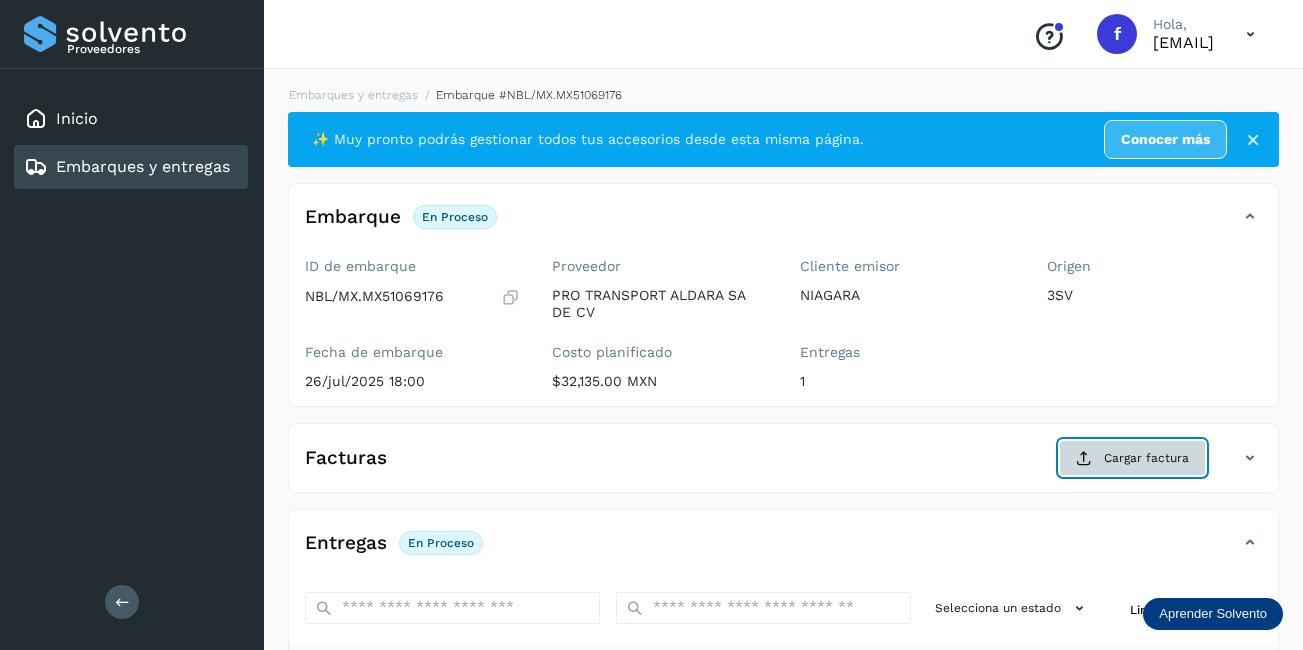 click on "Cargar factura" 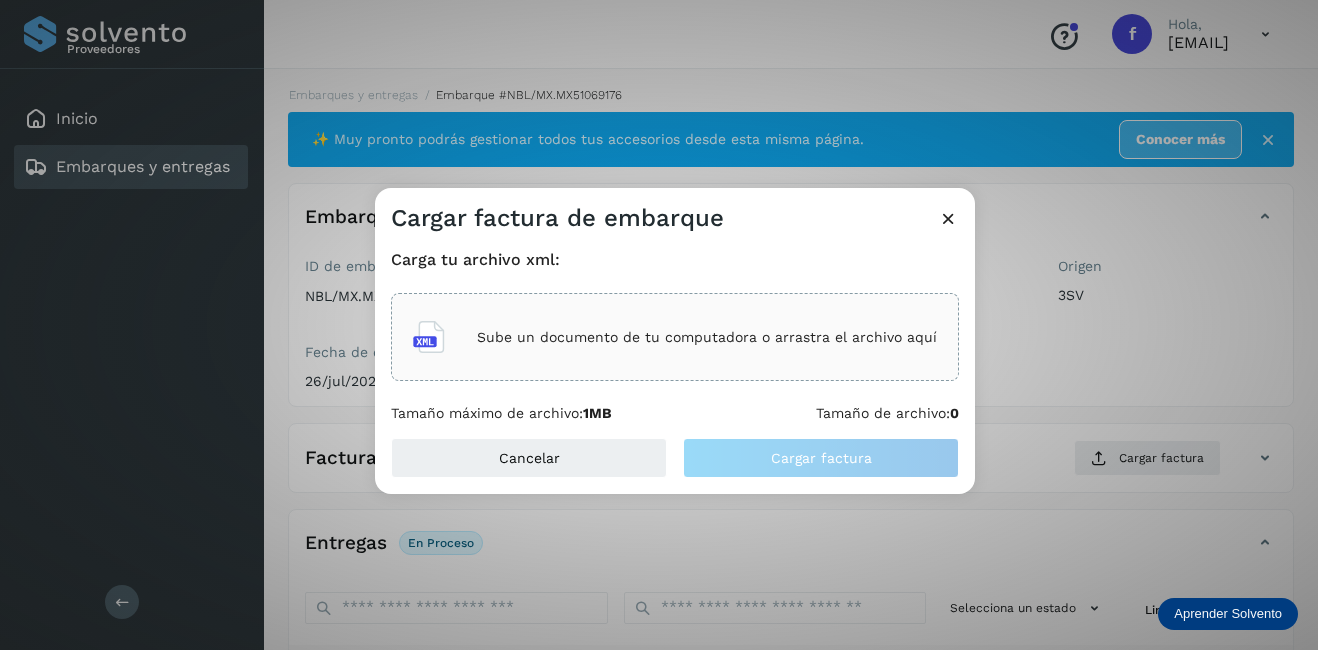 click on "Sube un documento de tu computadora o arrastra el archivo aquí" at bounding box center [707, 337] 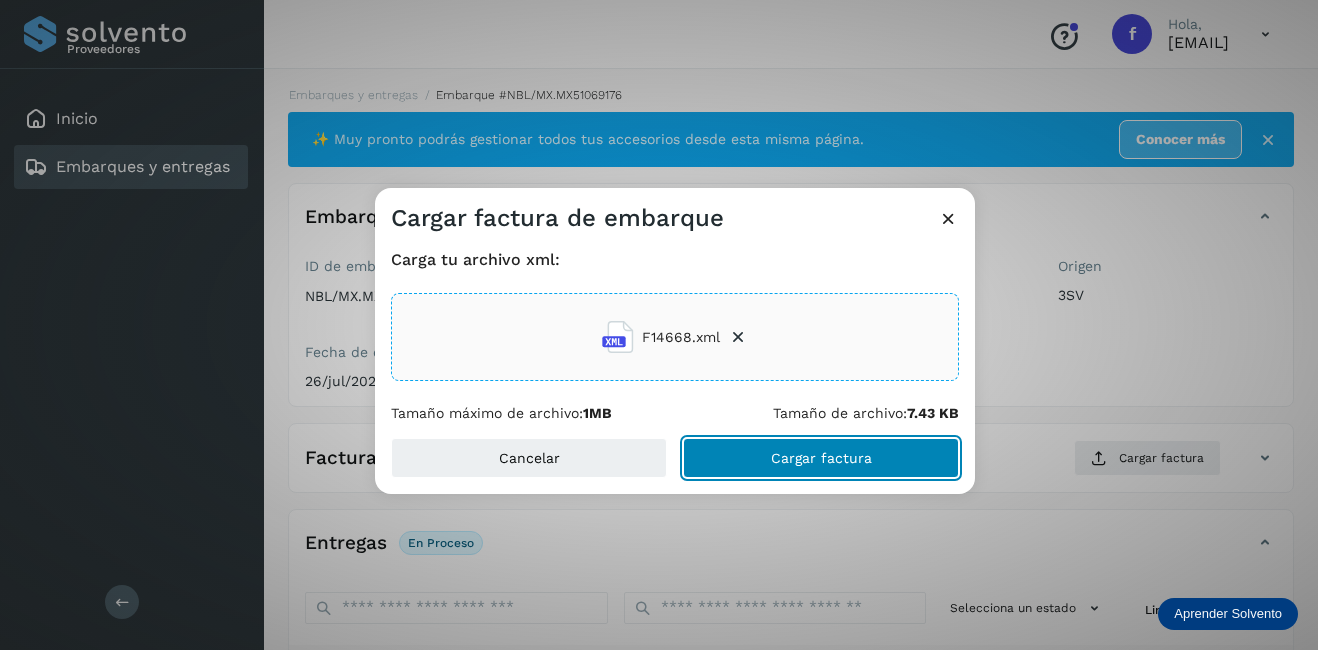 click on "Cargar factura" 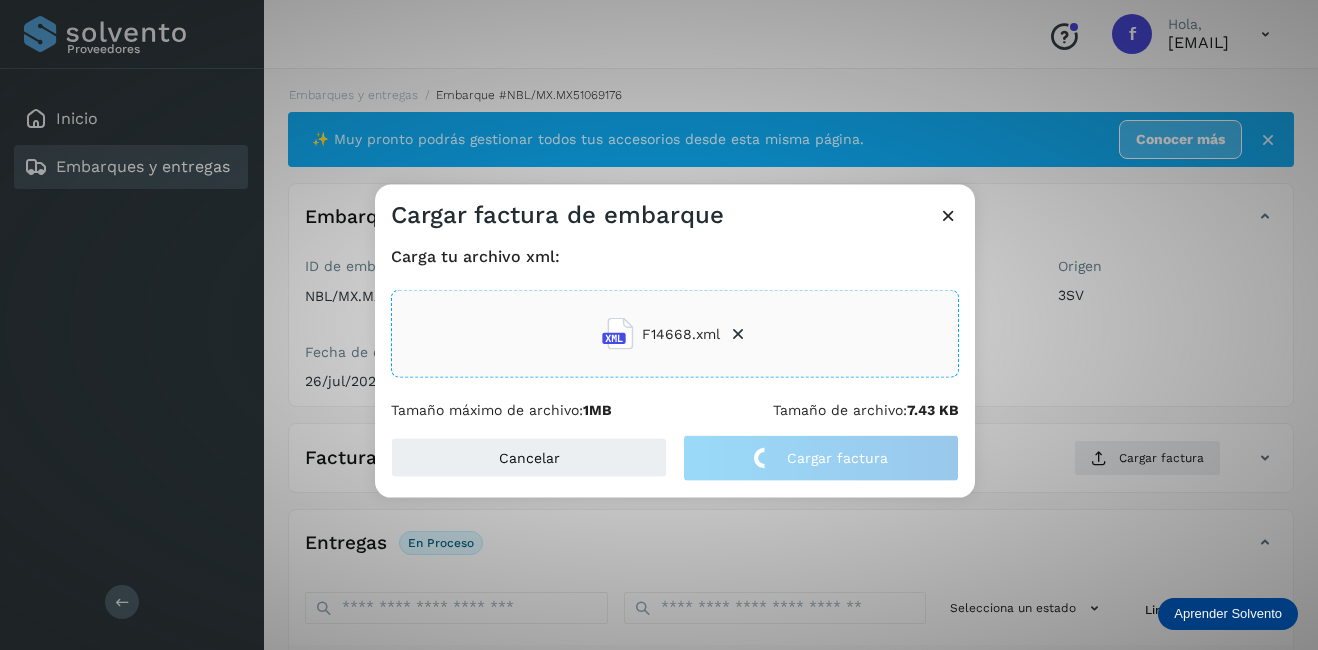 click on "Cargar factura de embarque Carga tu archivo xml: F14668.xml Tamaño máximo de archivo:  1MB Tamaño de archivo:  7.43 KB Cancelar Cargar factura" 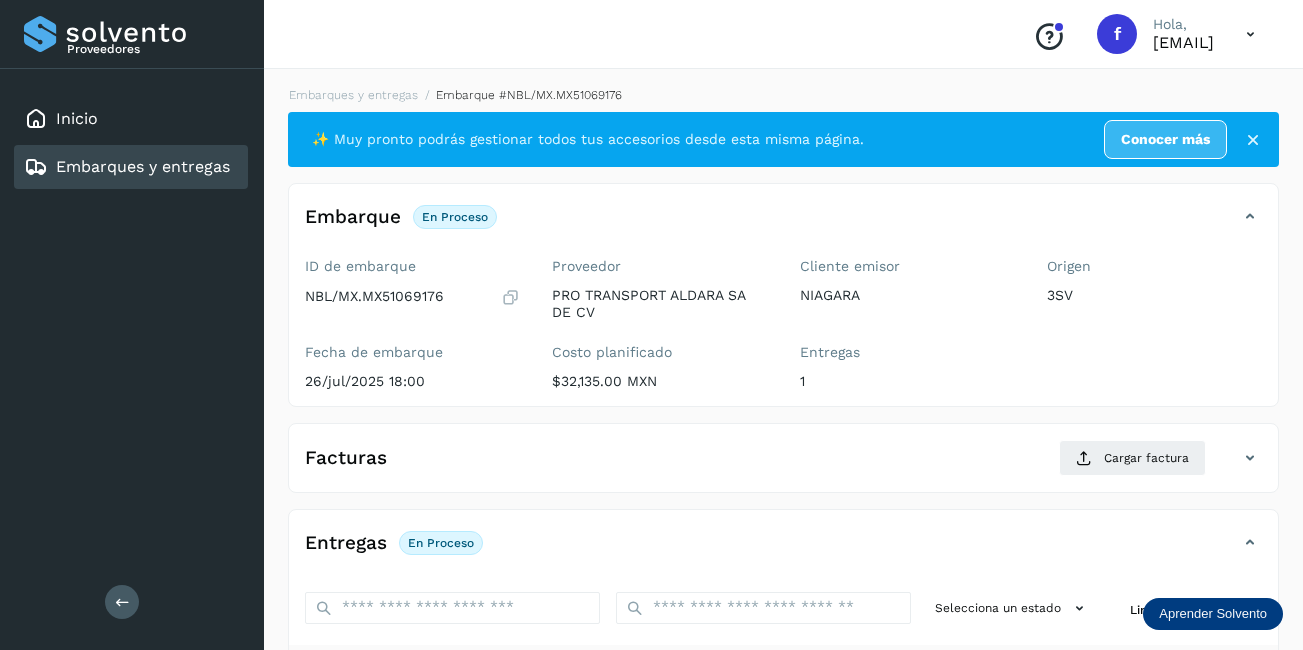scroll, scrollTop: 313, scrollLeft: 0, axis: vertical 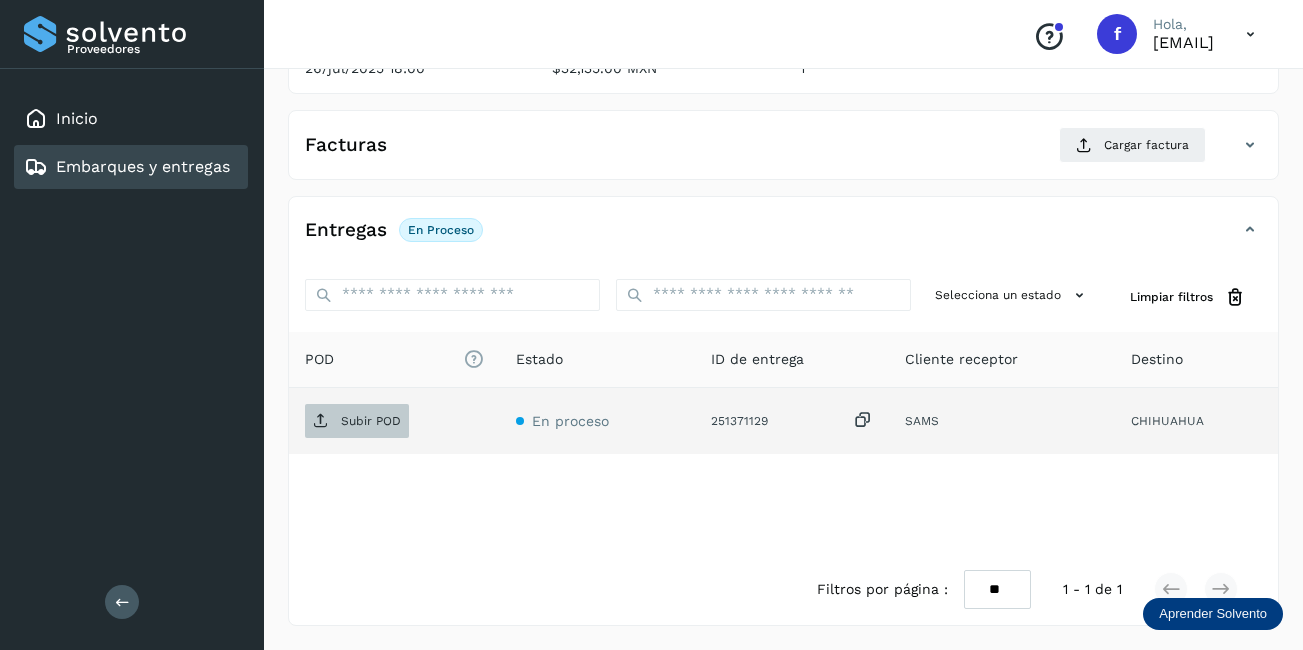 click on "Subir POD" at bounding box center (371, 421) 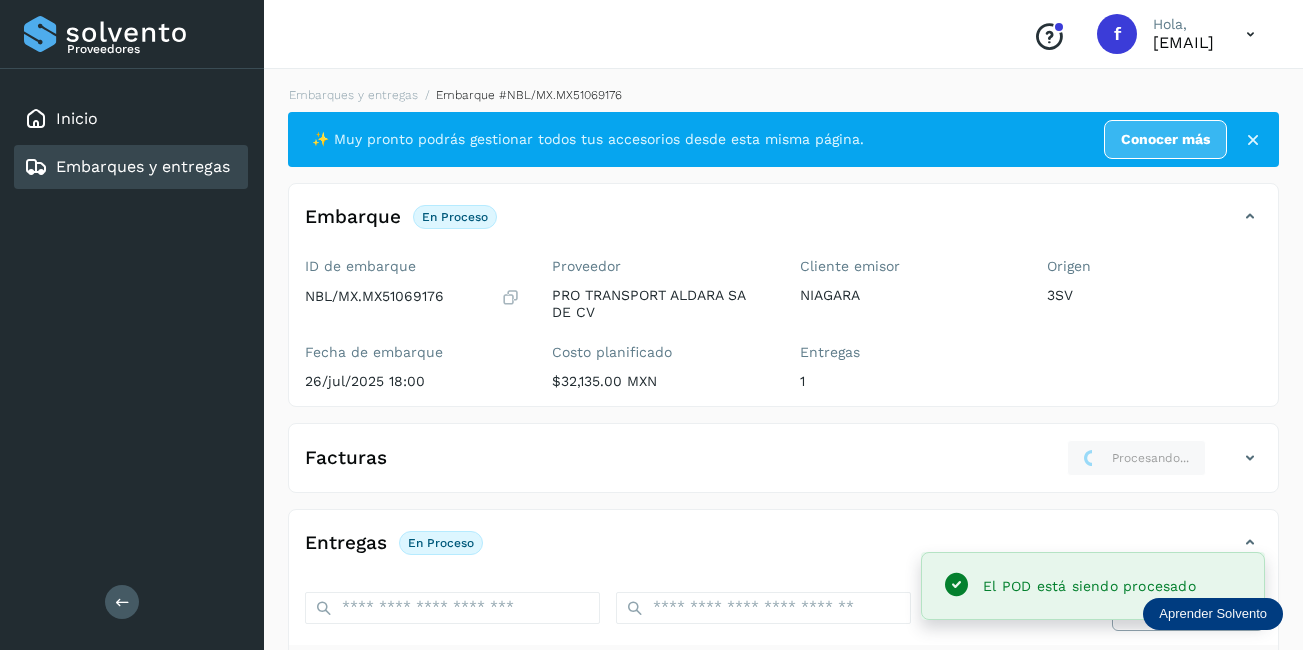 scroll, scrollTop: 313, scrollLeft: 0, axis: vertical 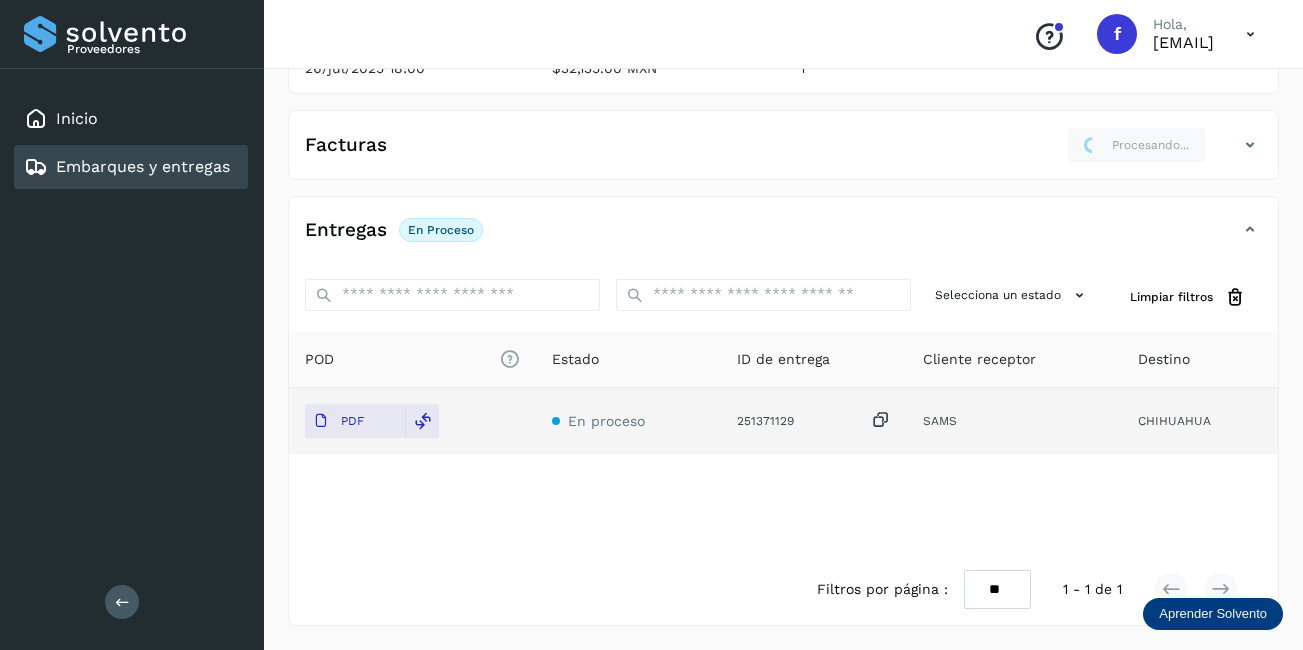 click on "Embarques y entregas" at bounding box center [143, 166] 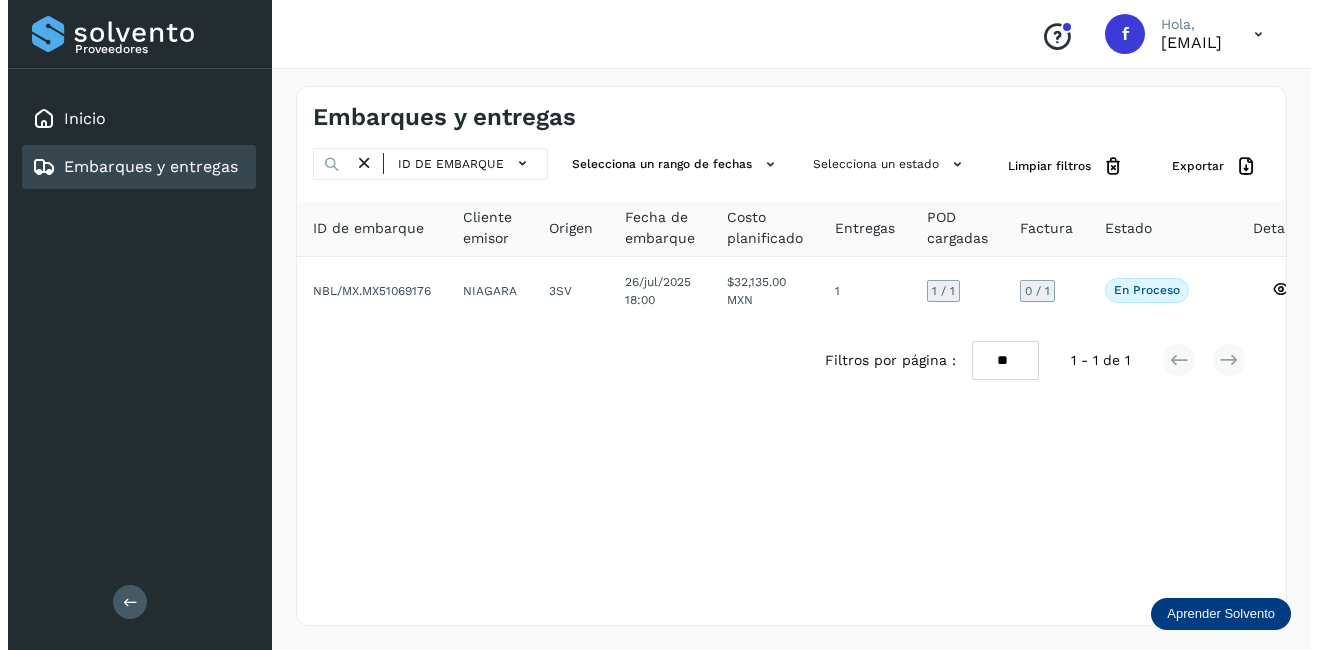 scroll, scrollTop: 0, scrollLeft: 0, axis: both 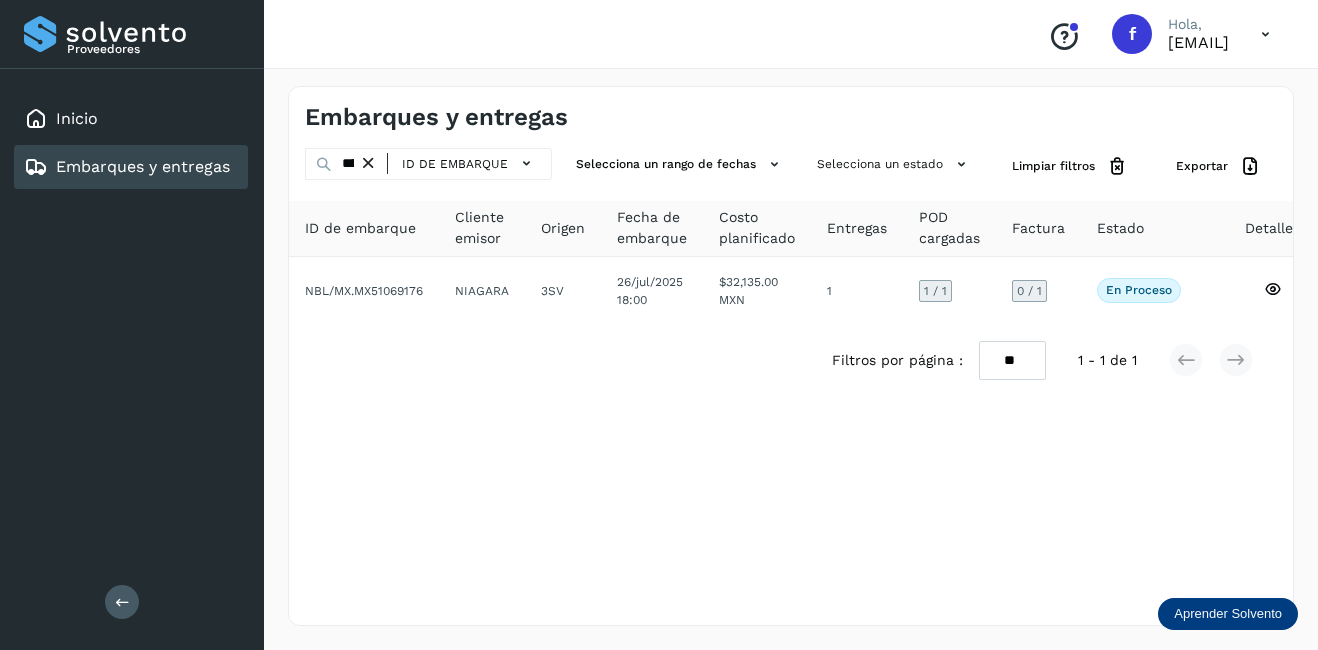 click at bounding box center [368, 163] 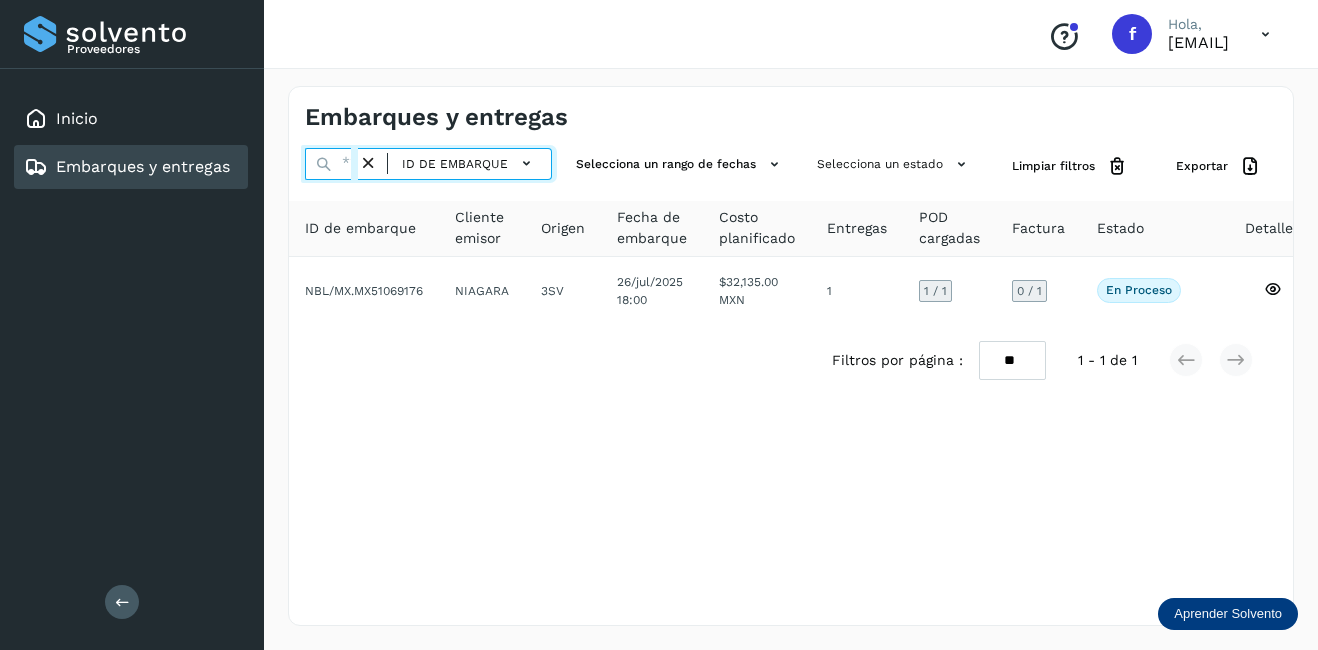 click at bounding box center [331, 164] 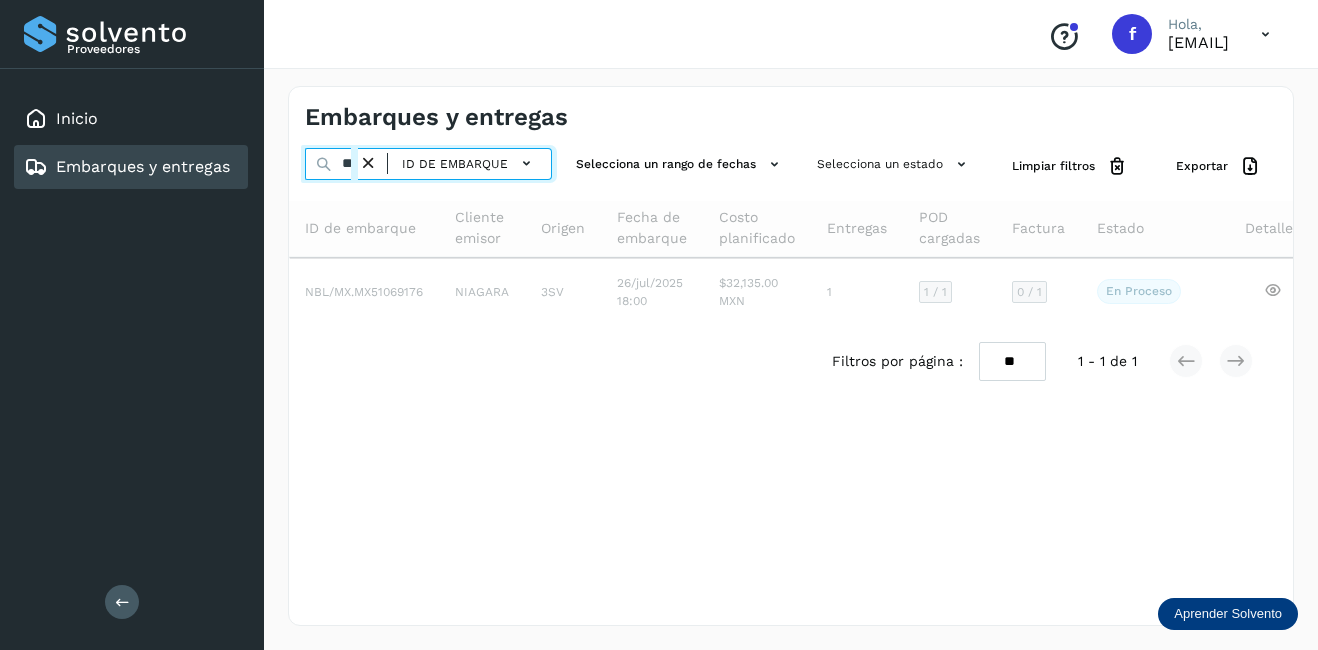 scroll, scrollTop: 0, scrollLeft: 5, axis: horizontal 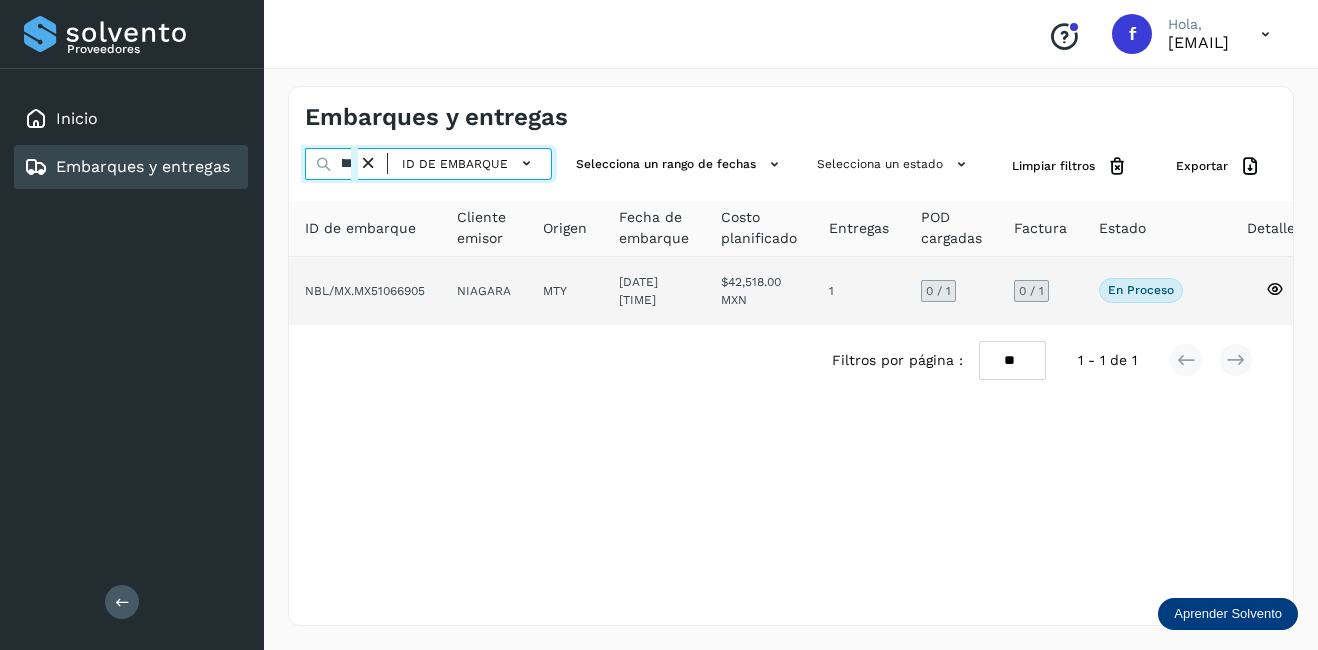 type on "********" 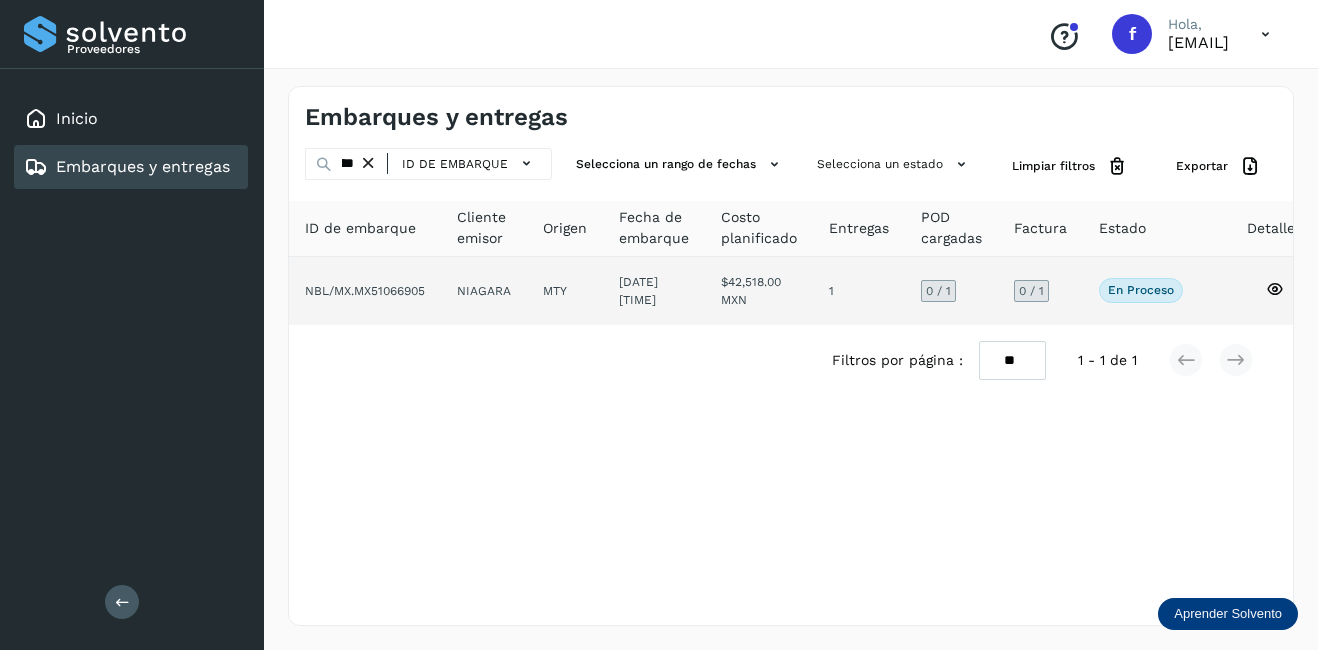 click 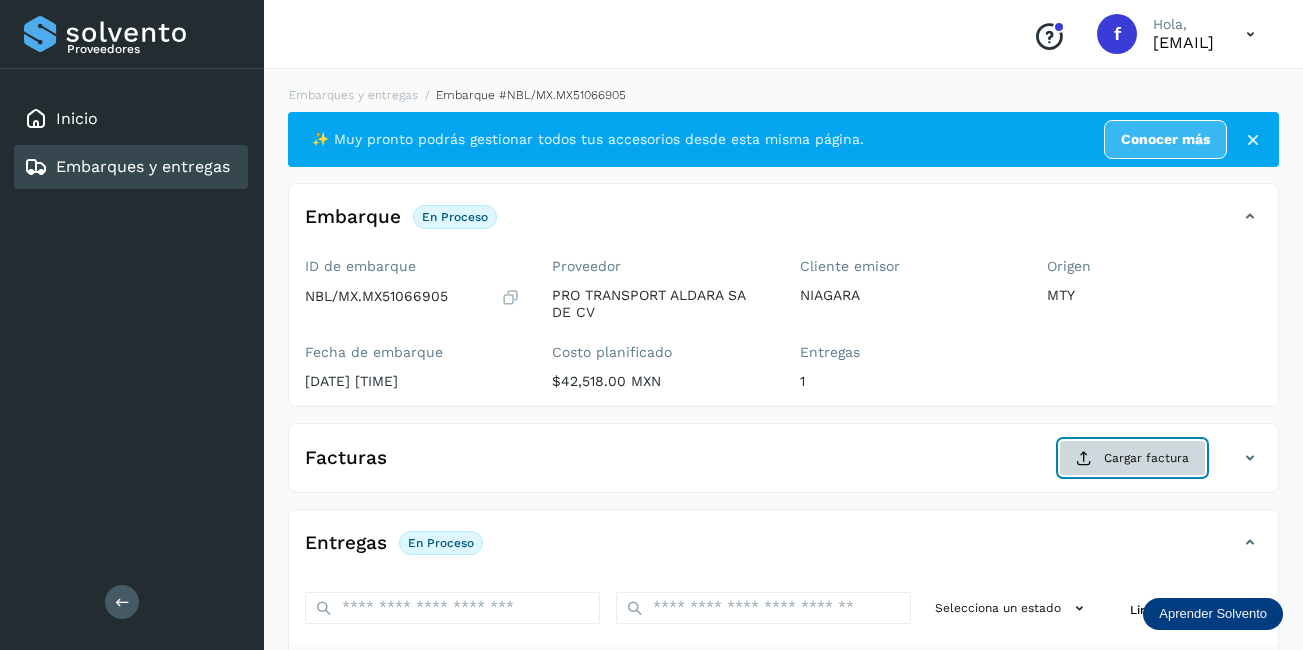 click on "Cargar factura" at bounding box center (1132, 458) 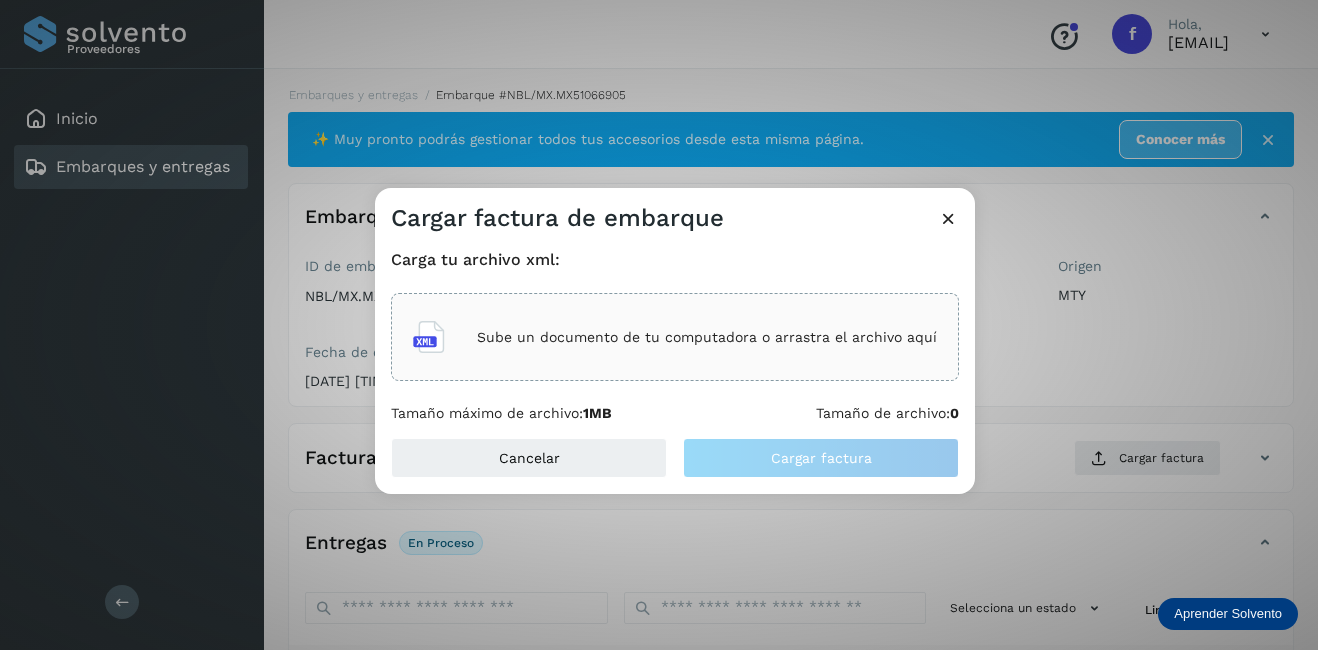 click on "Sube un documento de tu computadora o arrastra el archivo aquí" at bounding box center [707, 337] 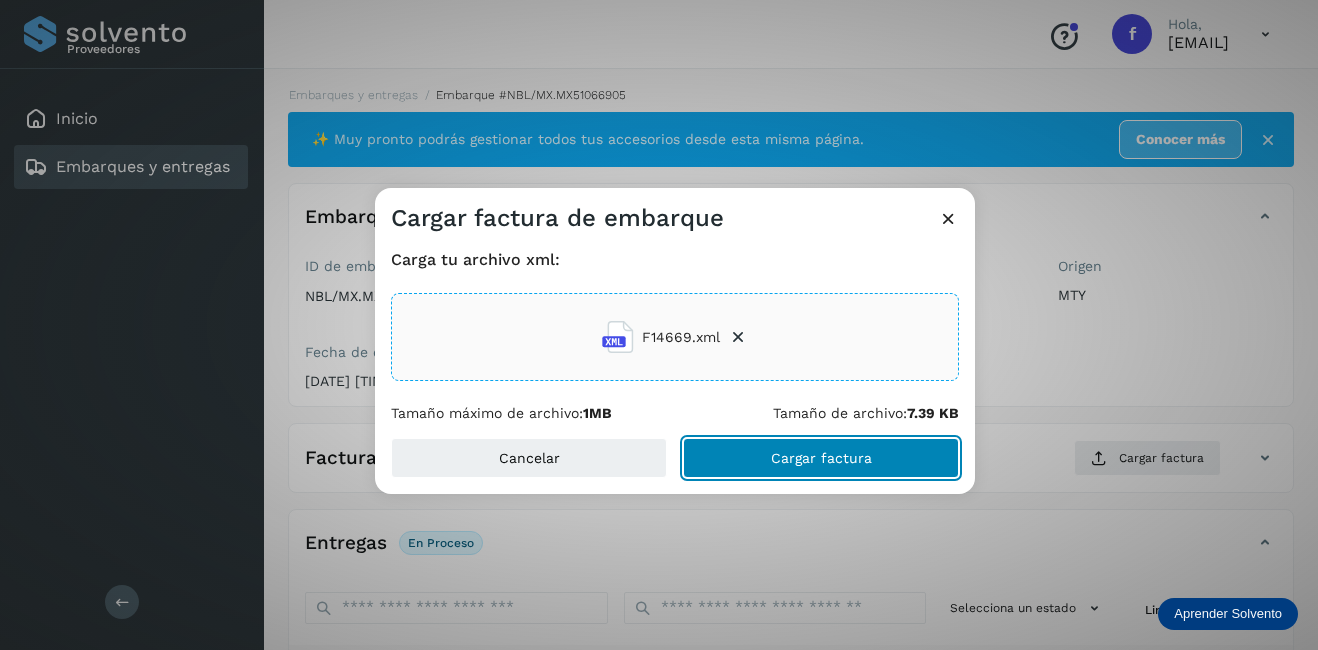 click on "Cargar factura" 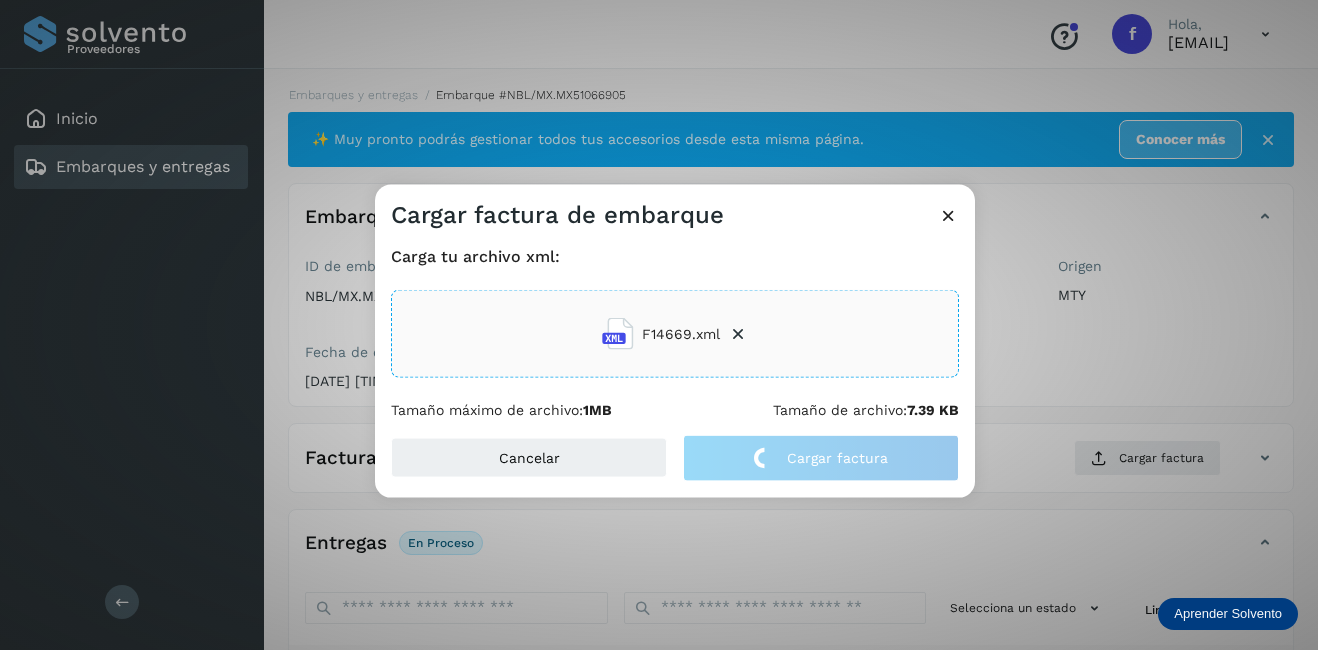 click on "Cargar factura de embarque Carga tu archivo xml: F14669.xml Tamaño máximo de archivo:  1MB Tamaño de archivo:  7.39 KB Cancelar Cargar factura" 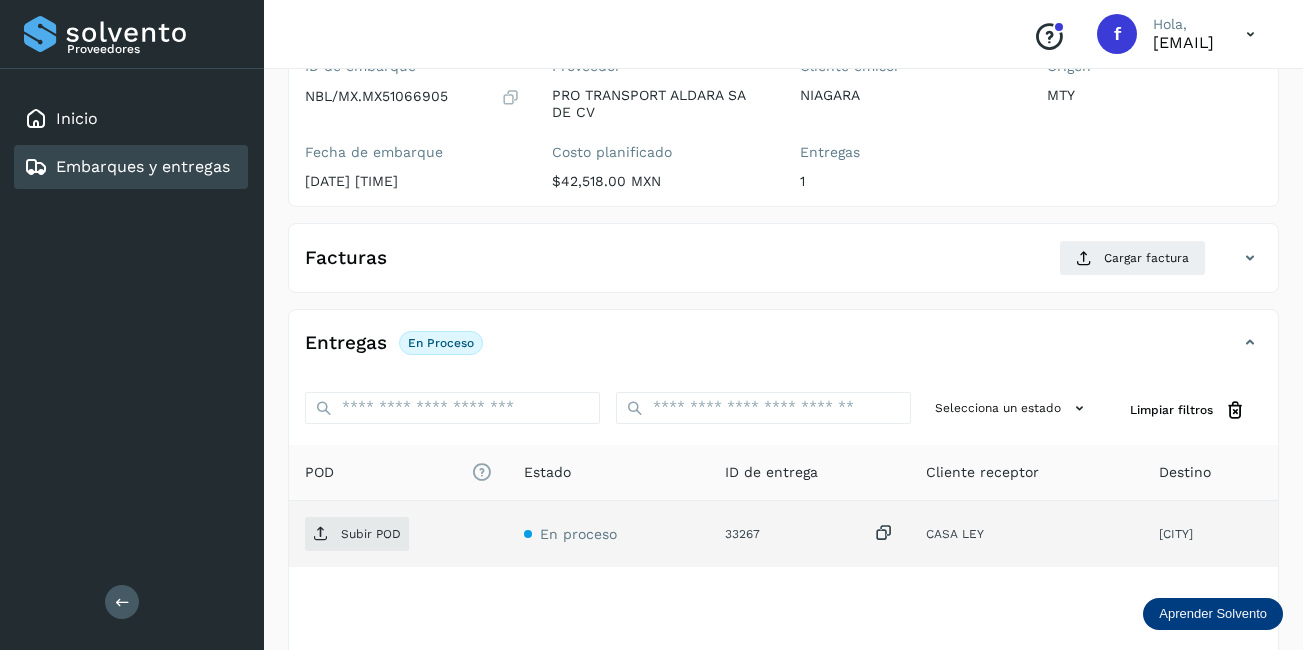 scroll, scrollTop: 300, scrollLeft: 0, axis: vertical 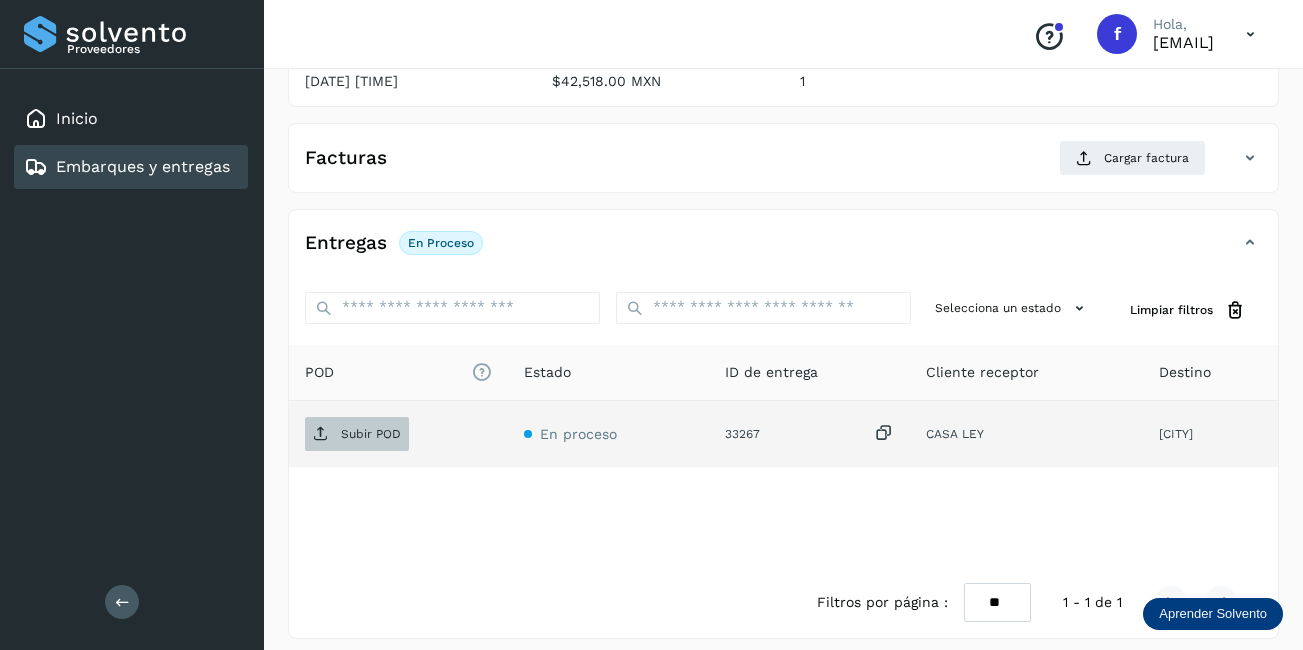 click on "Subir POD" at bounding box center (357, 434) 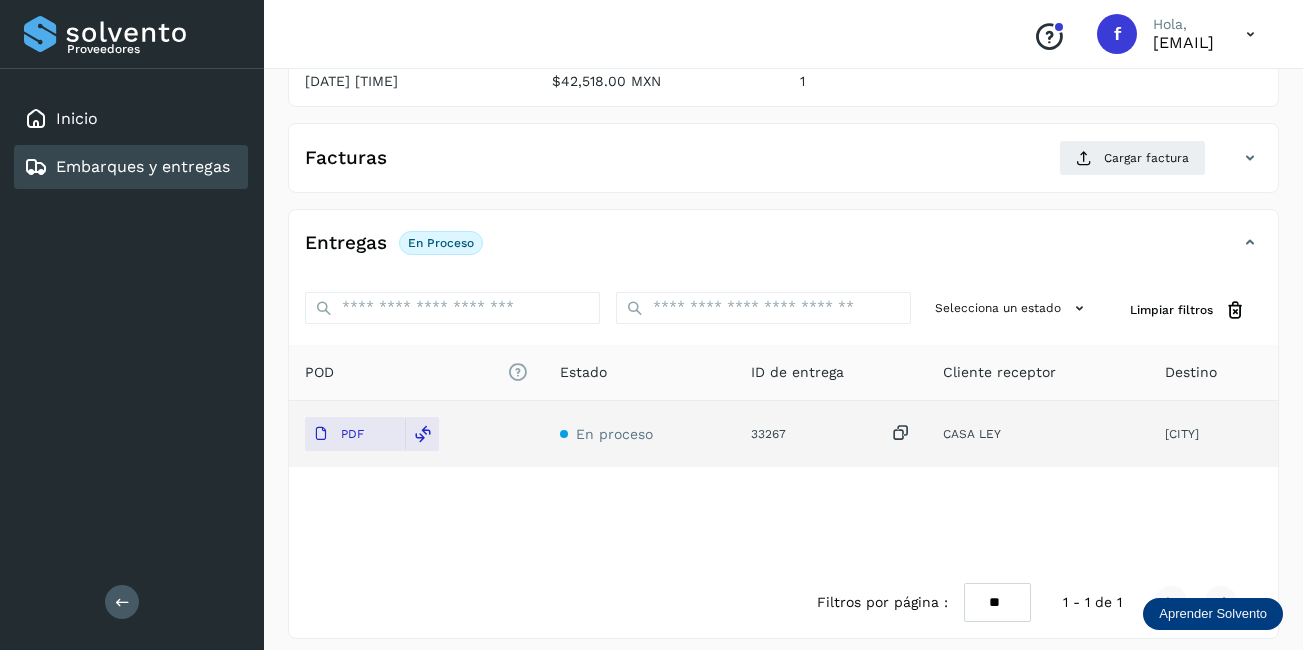 click on "Embarques y entregas" at bounding box center [143, 166] 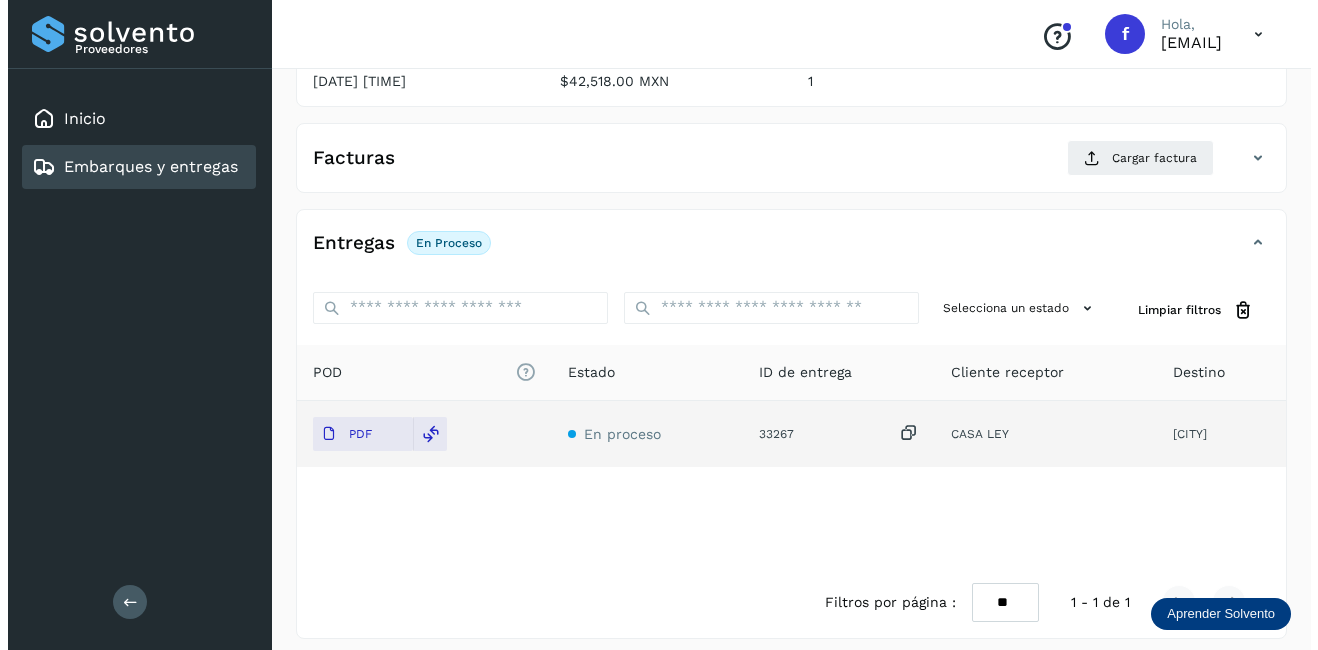 scroll, scrollTop: 0, scrollLeft: 0, axis: both 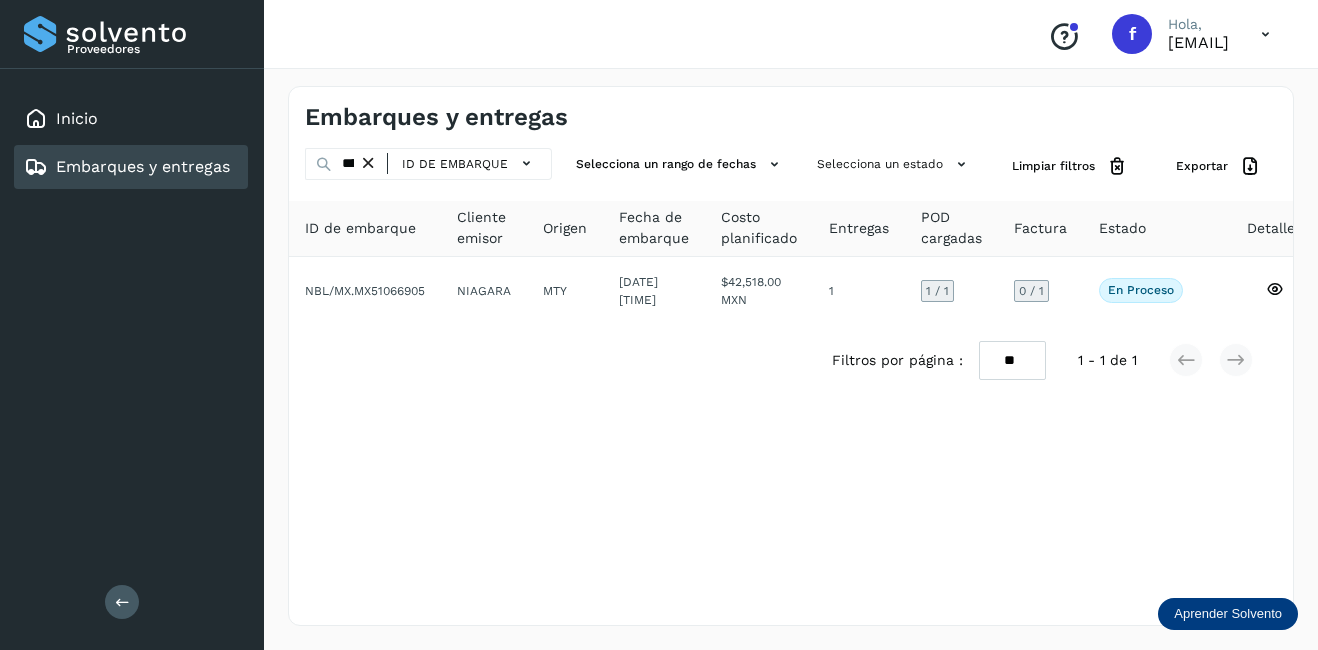 click at bounding box center [368, 163] 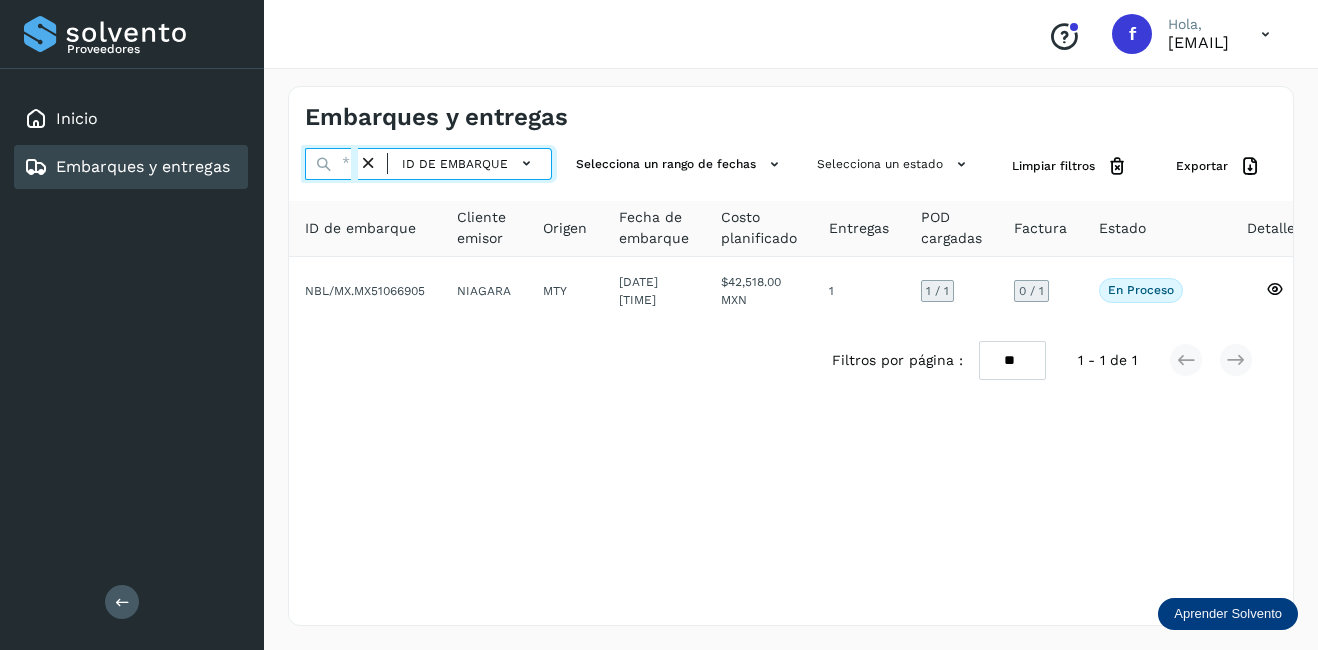 click at bounding box center (331, 164) 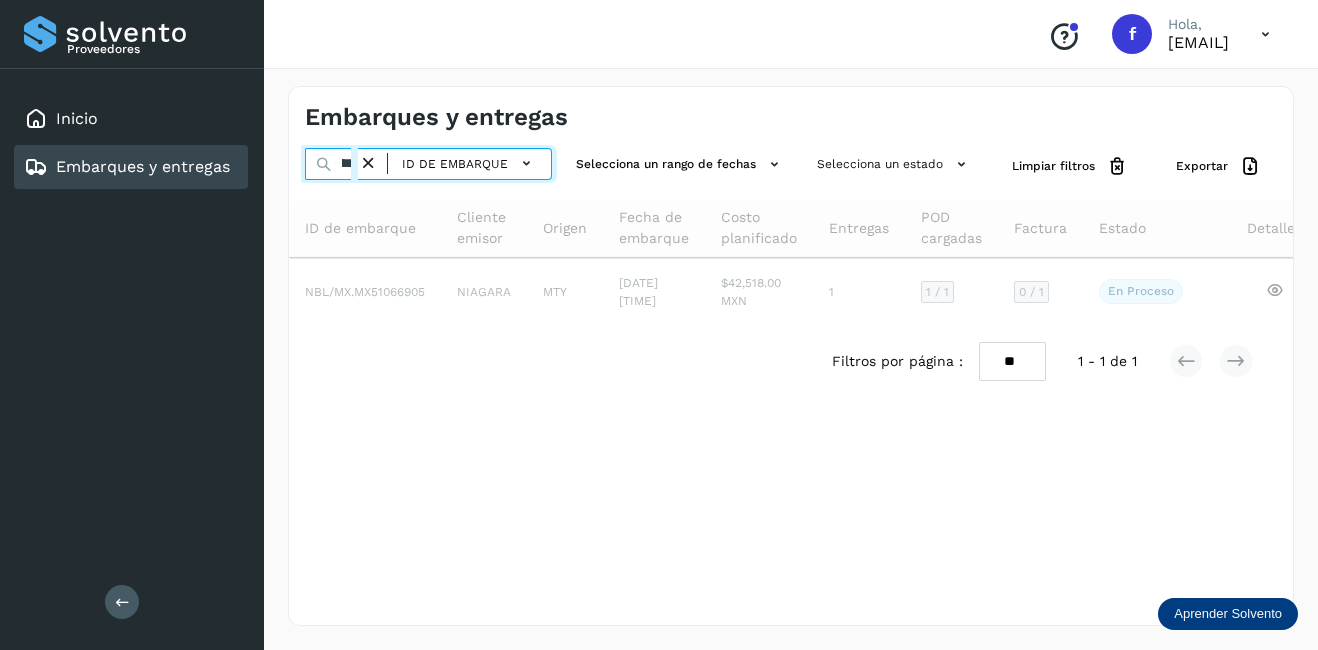 scroll, scrollTop: 0, scrollLeft: 51, axis: horizontal 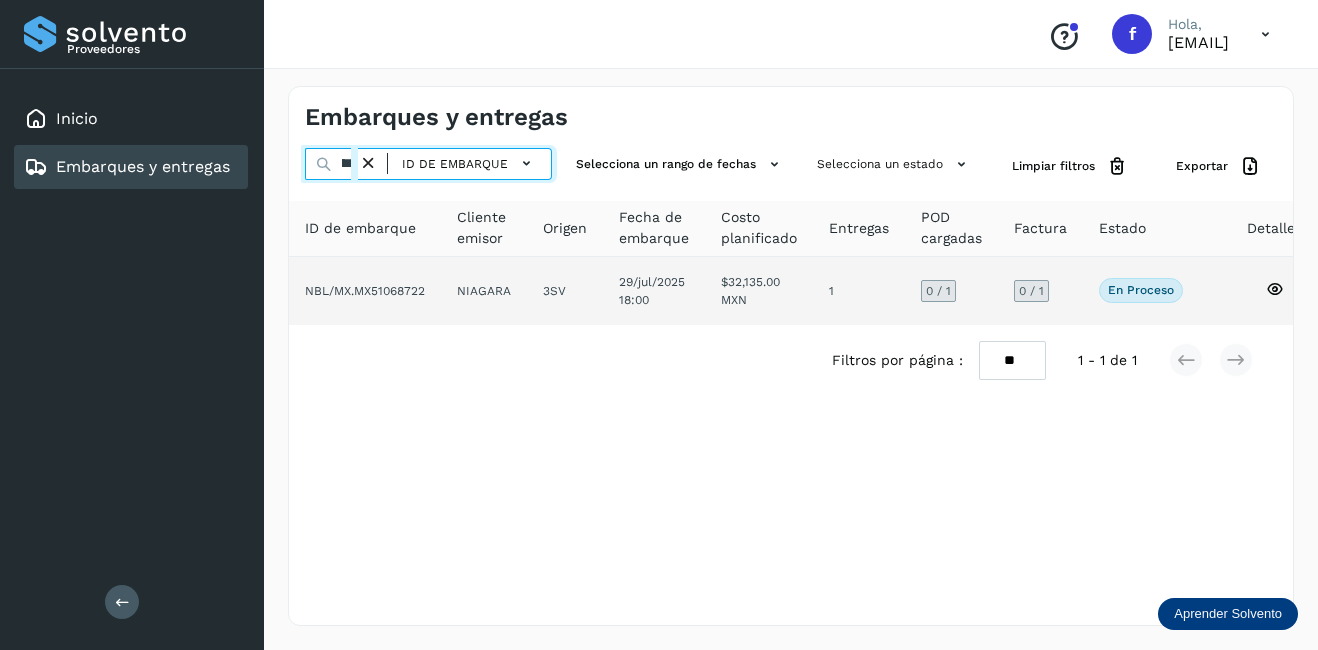 type on "********" 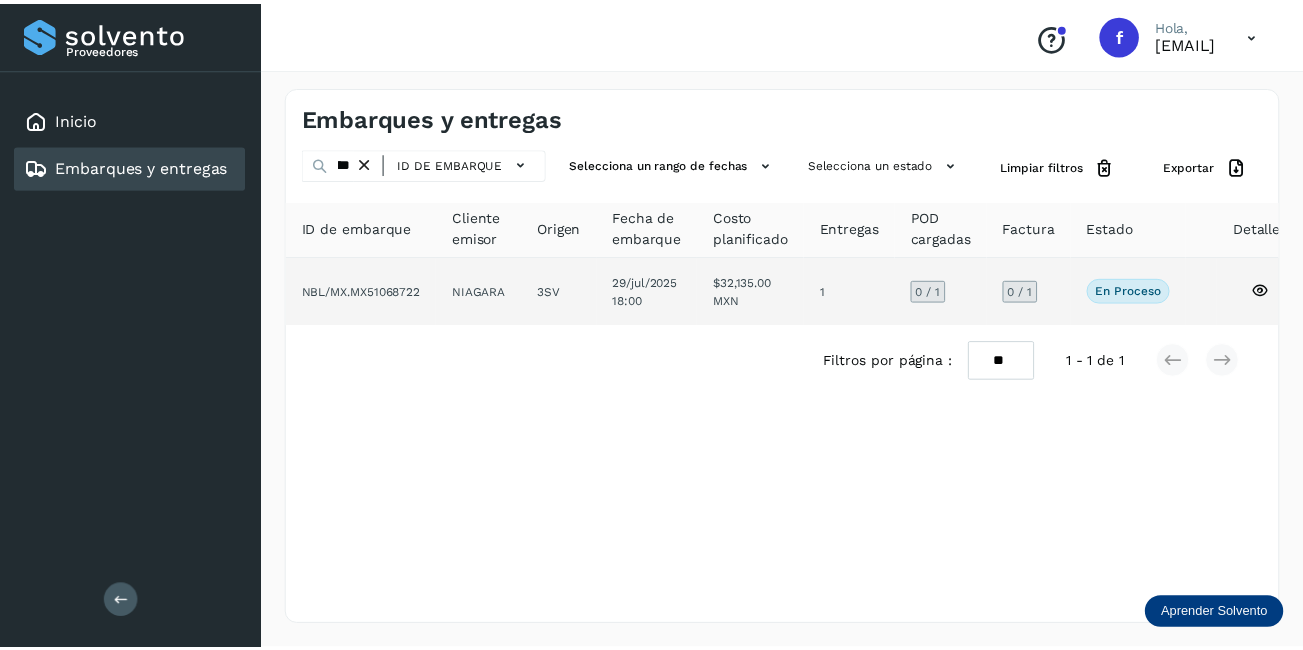 scroll, scrollTop: 0, scrollLeft: 0, axis: both 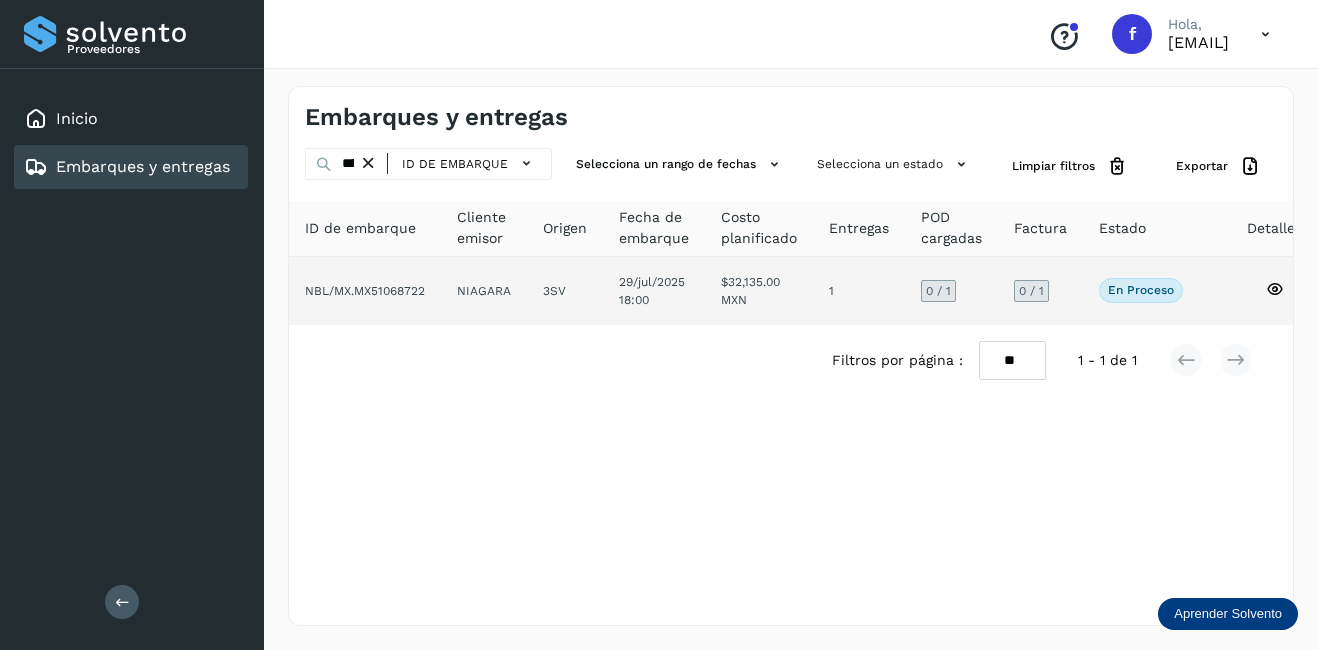 click on "NIAGARA" 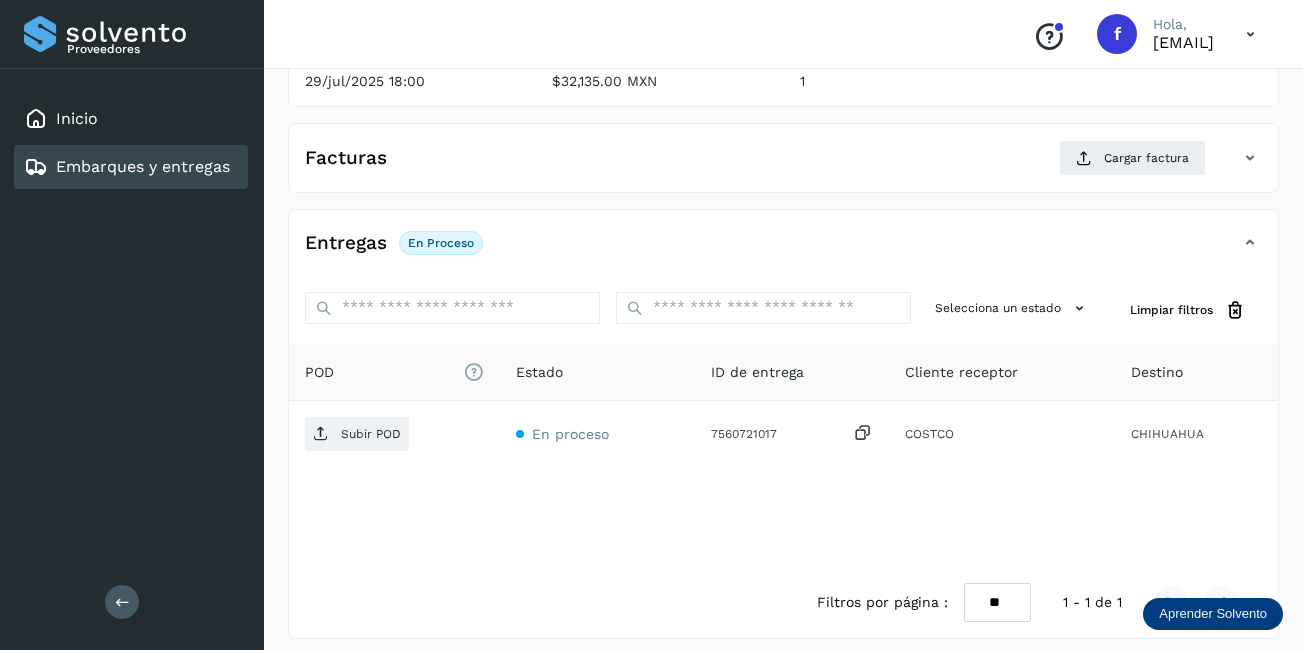 scroll, scrollTop: 200, scrollLeft: 0, axis: vertical 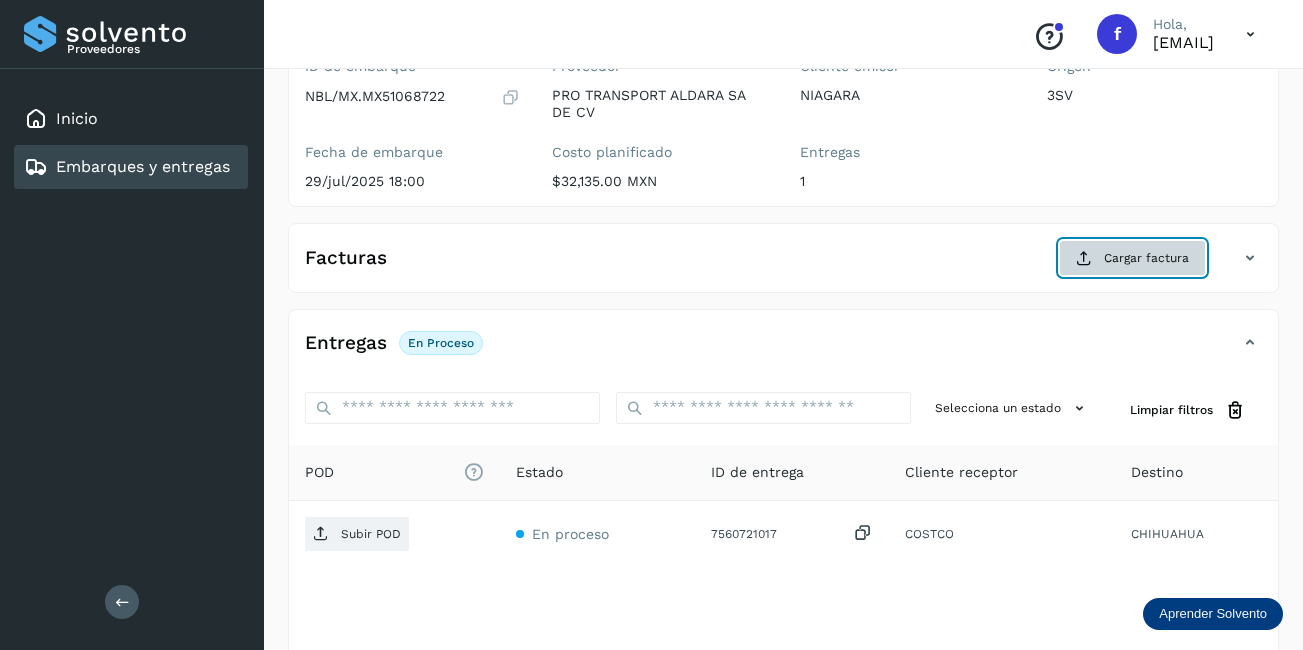 click on "Cargar factura" 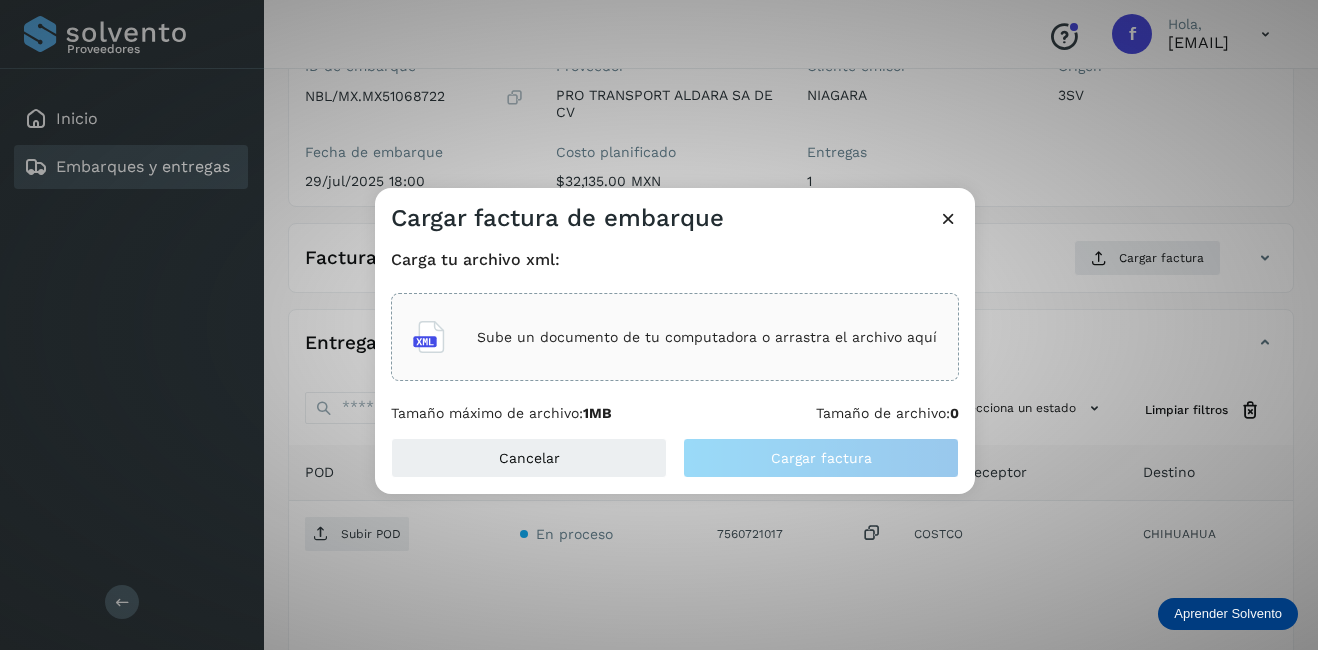 click on "Sube un documento de tu computadora o arrastra el archivo aquí" at bounding box center (707, 337) 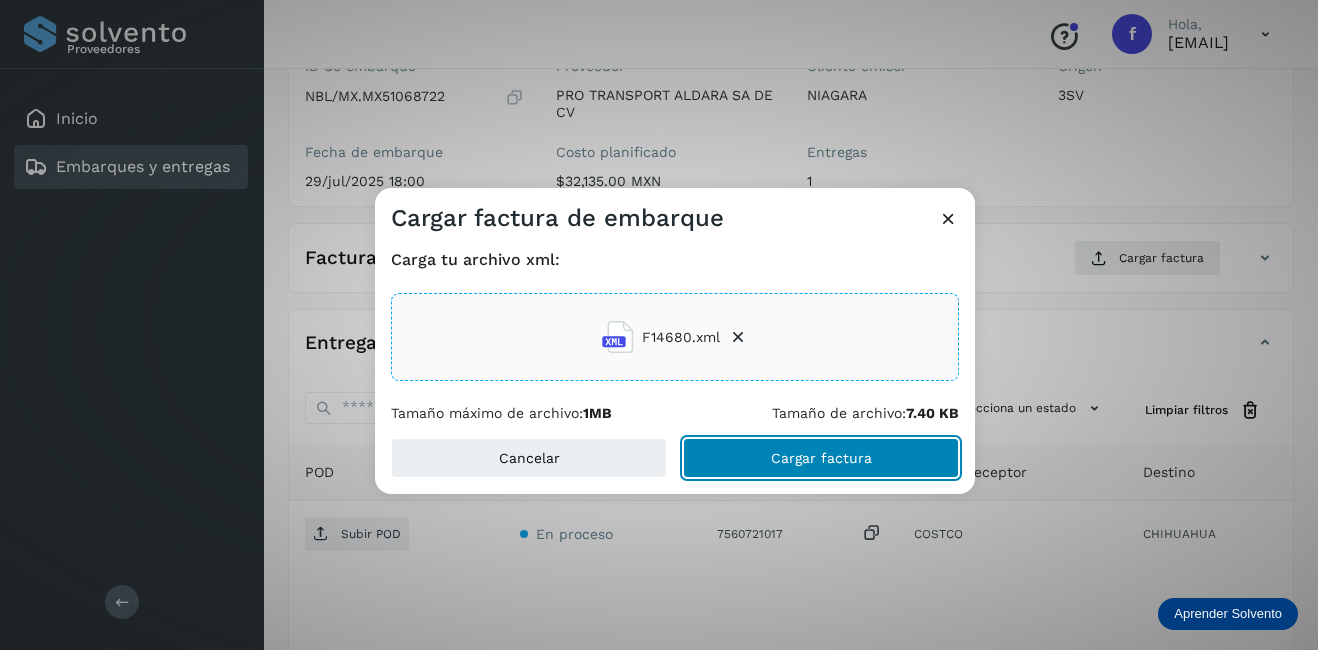 click on "Cargar factura" 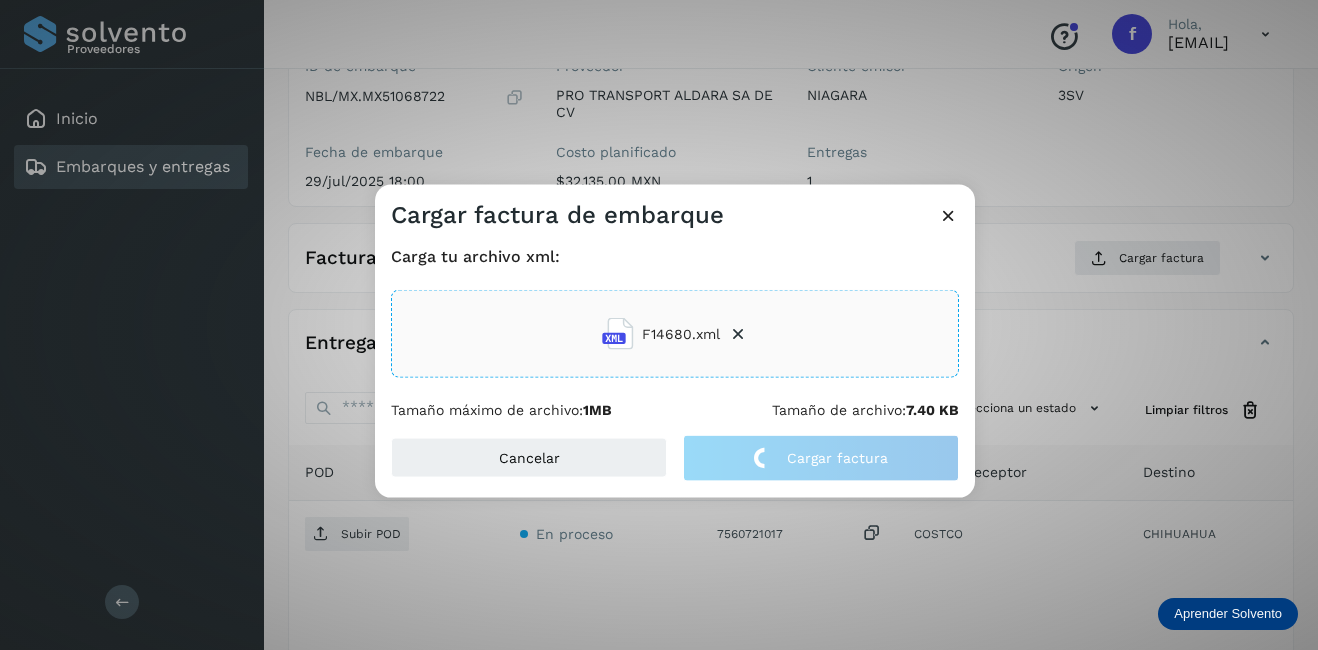 click on "Cargar factura de embarque Carga tu archivo xml: F14680.xml Tamaño máximo de archivo:  1MB Tamaño de archivo:  7.40 KB Cancelar Cargar factura" 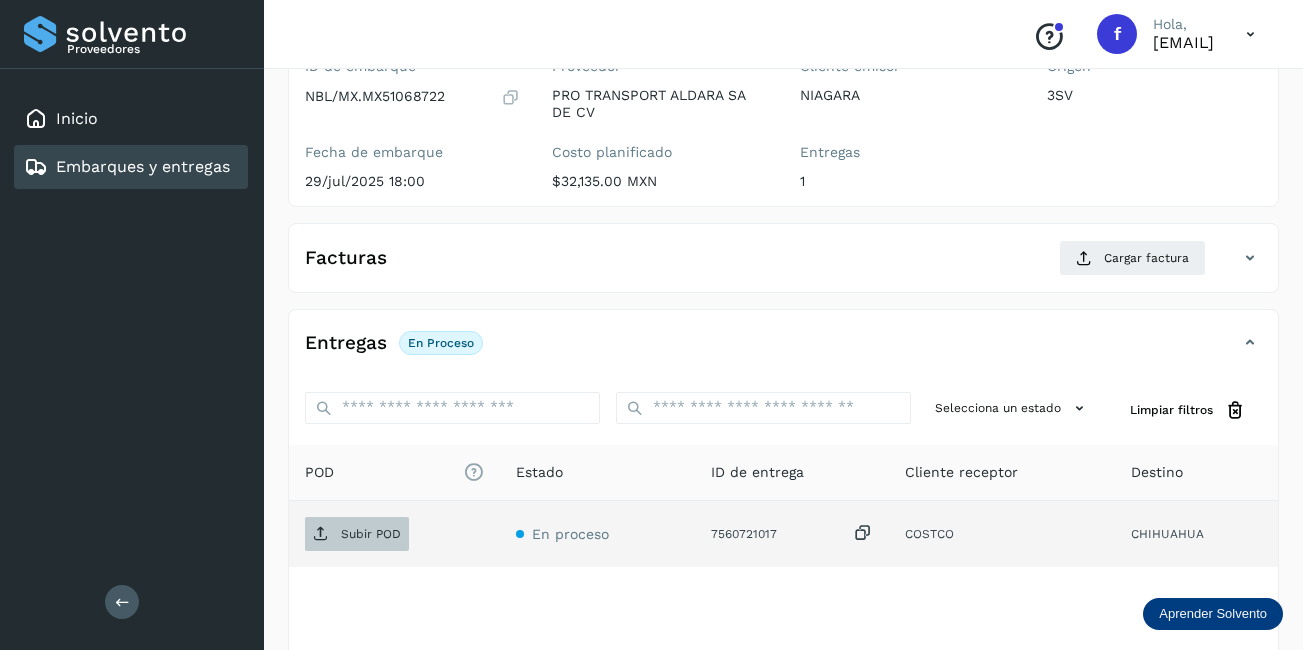 click on "Subir POD" at bounding box center (371, 534) 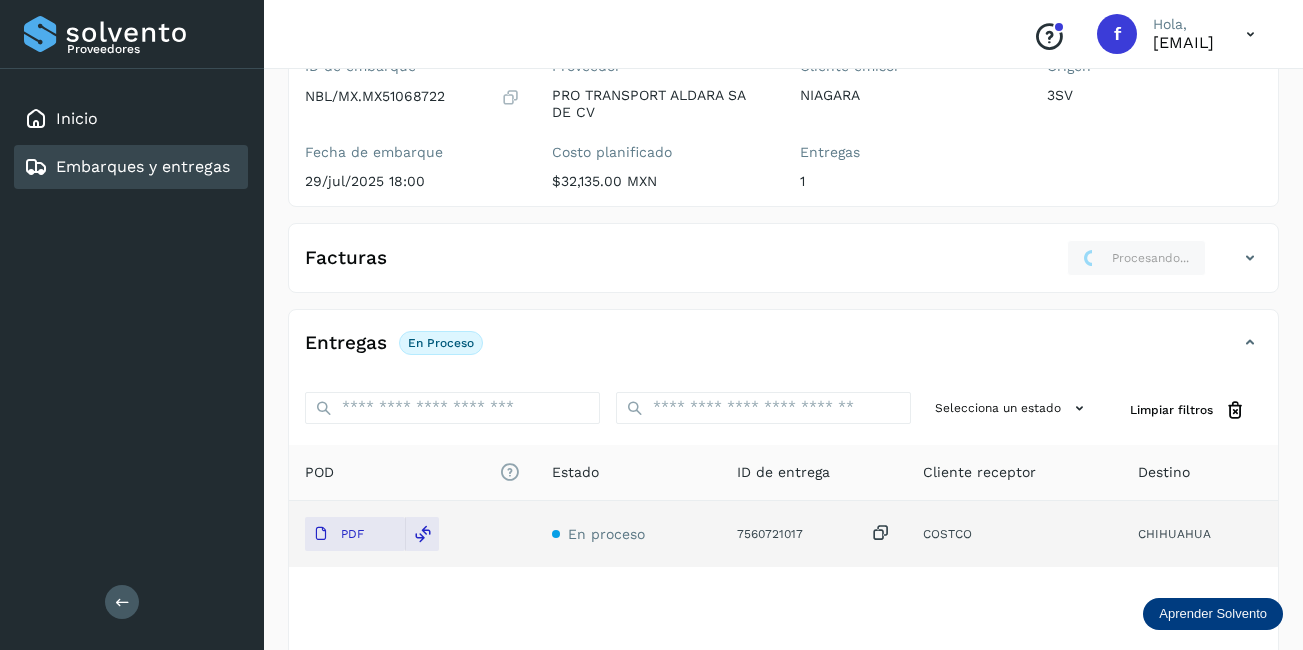 click on "Embarques y entregas" 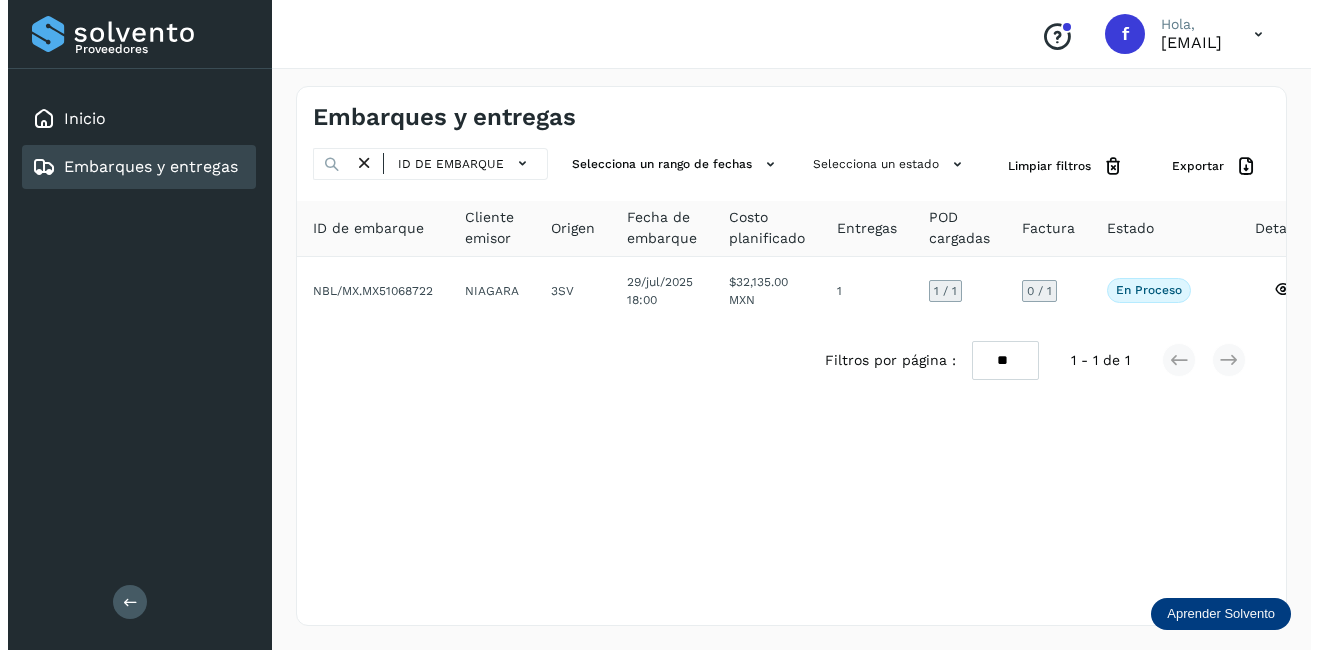 scroll, scrollTop: 0, scrollLeft: 0, axis: both 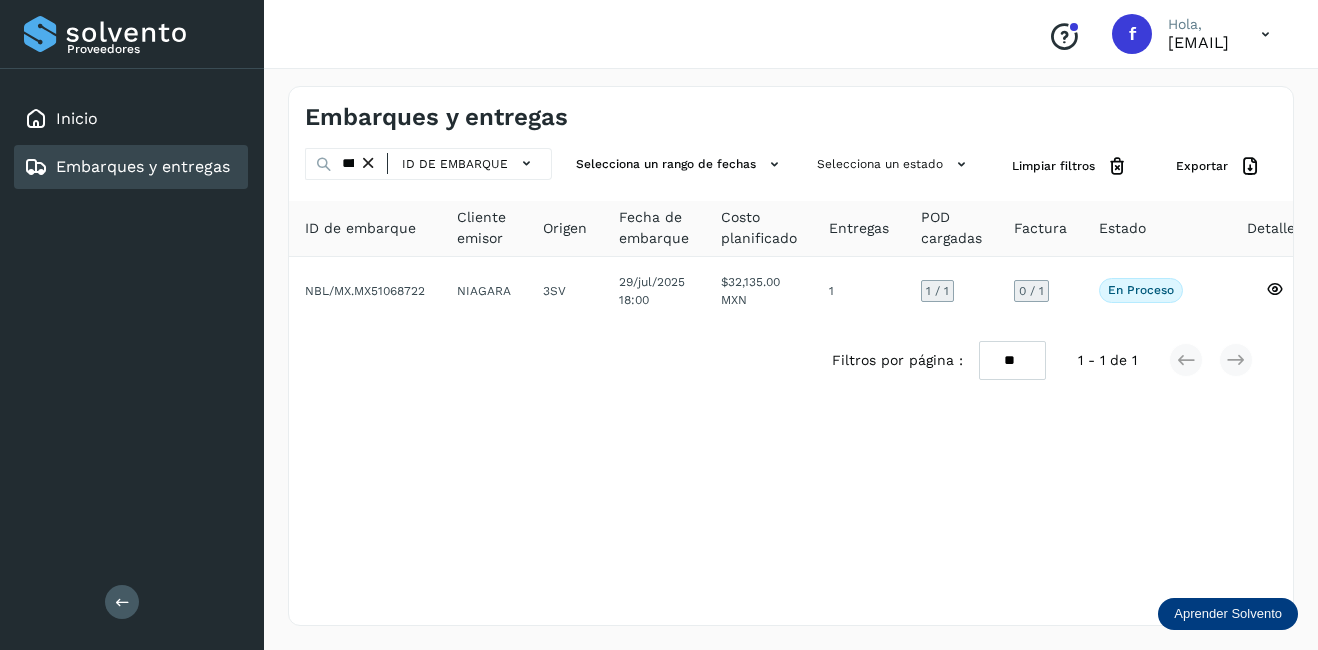 click at bounding box center (368, 163) 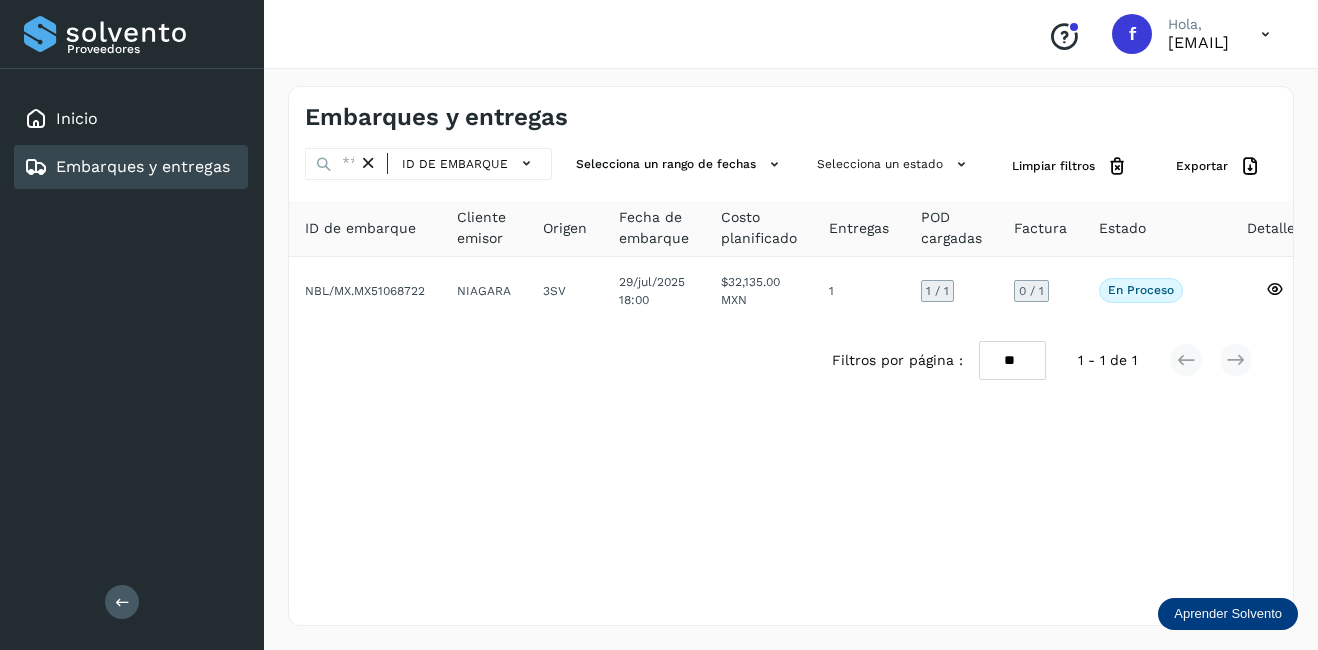 click at bounding box center (368, 163) 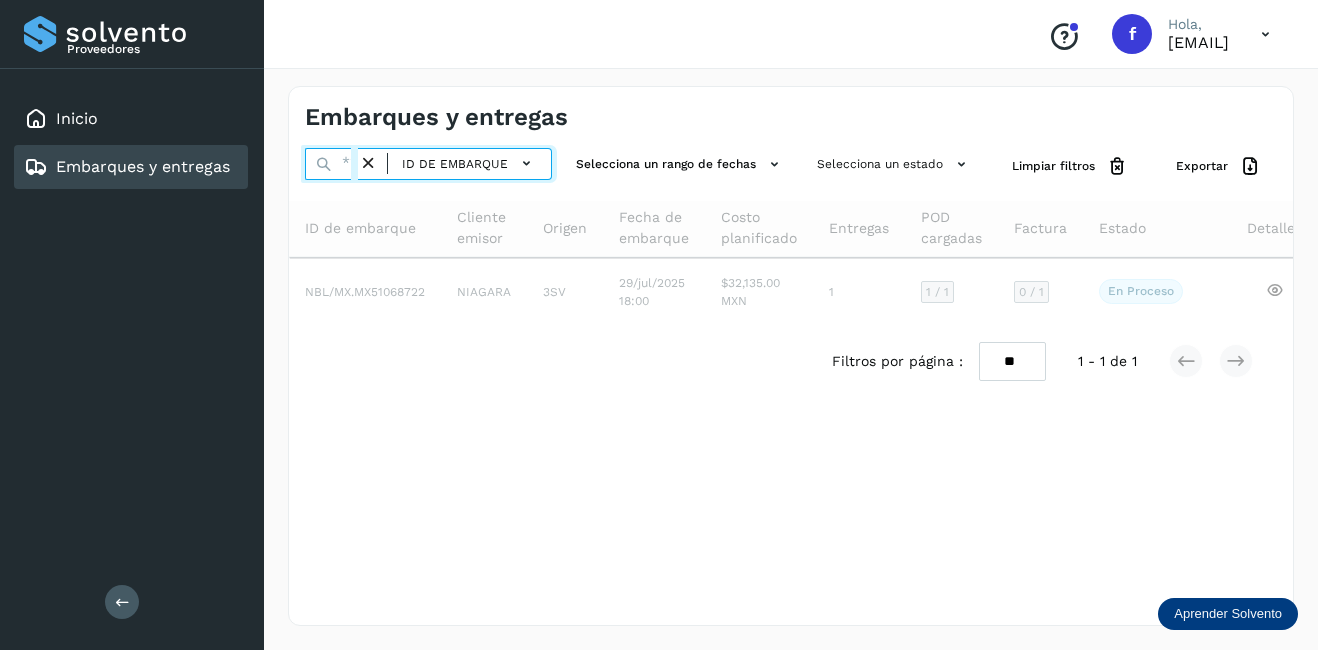 click at bounding box center (331, 164) 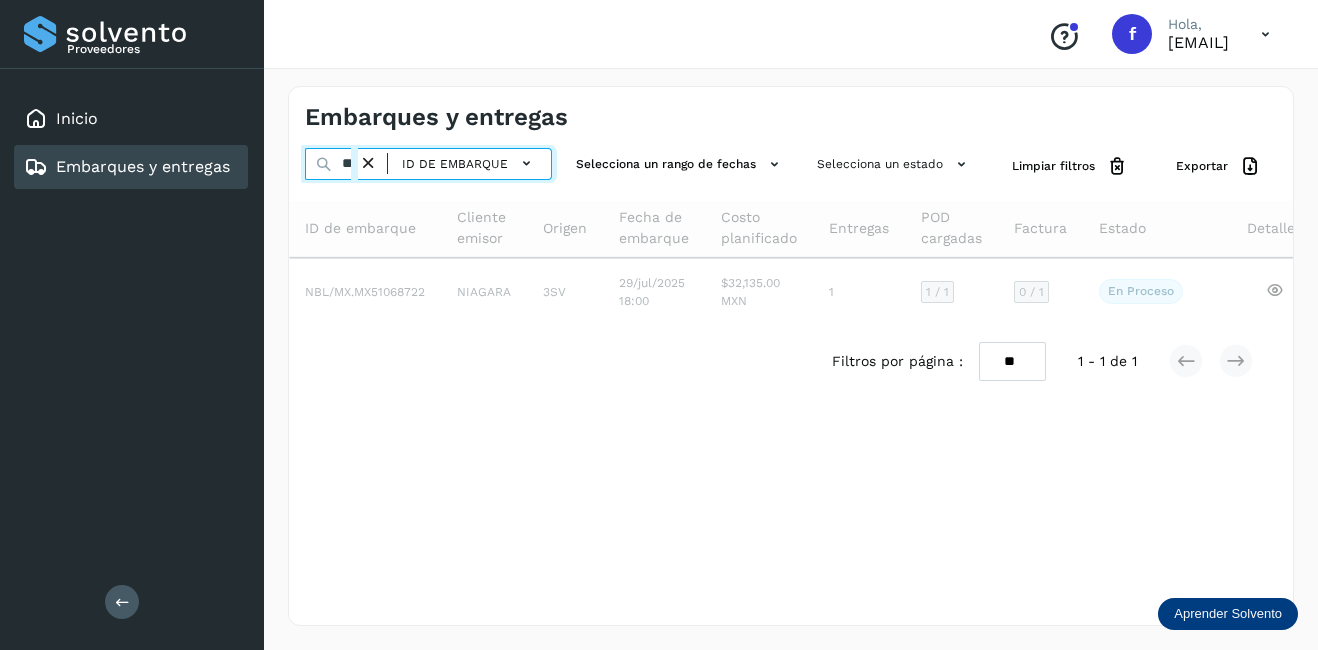 scroll, scrollTop: 0, scrollLeft: 1, axis: horizontal 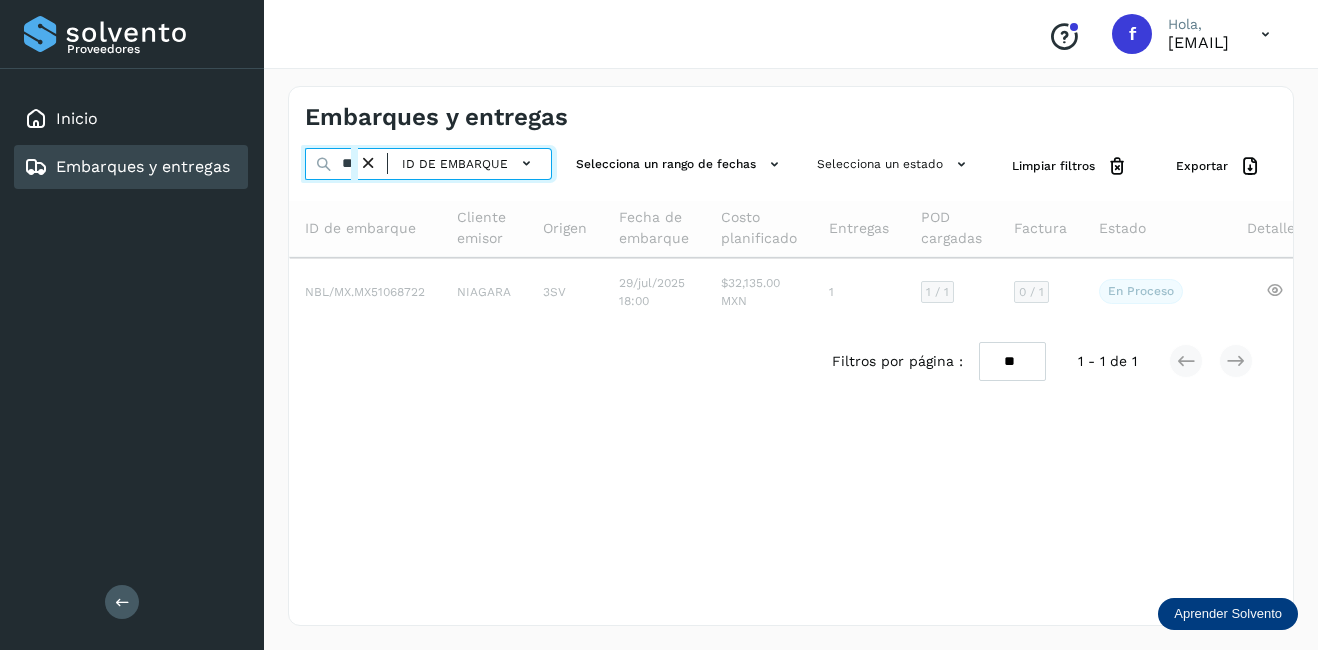 type on "*" 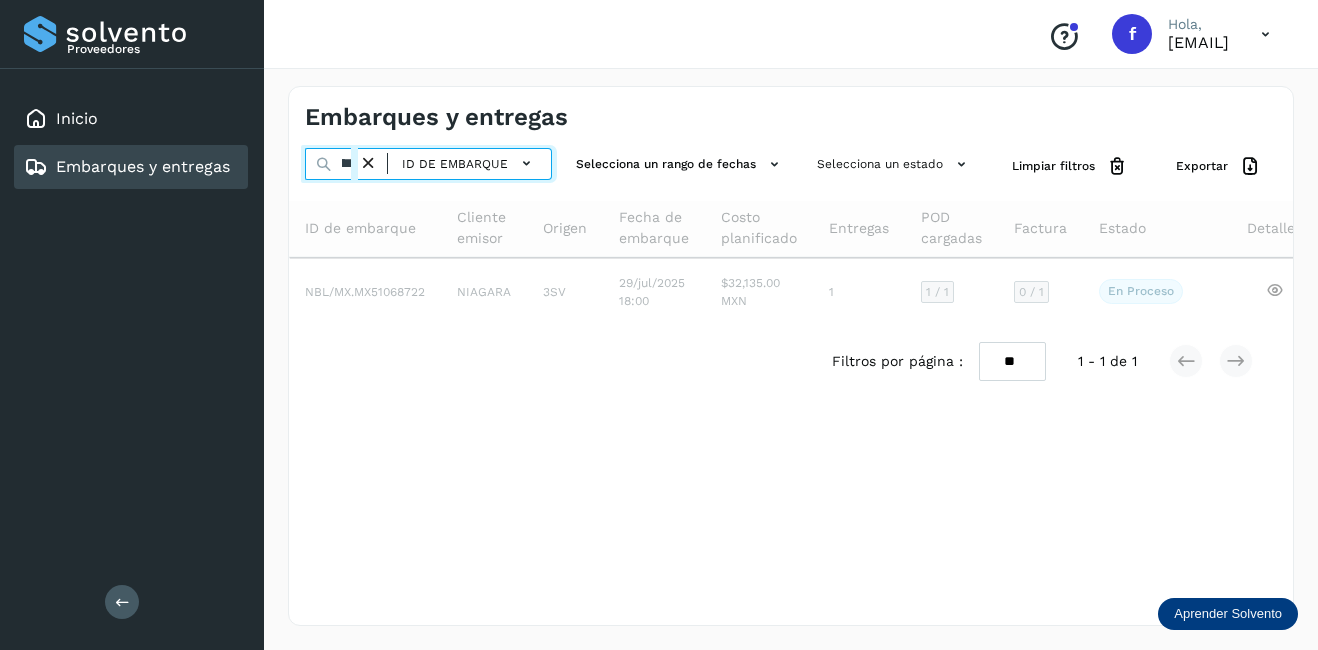 scroll, scrollTop: 0, scrollLeft: 53, axis: horizontal 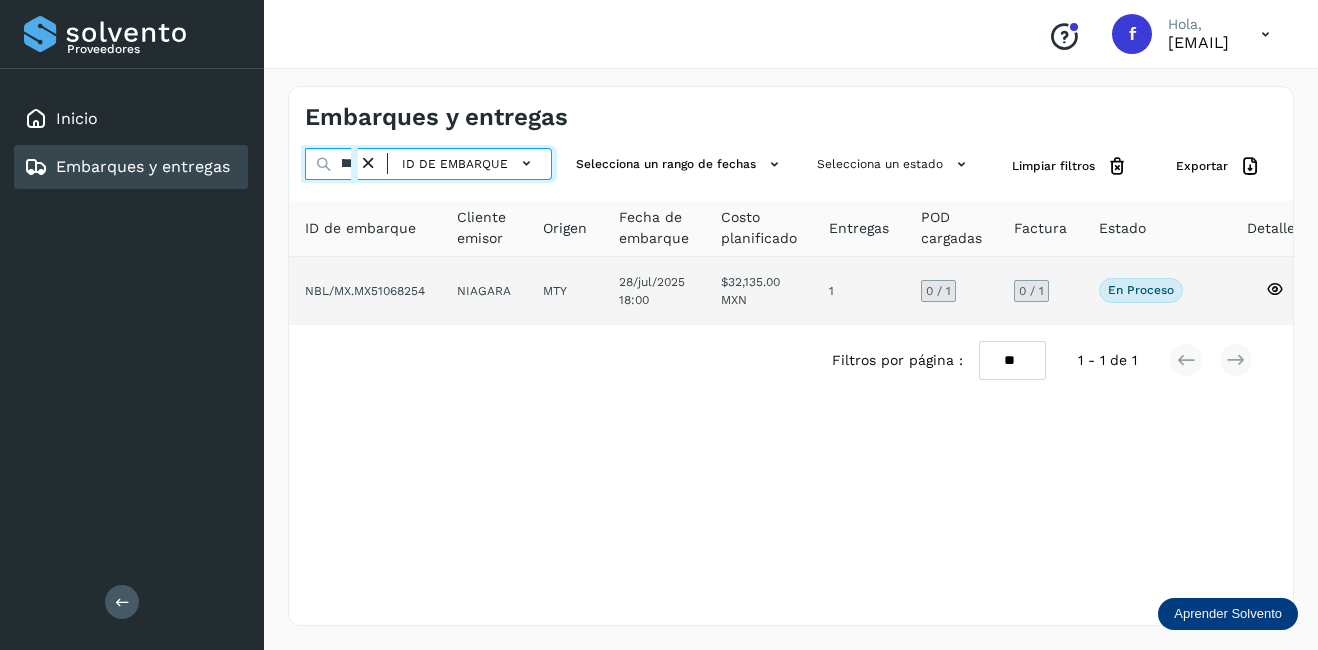 type on "********" 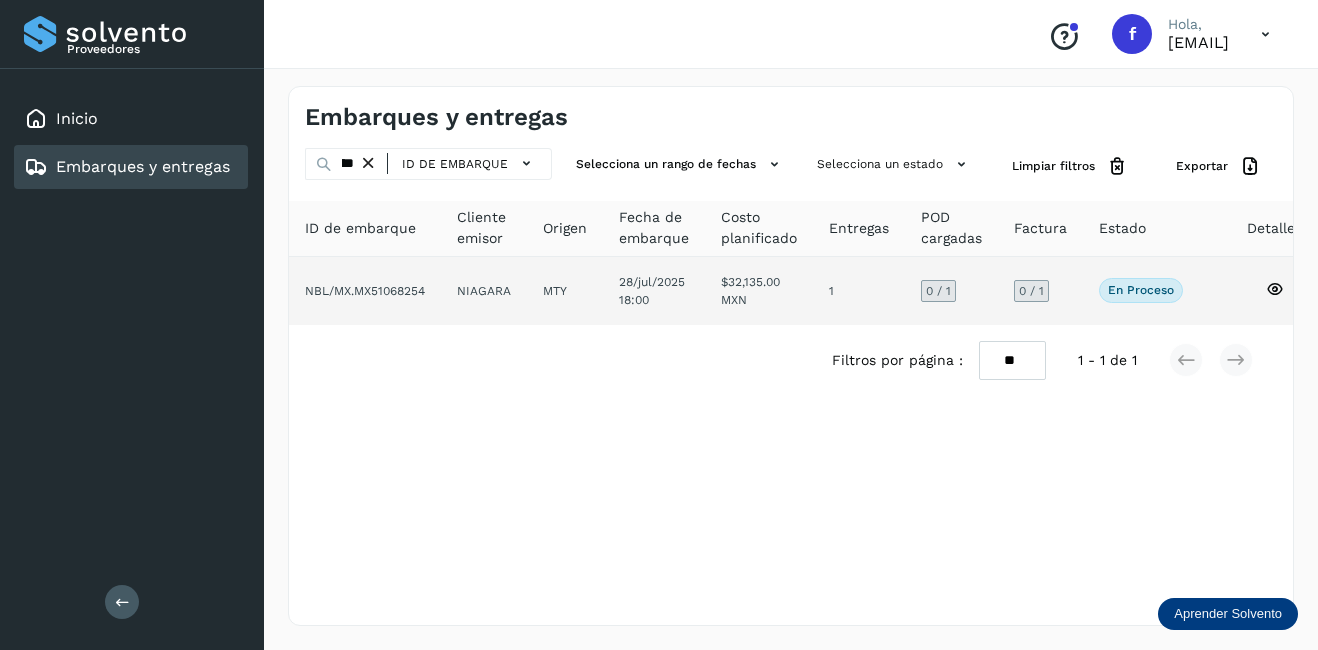click on "NIAGARA" 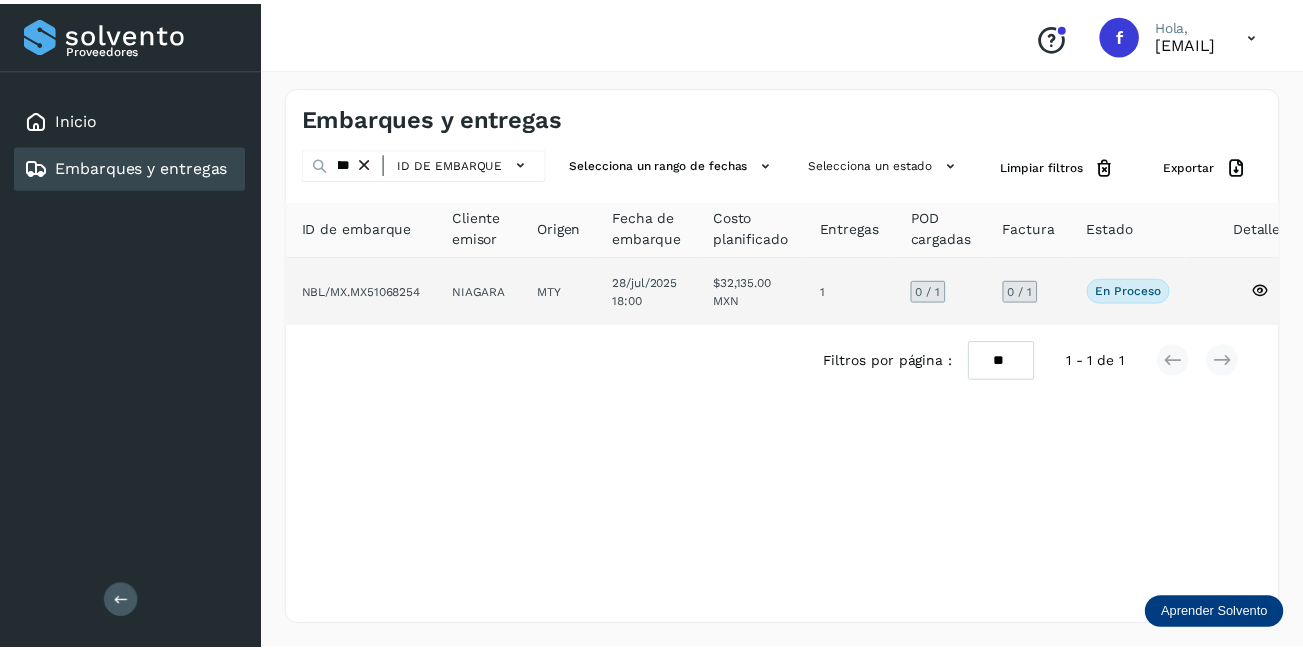 scroll, scrollTop: 0, scrollLeft: 0, axis: both 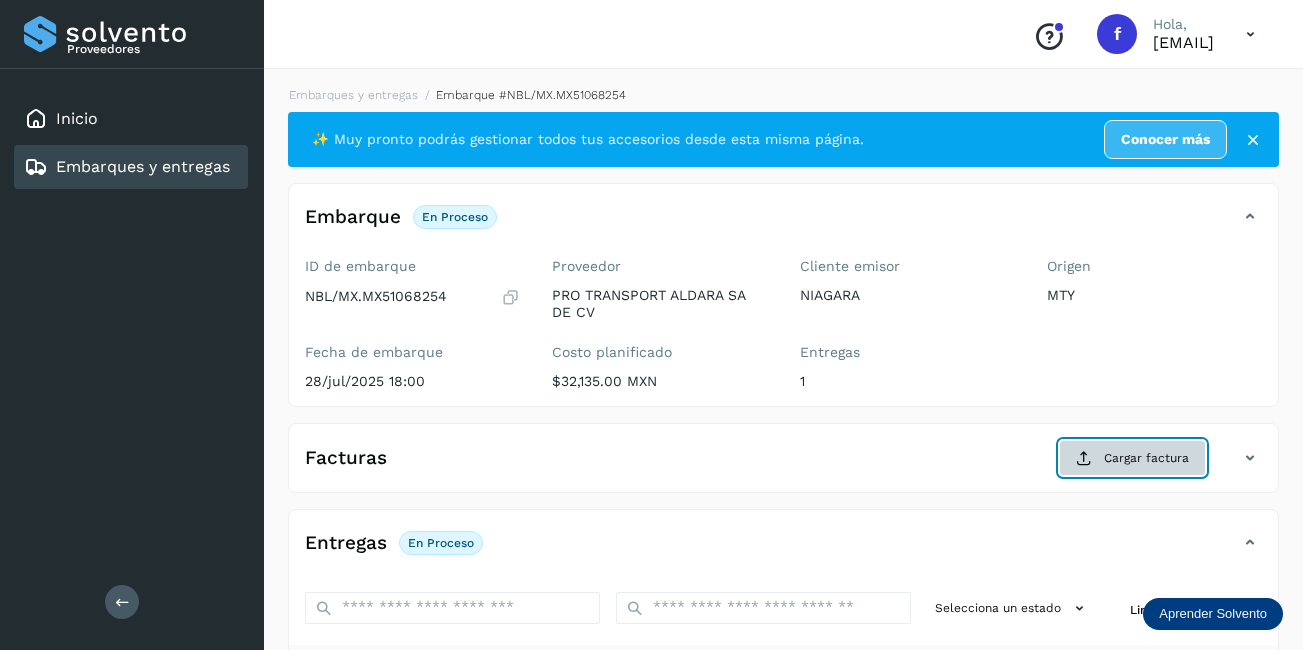 click on "Cargar factura" 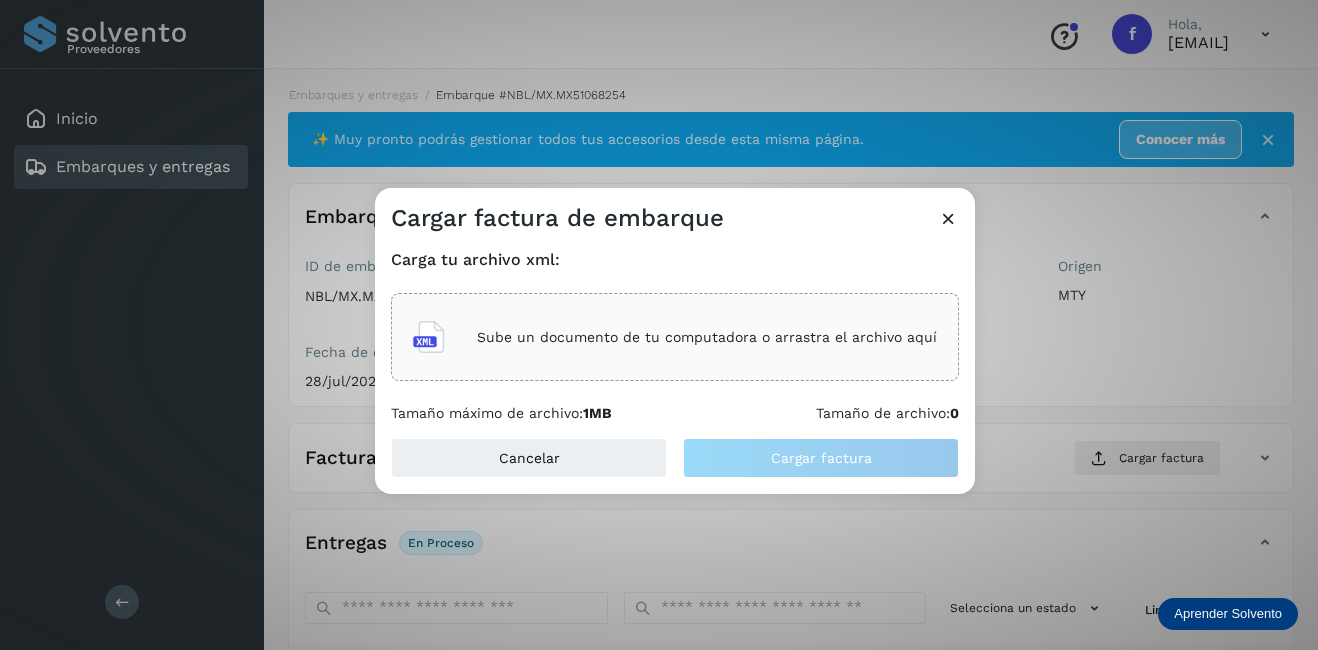 click on "Sube un documento de tu computadora o arrastra el archivo aquí" at bounding box center [707, 337] 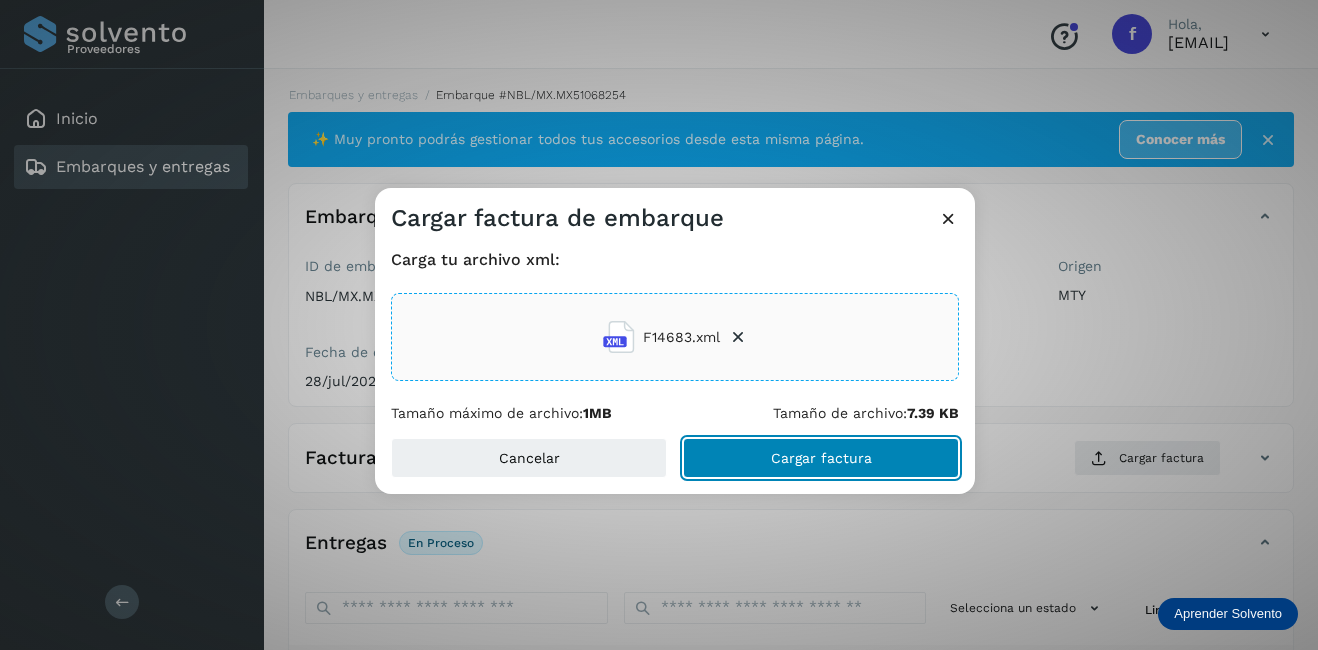 click on "Cargar factura" 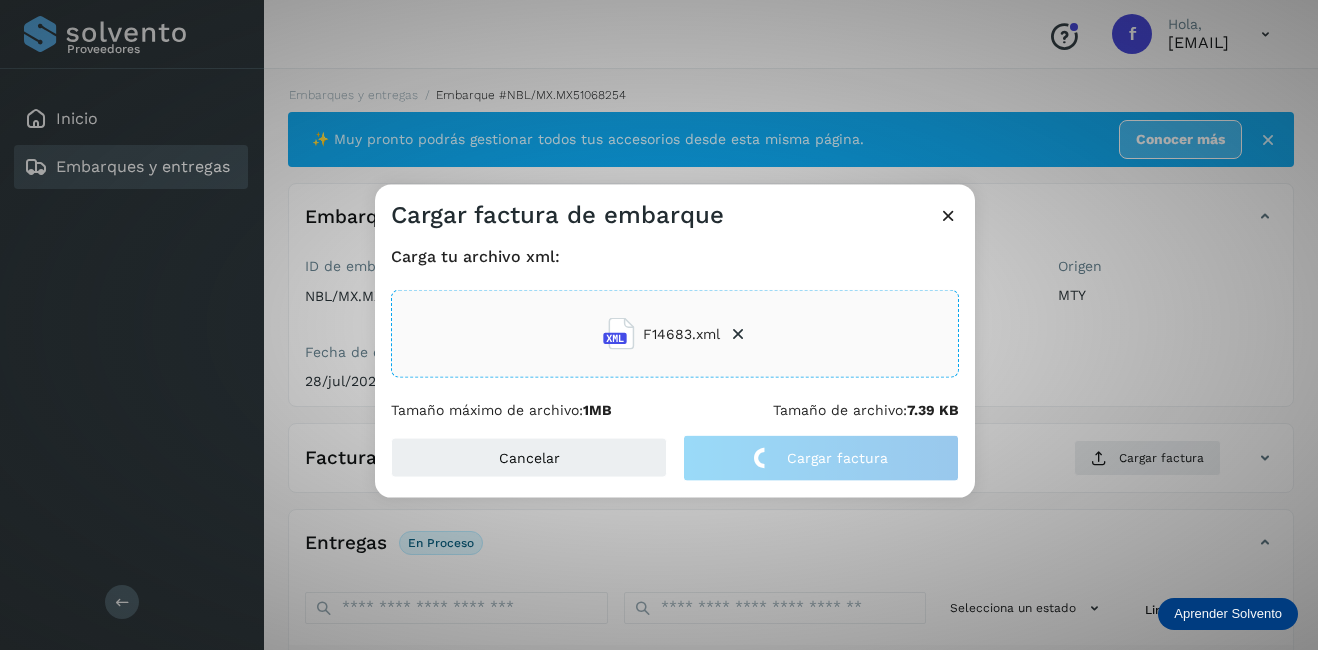 click on "Cargar factura de embarque Carga tu archivo xml: F14683.xml Tamaño máximo de archivo:  1MB Tamaño de archivo:  7.39 KB Cancelar Cargar factura" 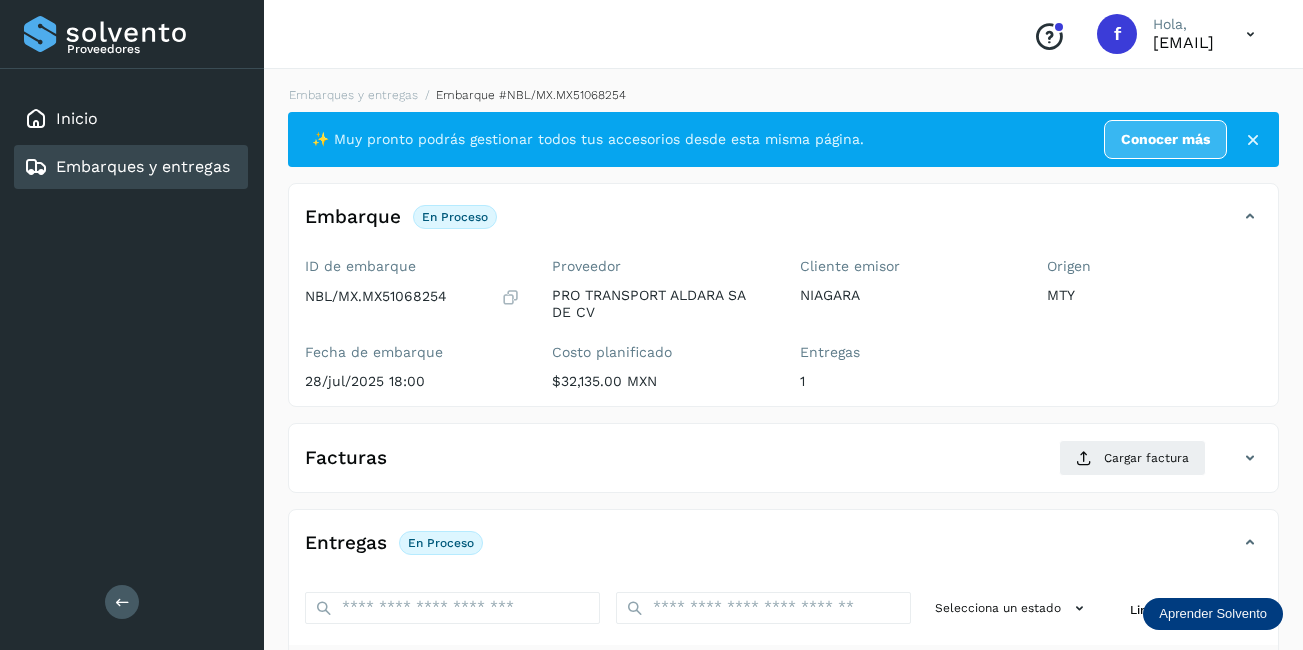 scroll, scrollTop: 200, scrollLeft: 0, axis: vertical 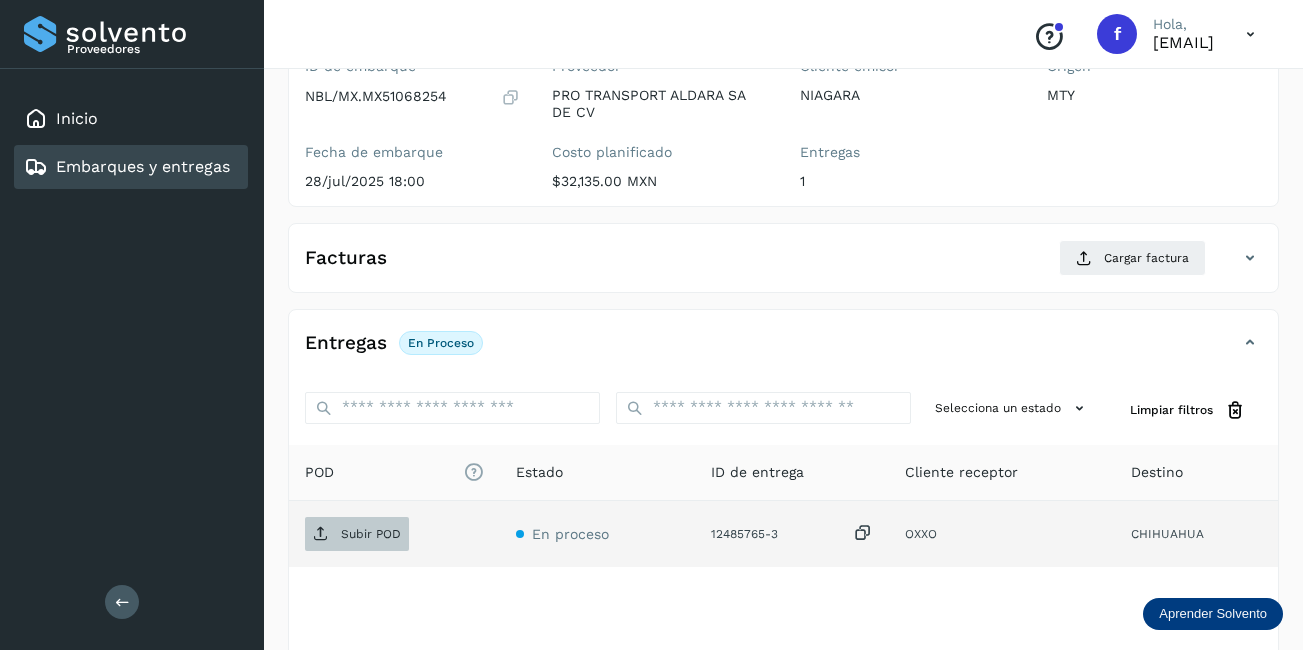 click on "Subir POD" at bounding box center (371, 534) 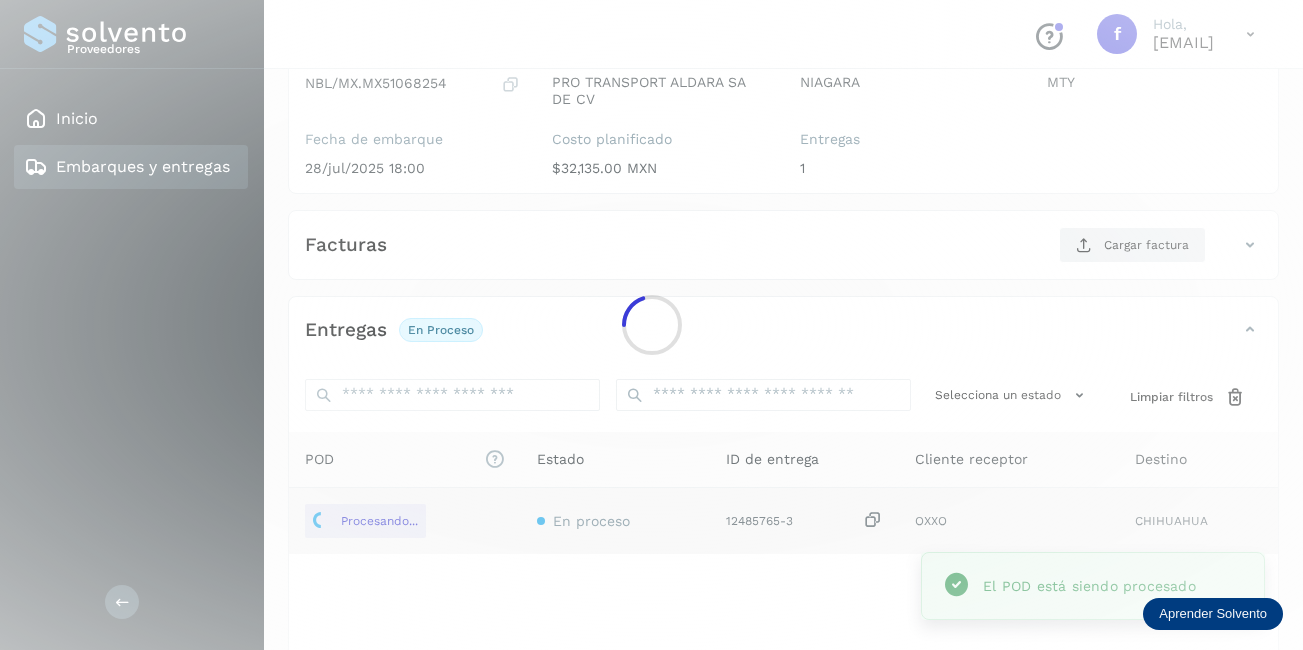 scroll, scrollTop: 0, scrollLeft: 0, axis: both 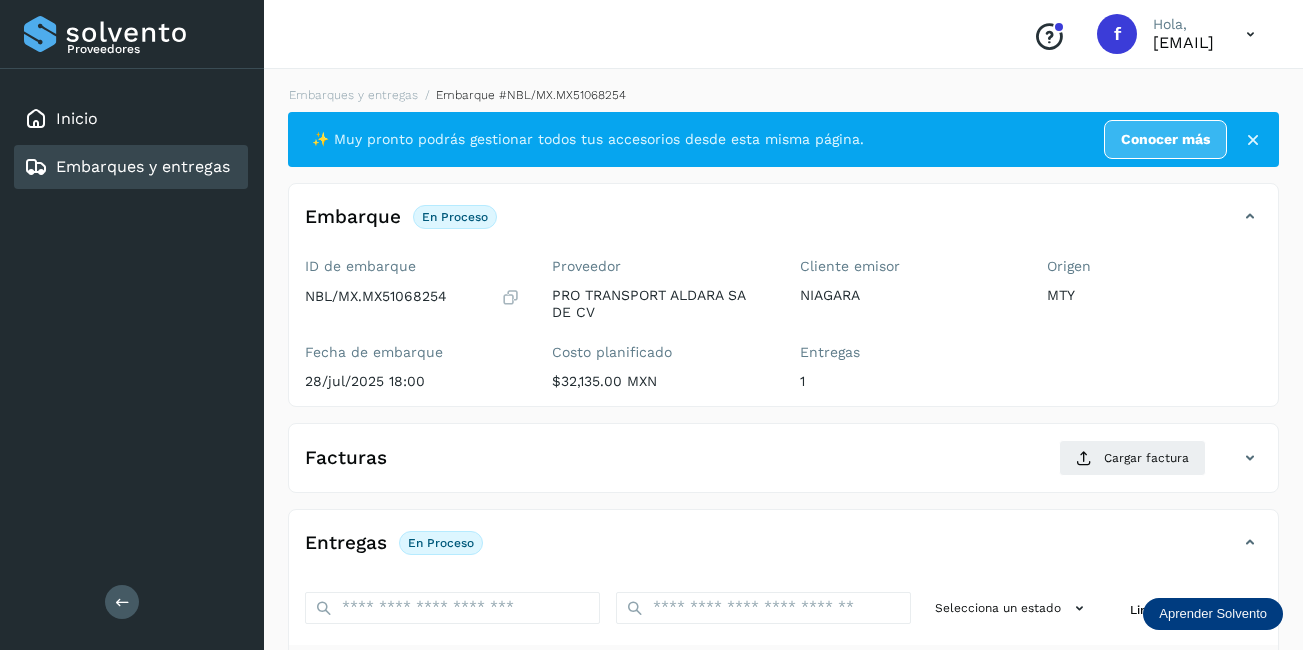 drag, startPoint x: 111, startPoint y: 158, endPoint x: 882, endPoint y: 492, distance: 840.23627 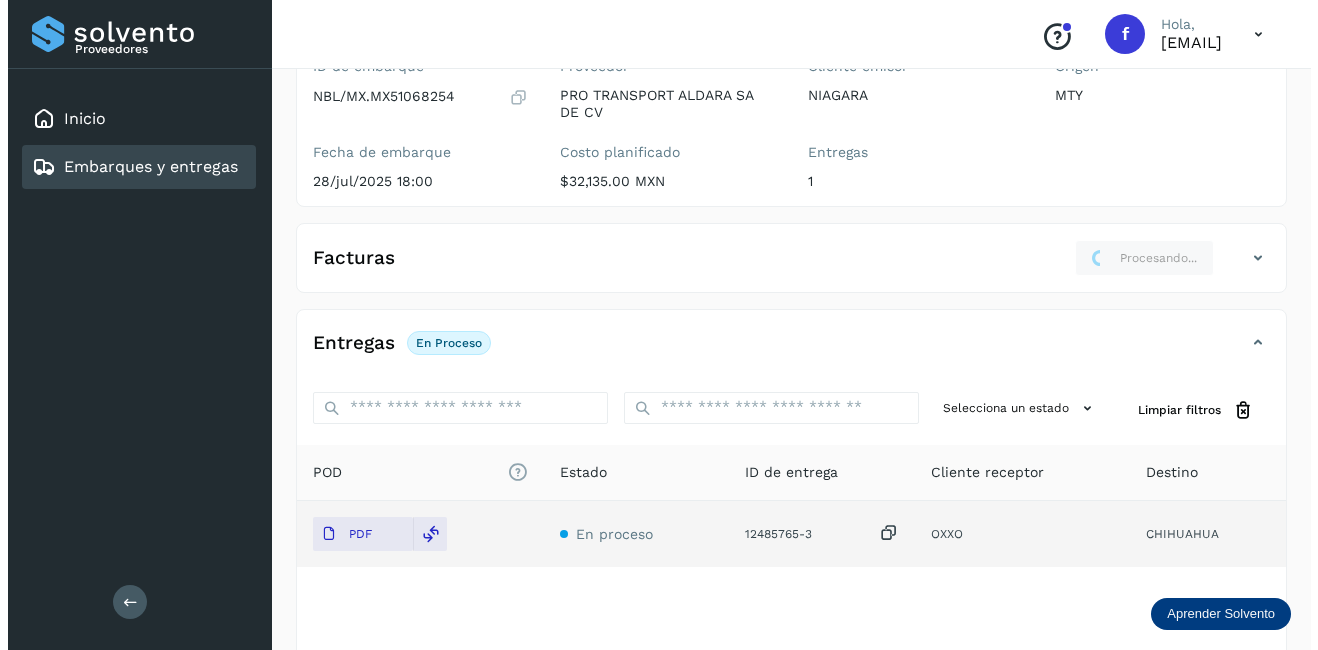scroll, scrollTop: 0, scrollLeft: 0, axis: both 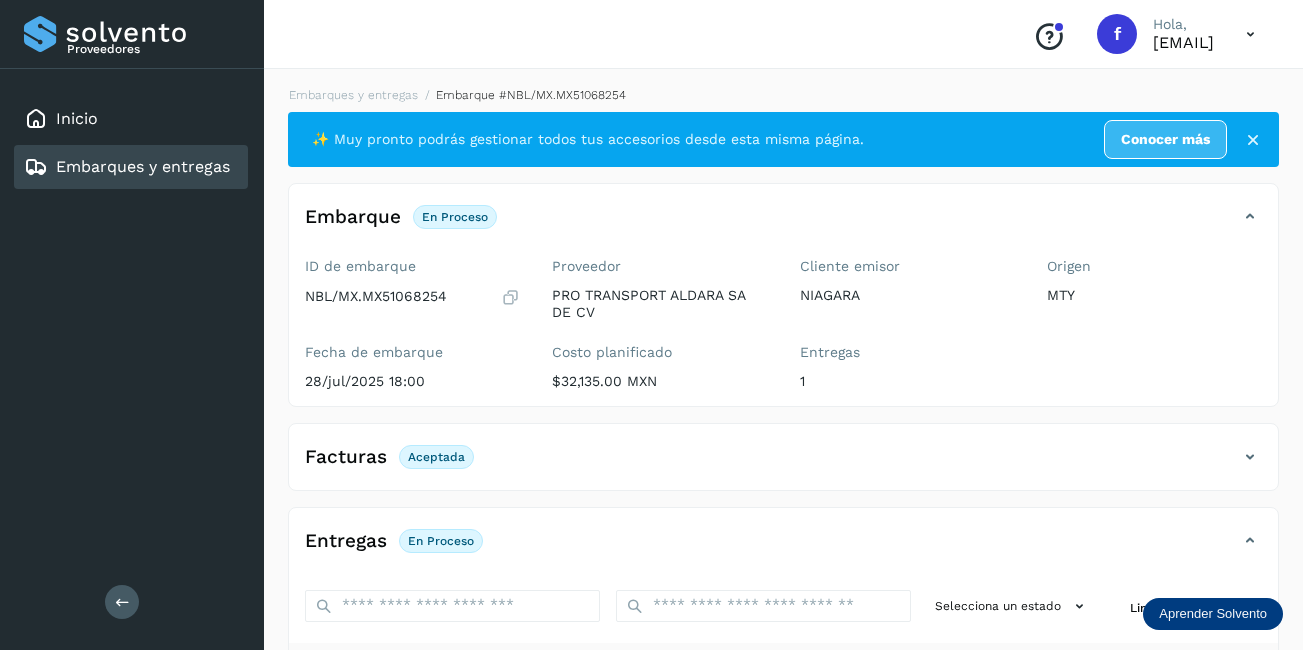 click on "Embarques y entregas" at bounding box center [143, 166] 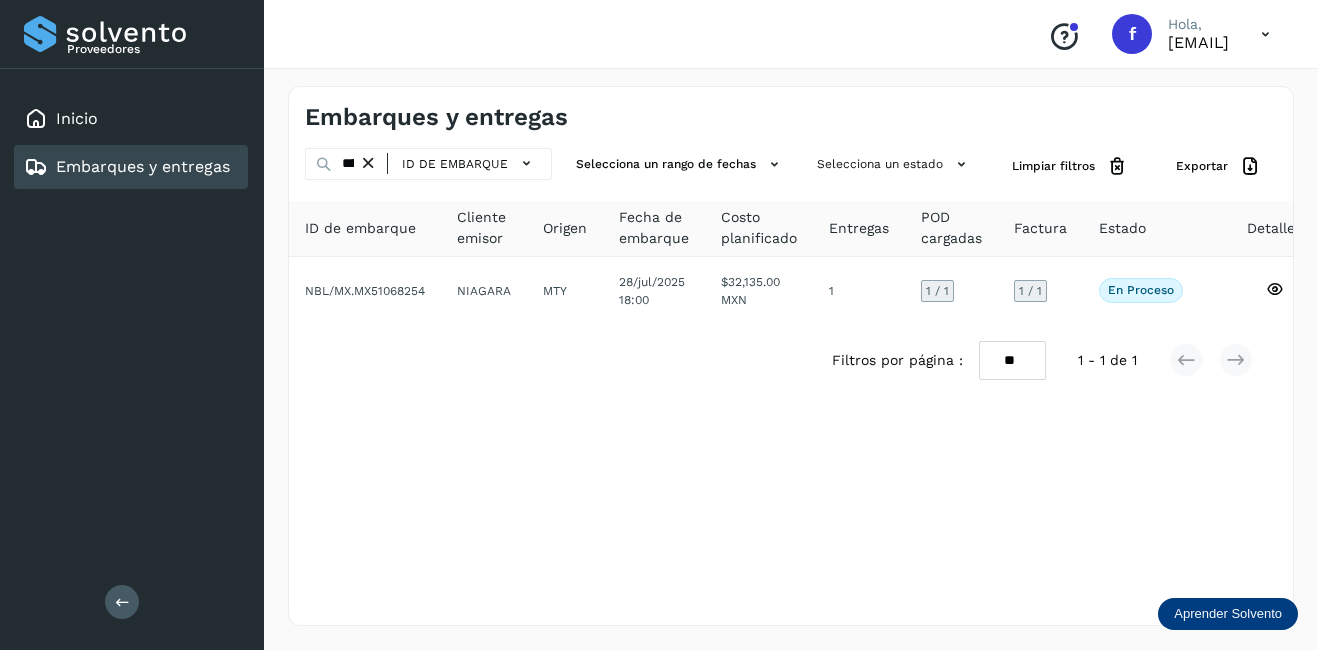 click at bounding box center [368, 163] 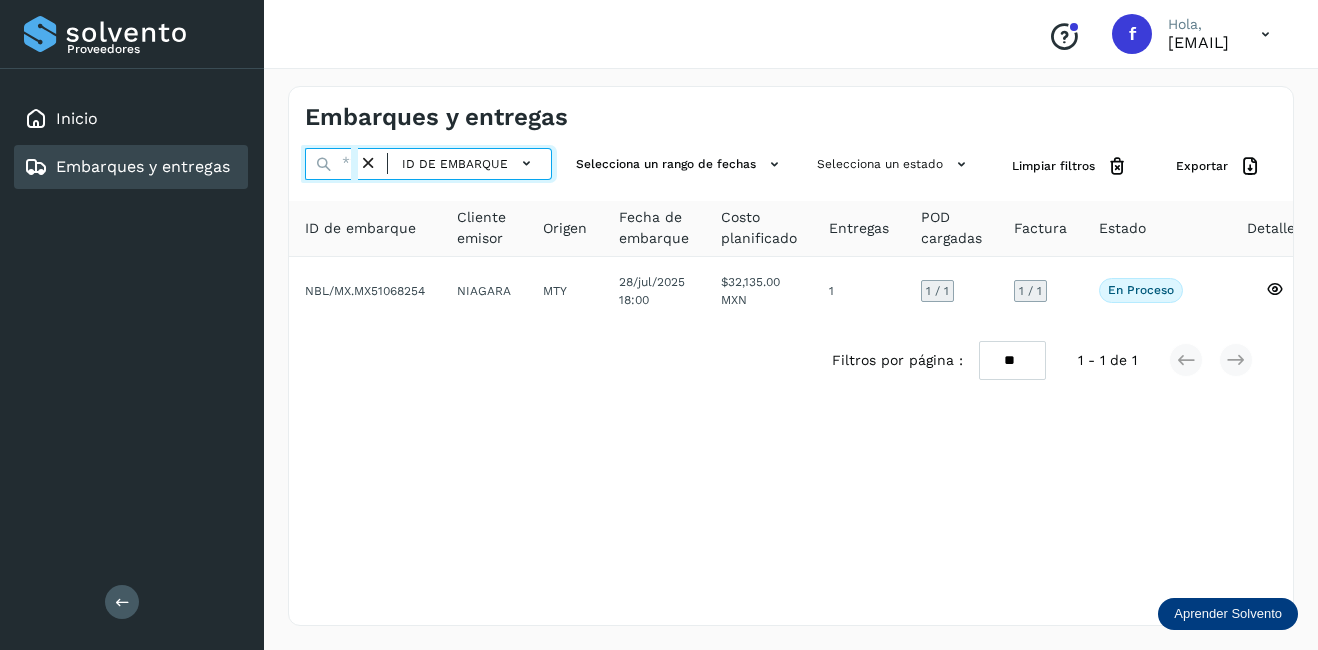click at bounding box center (331, 164) 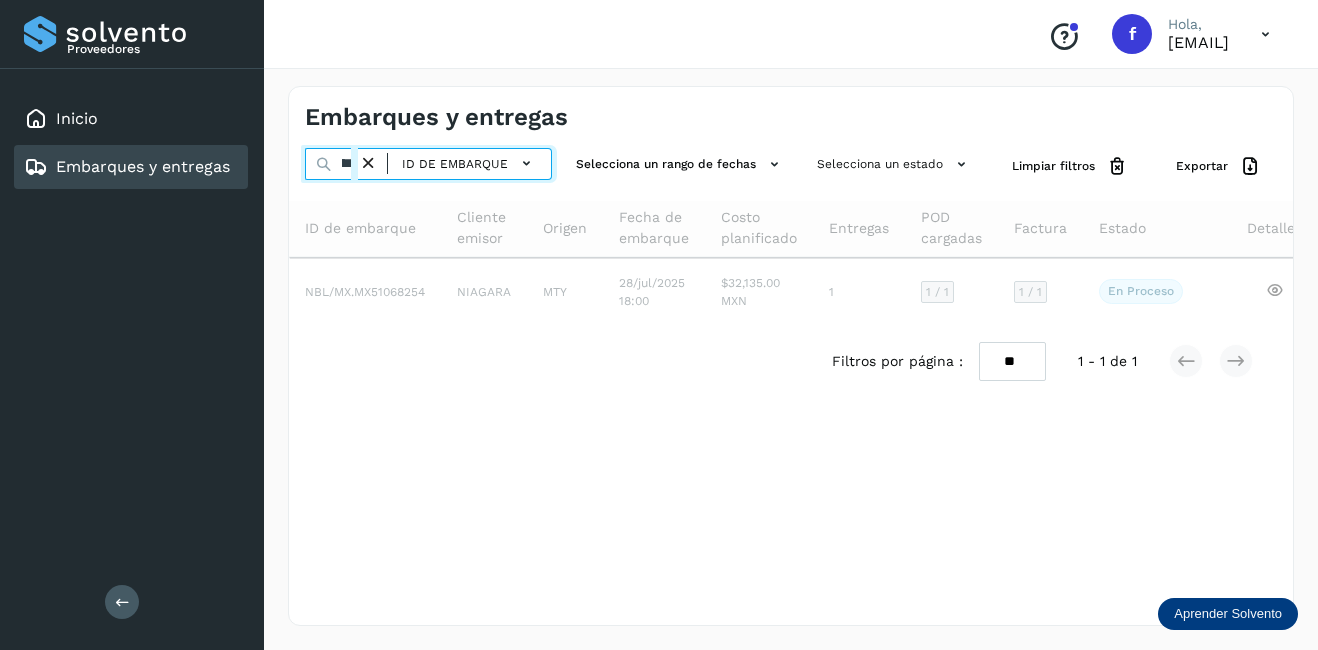 scroll, scrollTop: 0, scrollLeft: 49, axis: horizontal 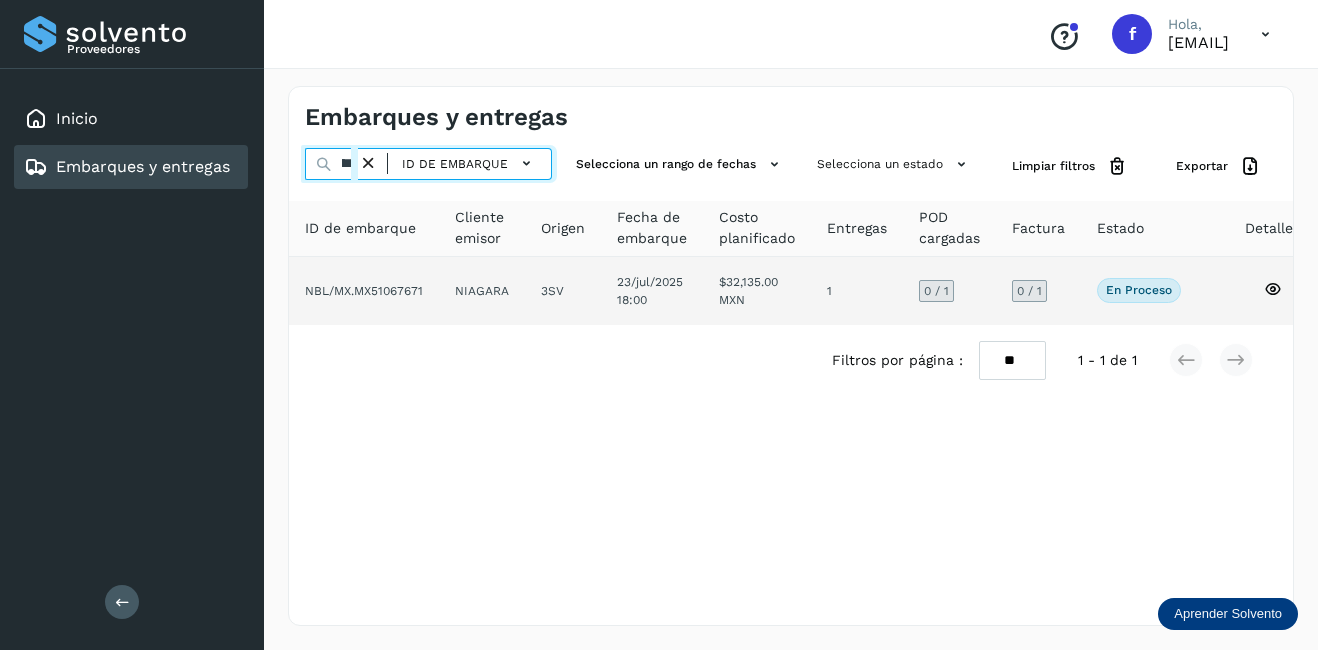 type on "********" 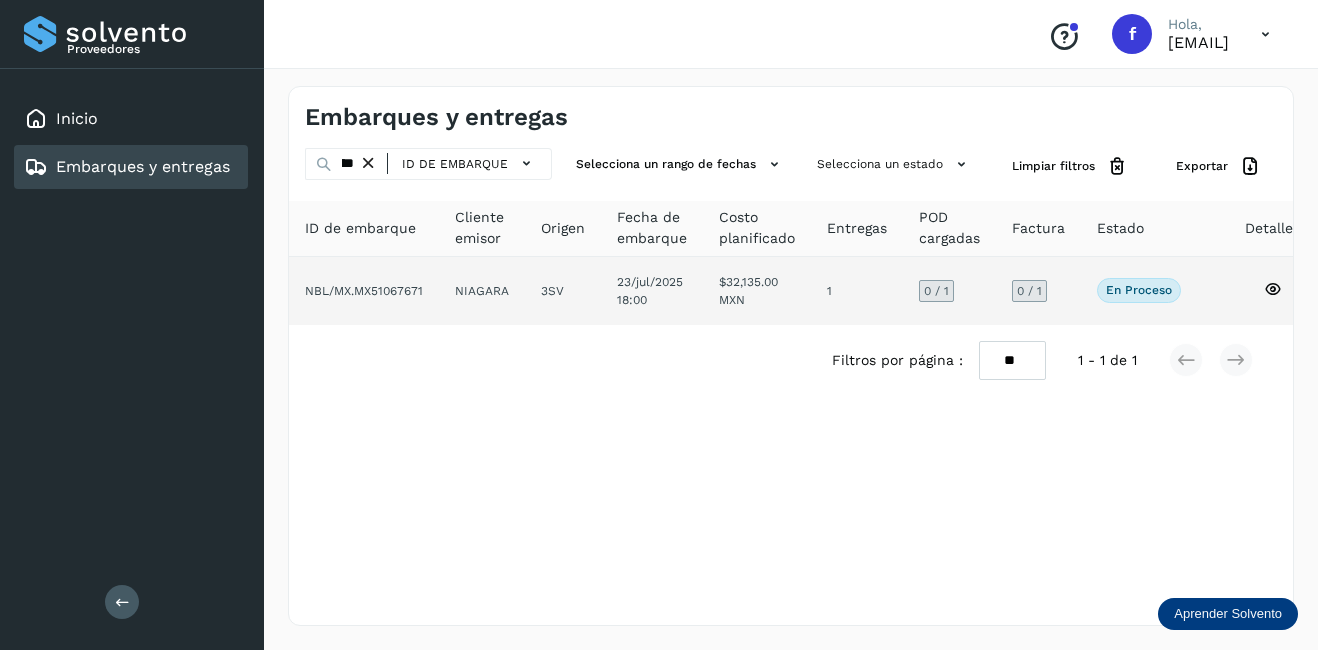click on "NIAGARA" 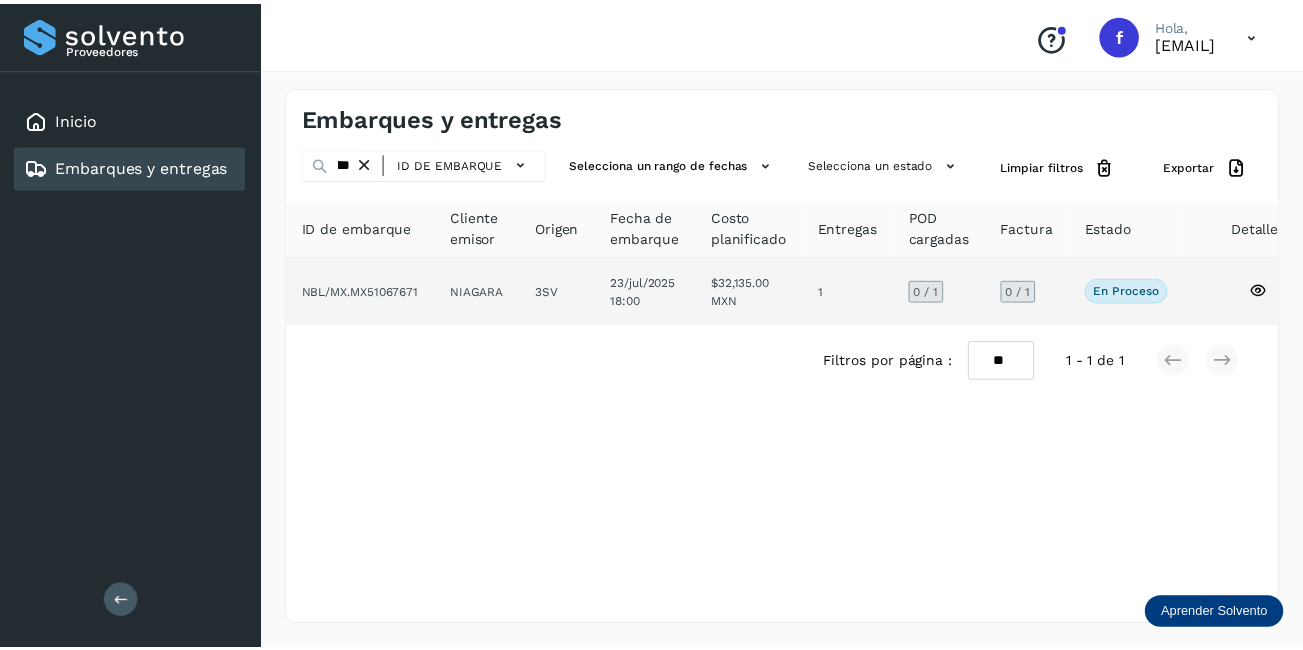 scroll, scrollTop: 0, scrollLeft: 0, axis: both 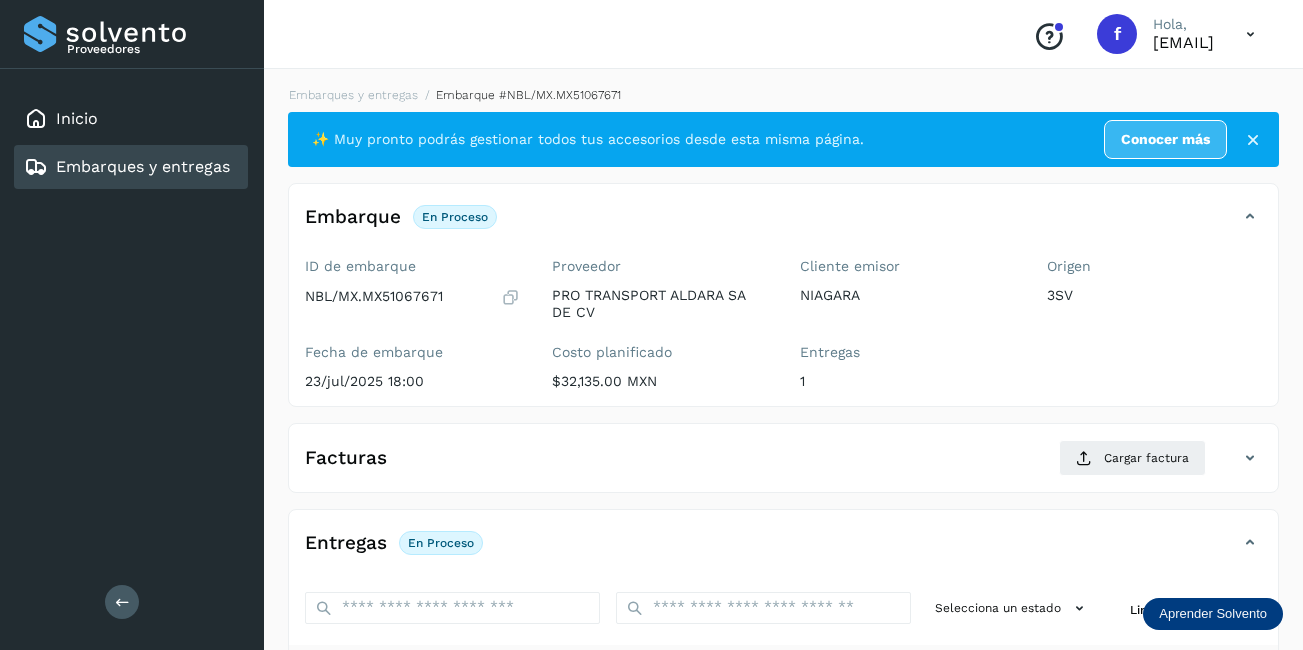 click on "Facturas Cargar factura" at bounding box center (783, 466) 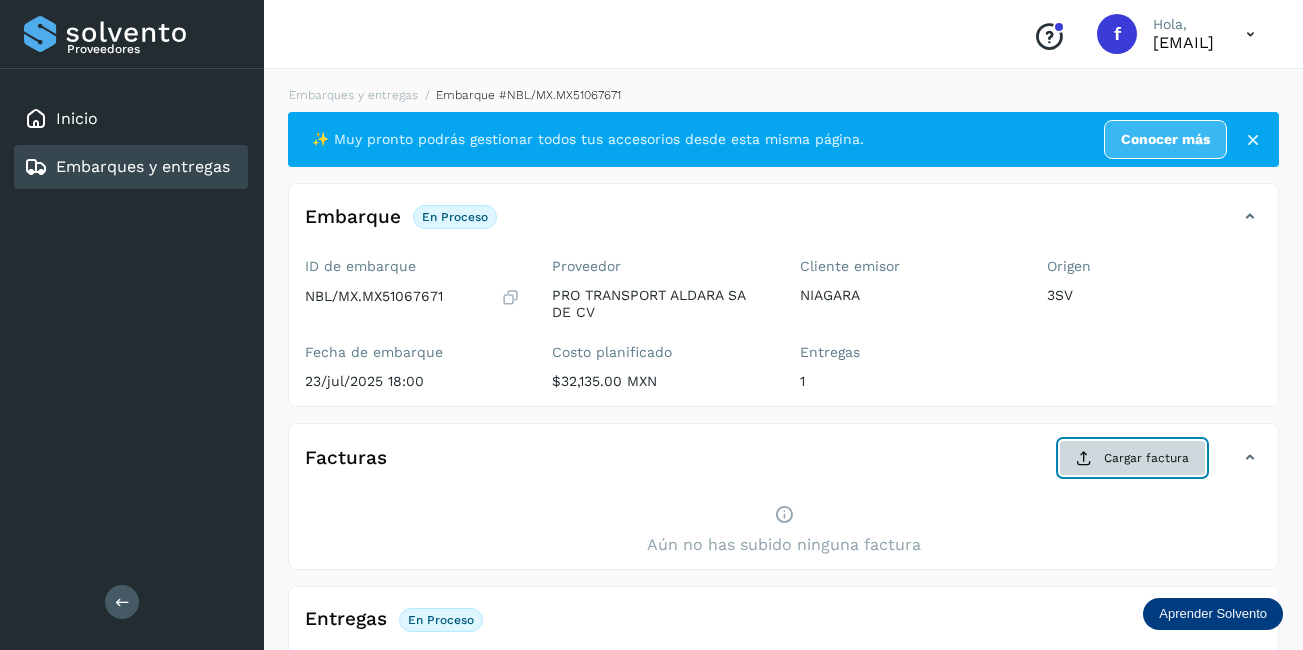 click on "Cargar factura" at bounding box center [1132, 458] 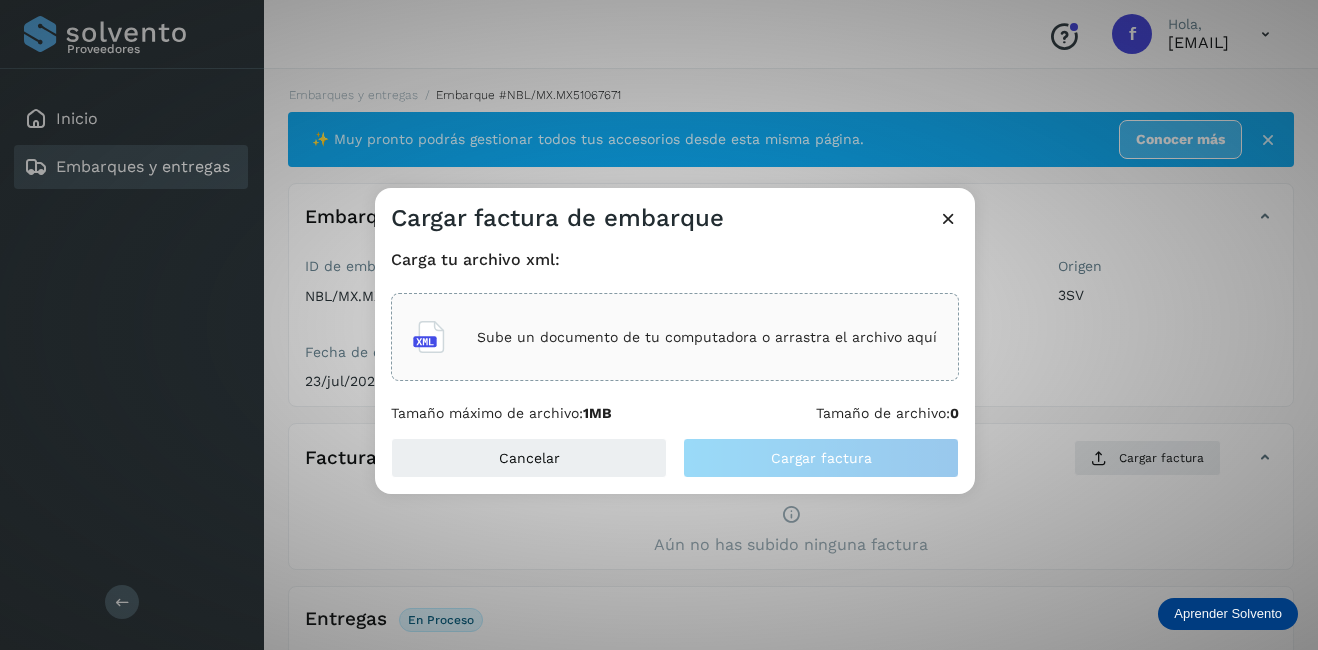 click on "Sube un documento de tu computadora o arrastra el archivo aquí" 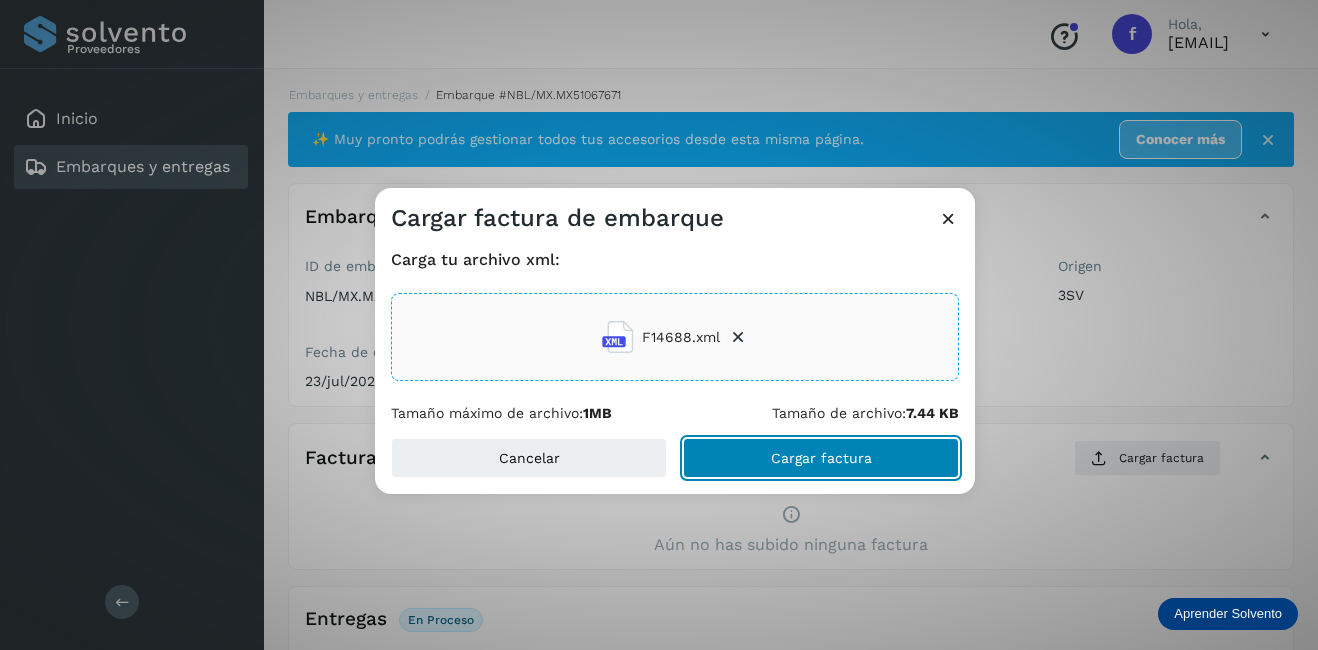 click on "Cargar factura" 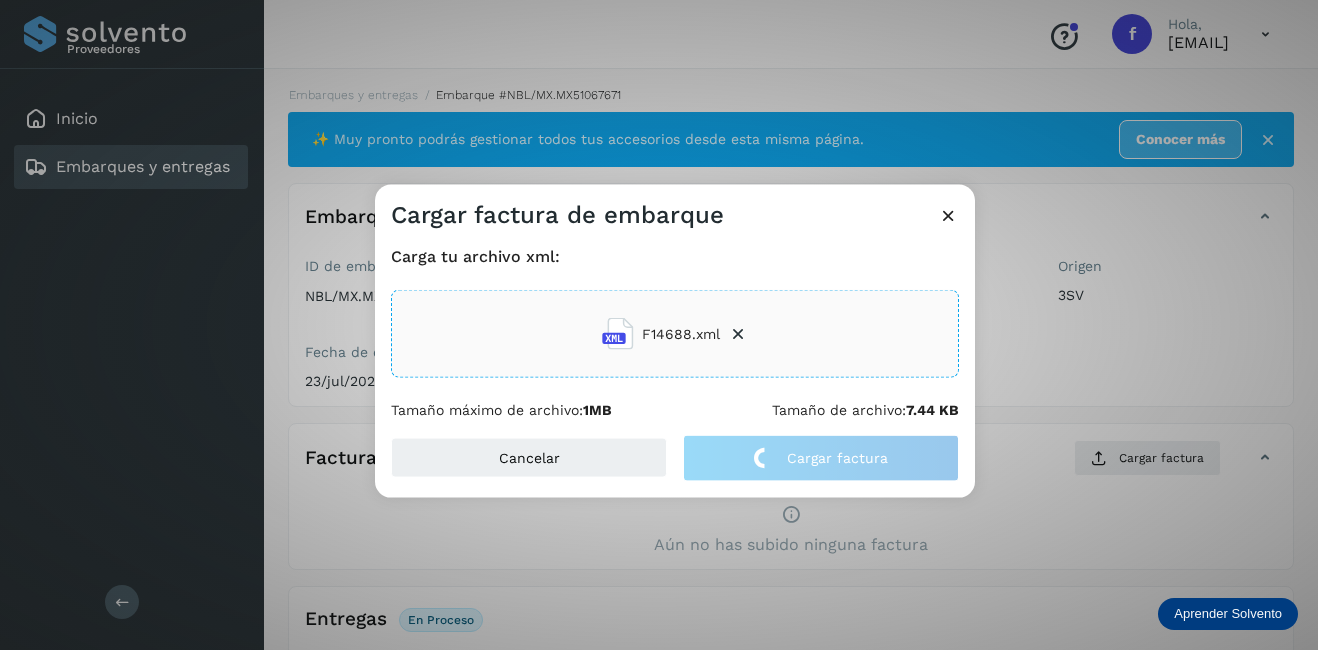 click on "Cargar factura de embarque Carga tu archivo xml: F14688.xml Tamaño máximo de archivo:  1MB Tamaño de archivo:  7.44 KB Cancelar Cargar factura" 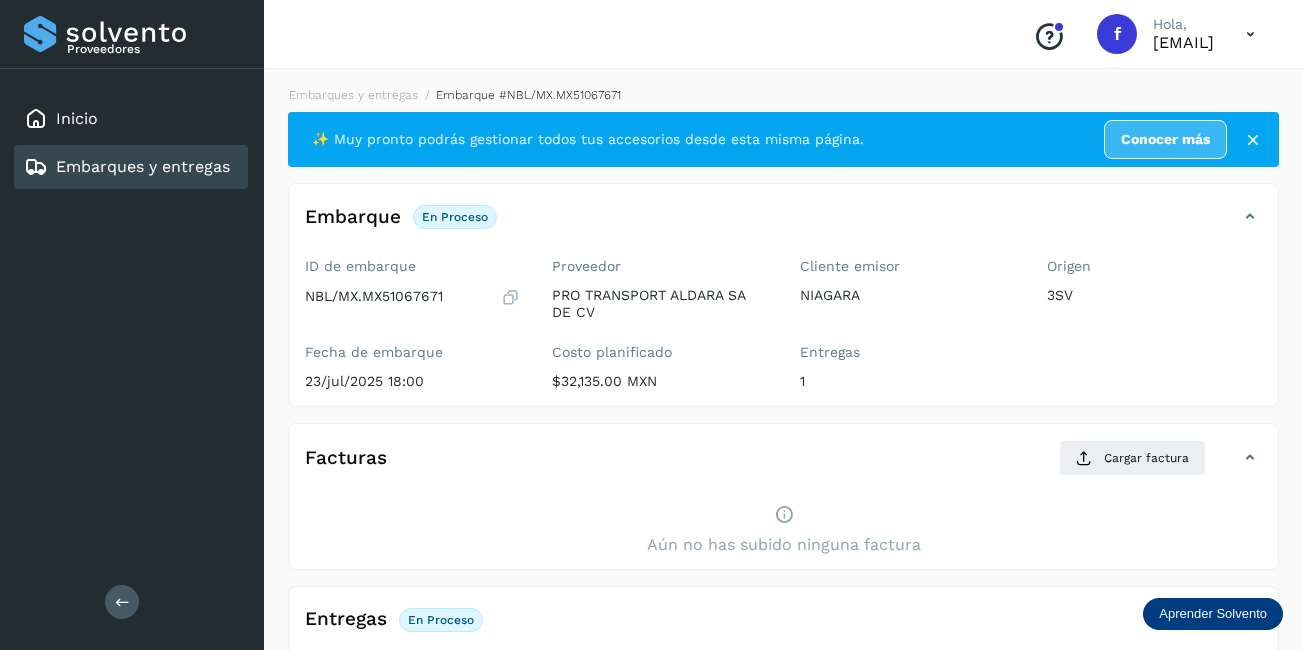 scroll, scrollTop: 390, scrollLeft: 0, axis: vertical 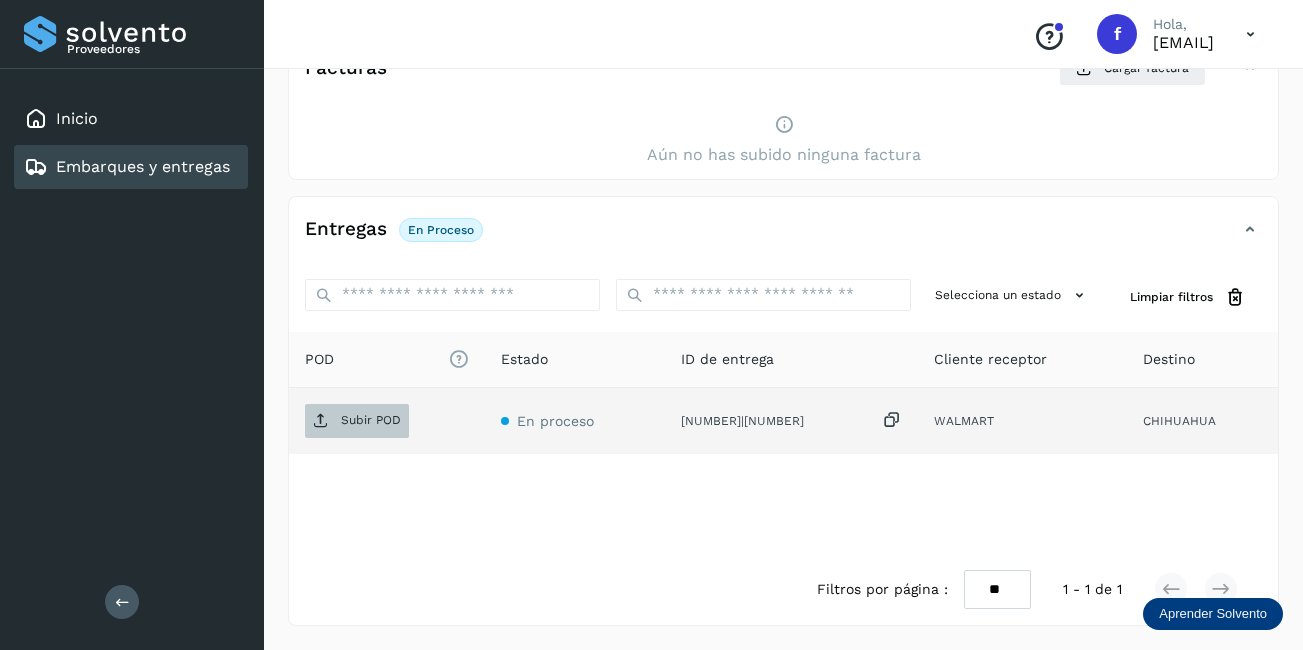 click on "Subir POD" at bounding box center (371, 420) 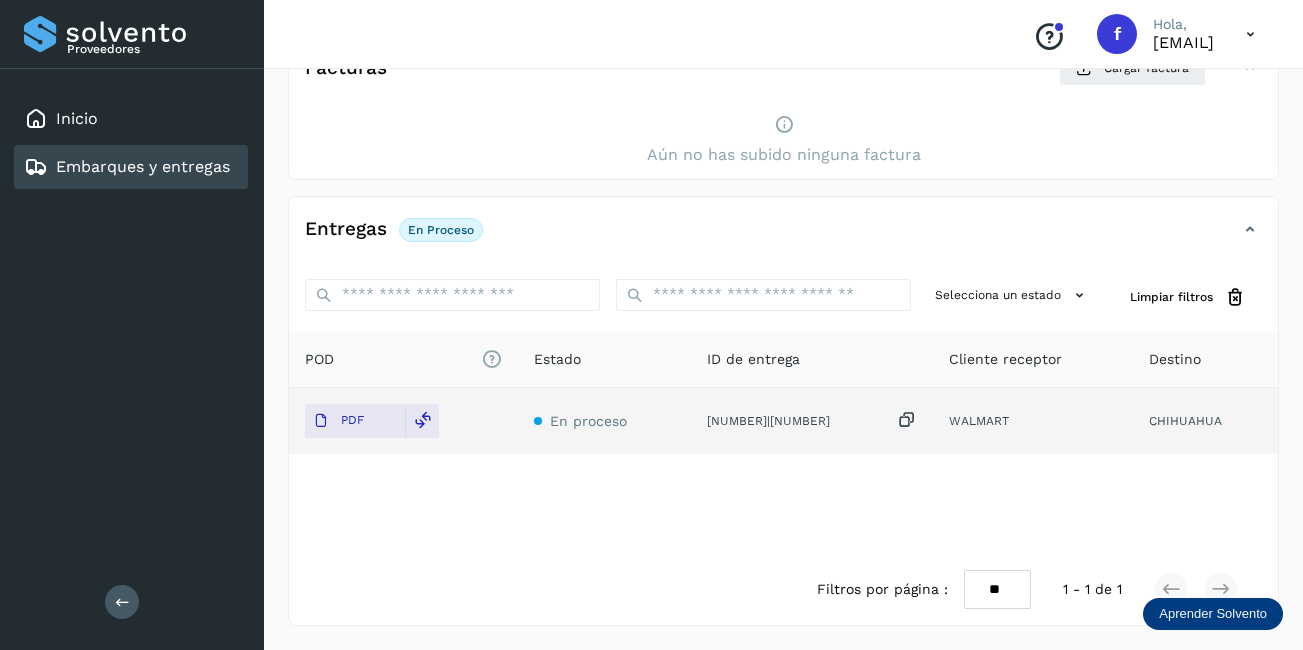 click on "Embarques y entregas" at bounding box center (143, 166) 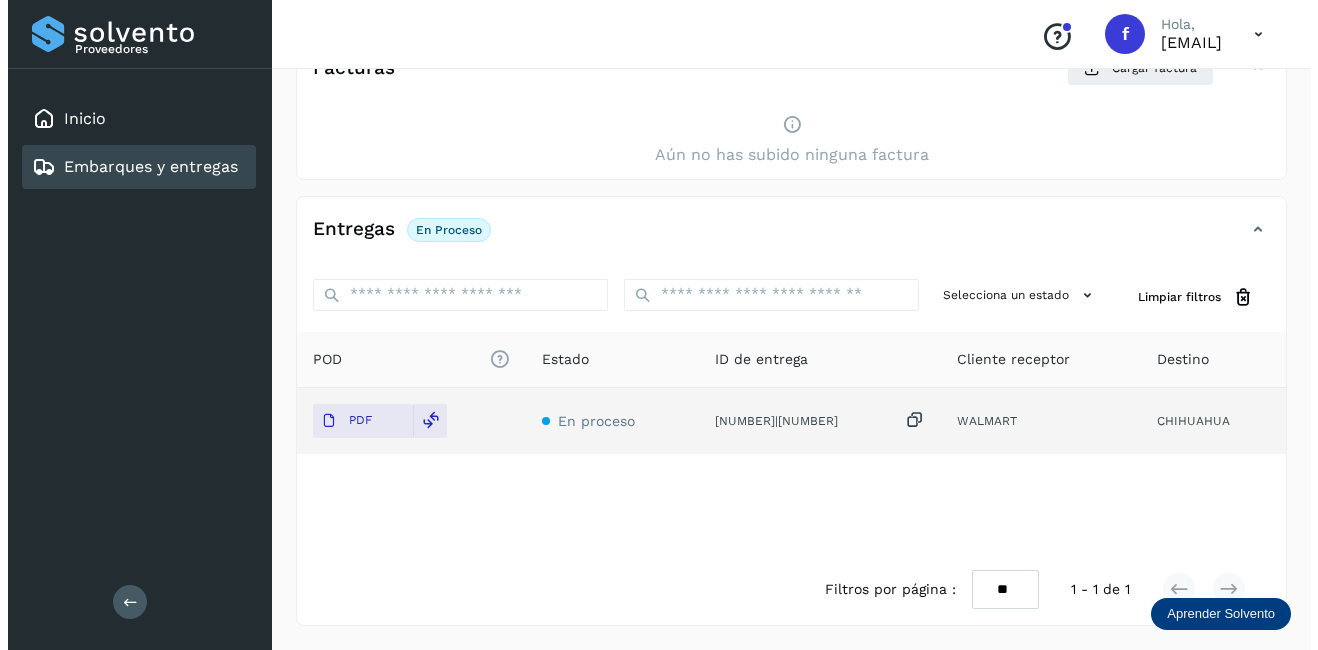 scroll, scrollTop: 0, scrollLeft: 0, axis: both 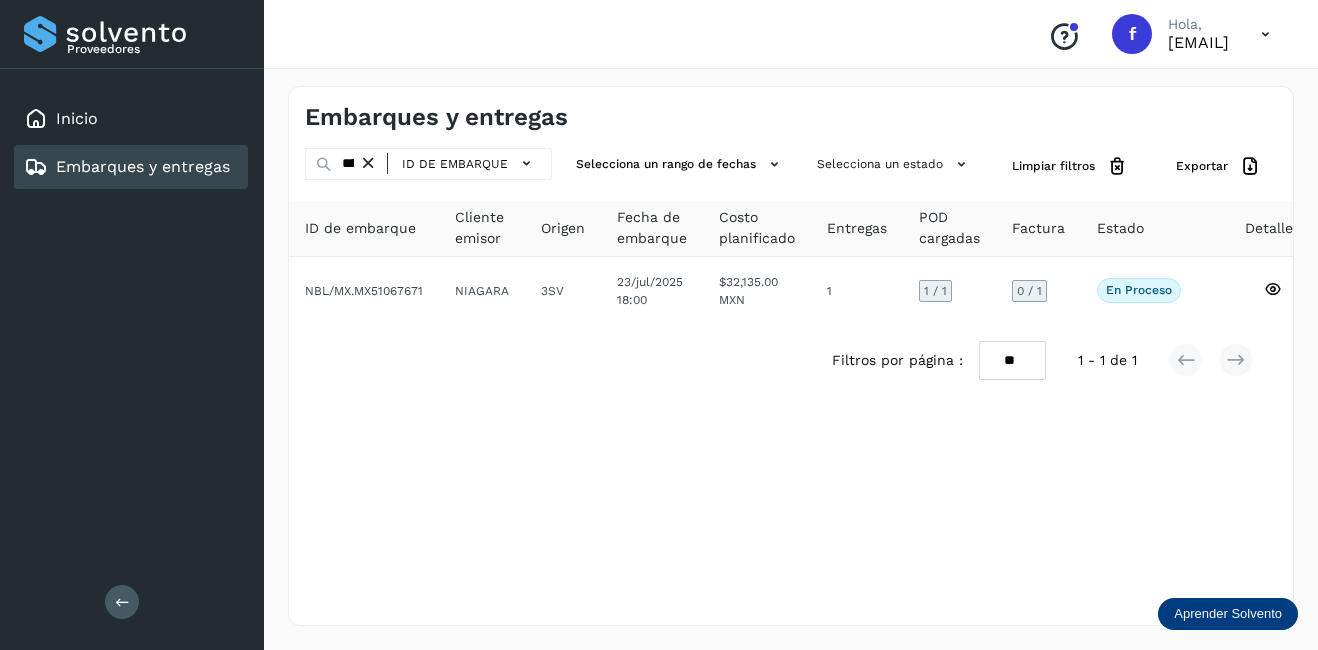 click at bounding box center (368, 163) 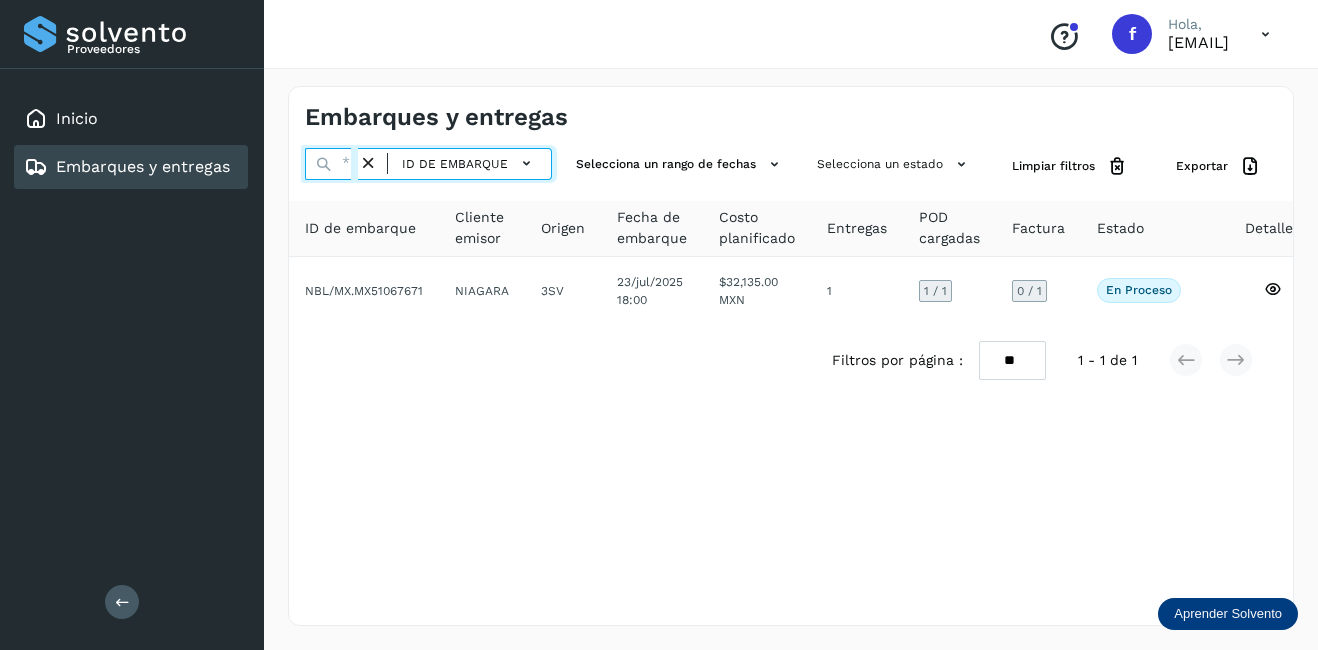 click at bounding box center [331, 164] 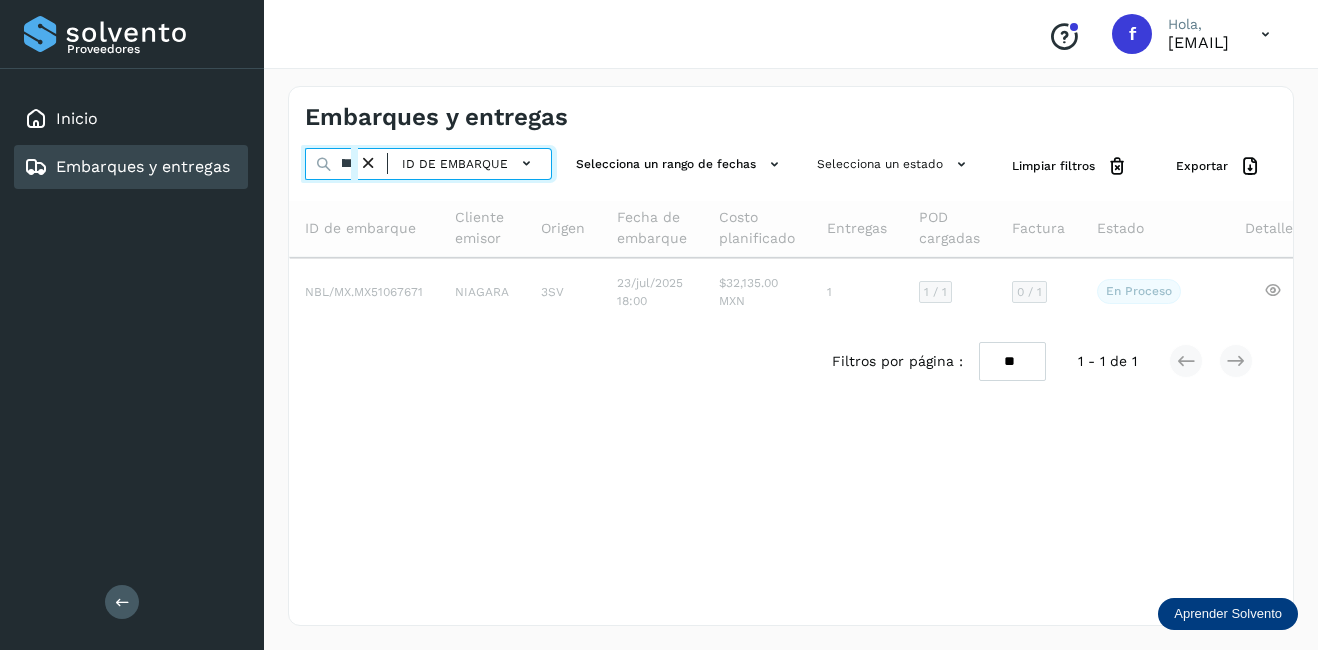 scroll, scrollTop: 0, scrollLeft: 51, axis: horizontal 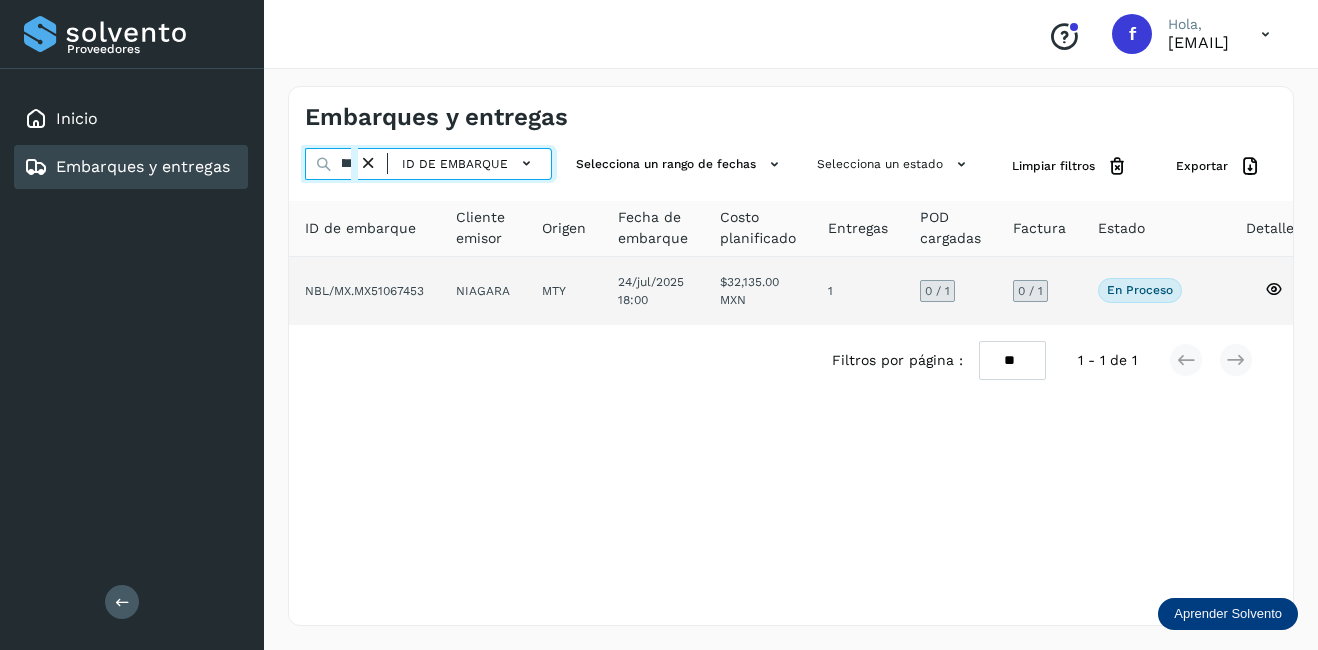 type on "********" 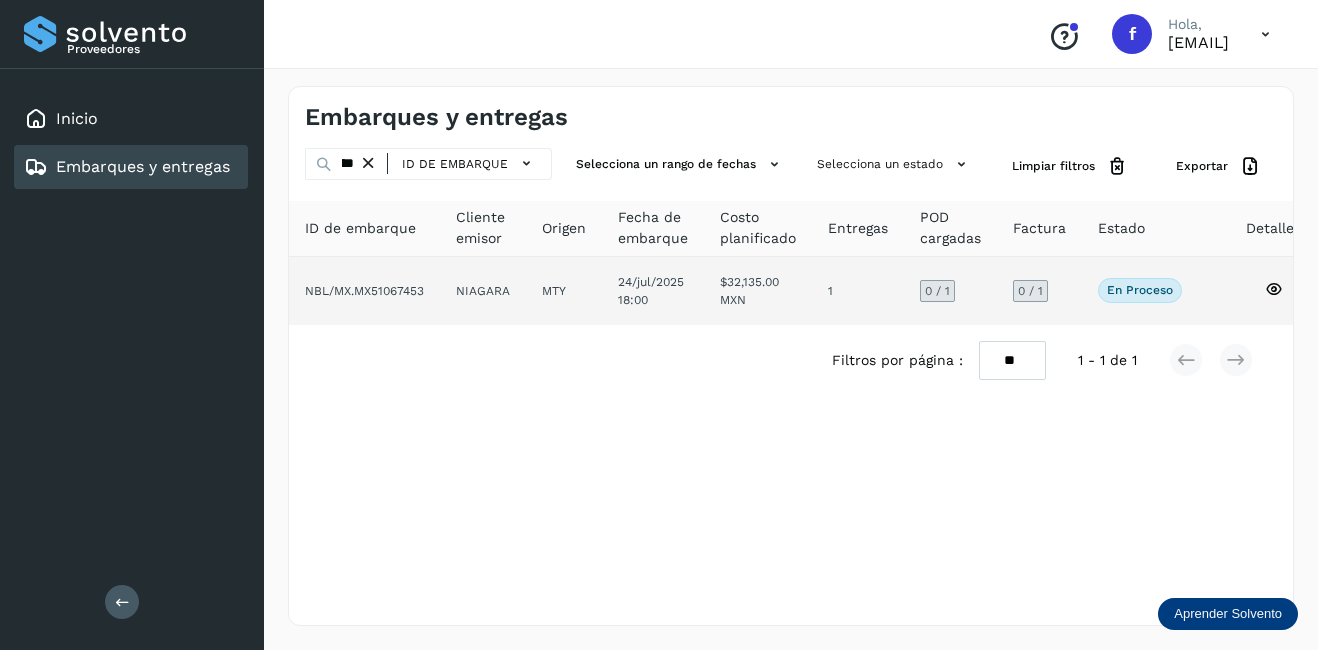 click on "NIAGARA" 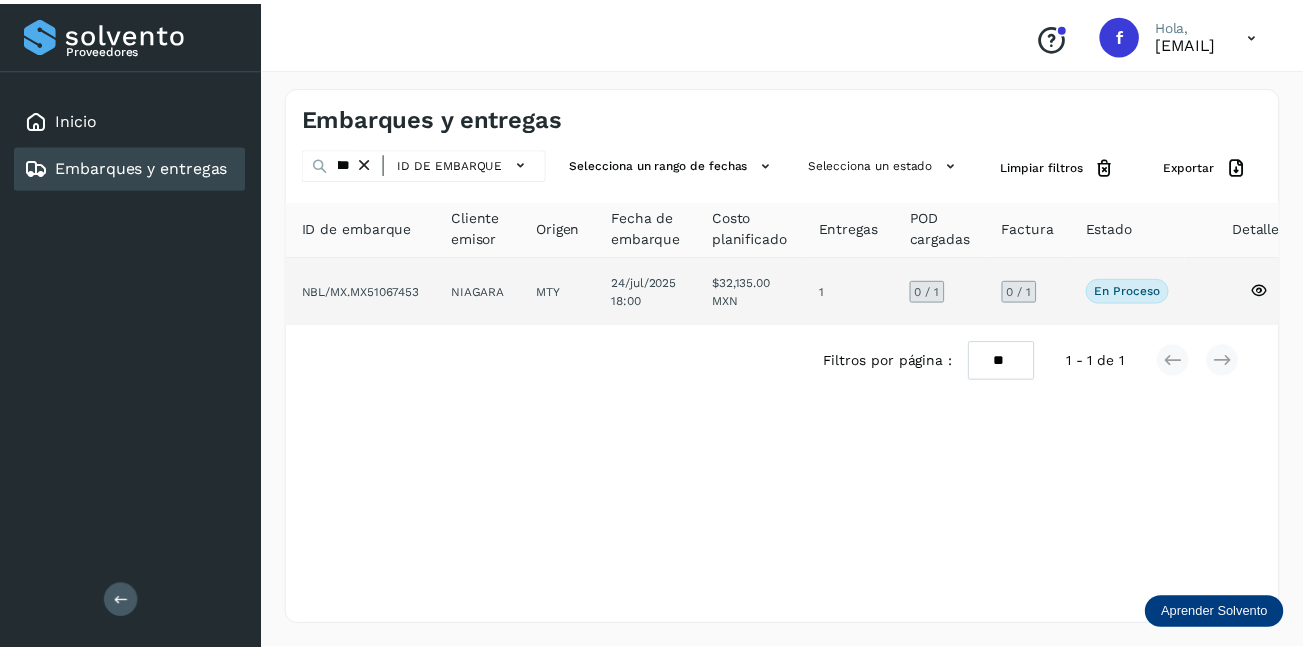 scroll, scrollTop: 0, scrollLeft: 0, axis: both 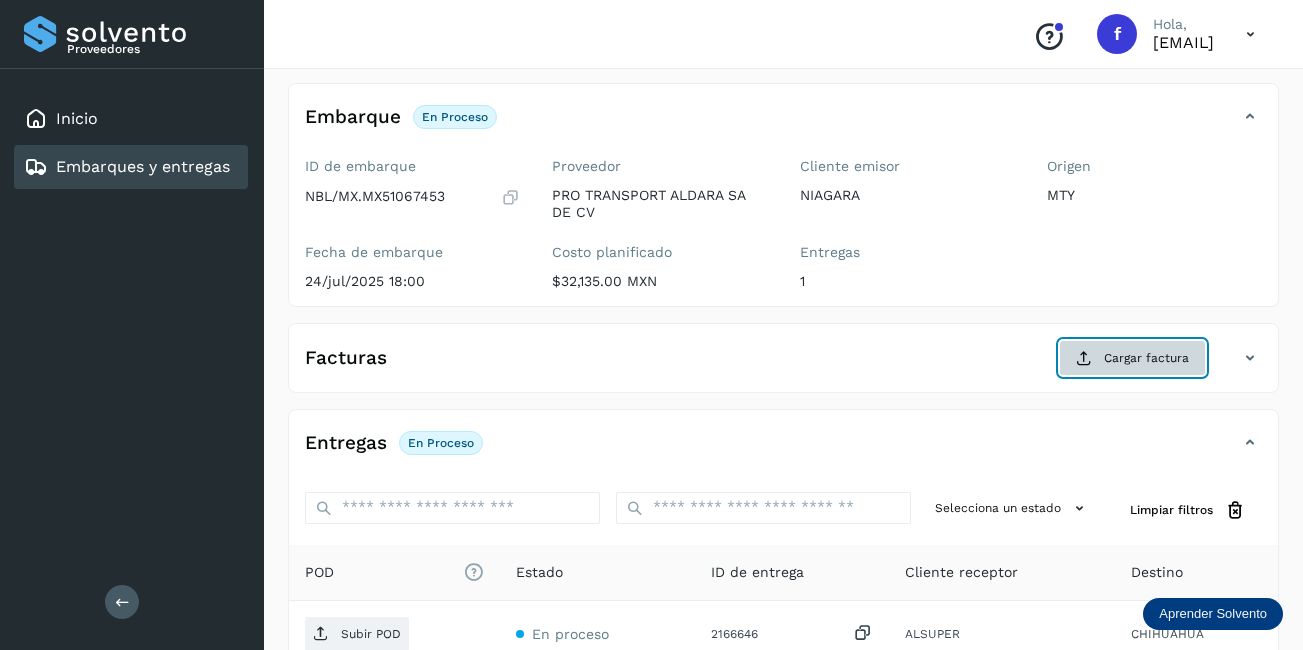 click on "Cargar factura" 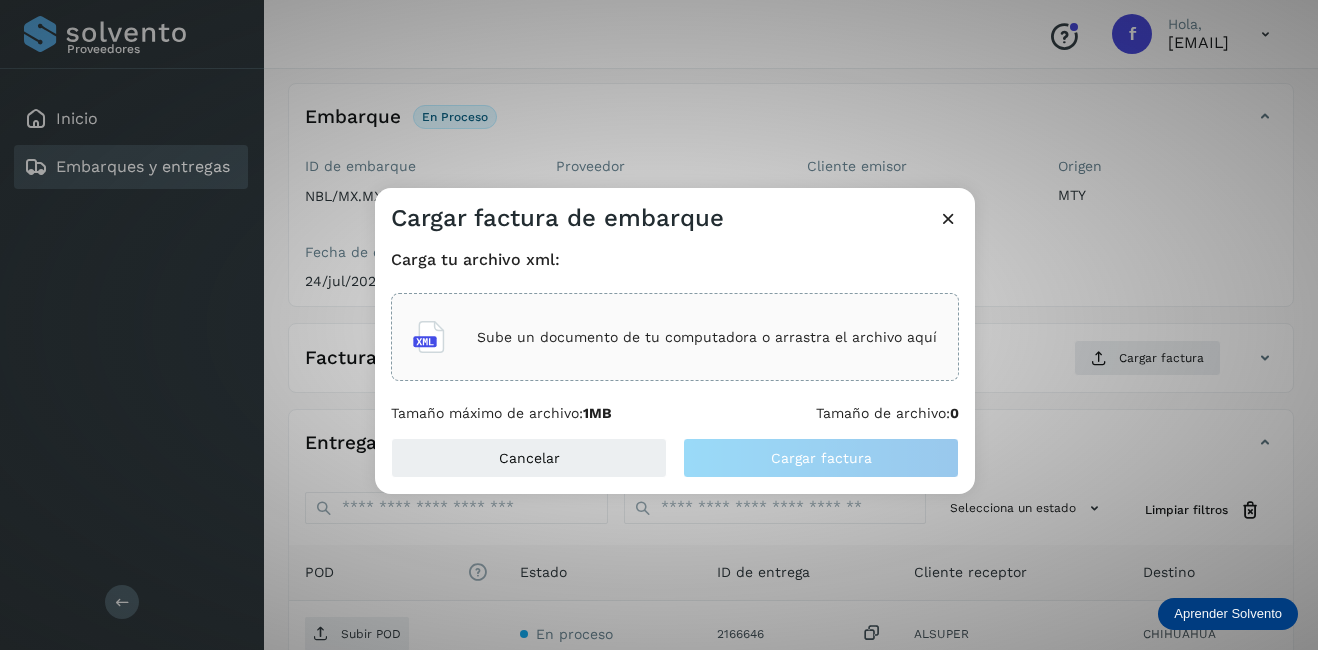 click on "Sube un documento de tu computadora o arrastra el archivo aquí" 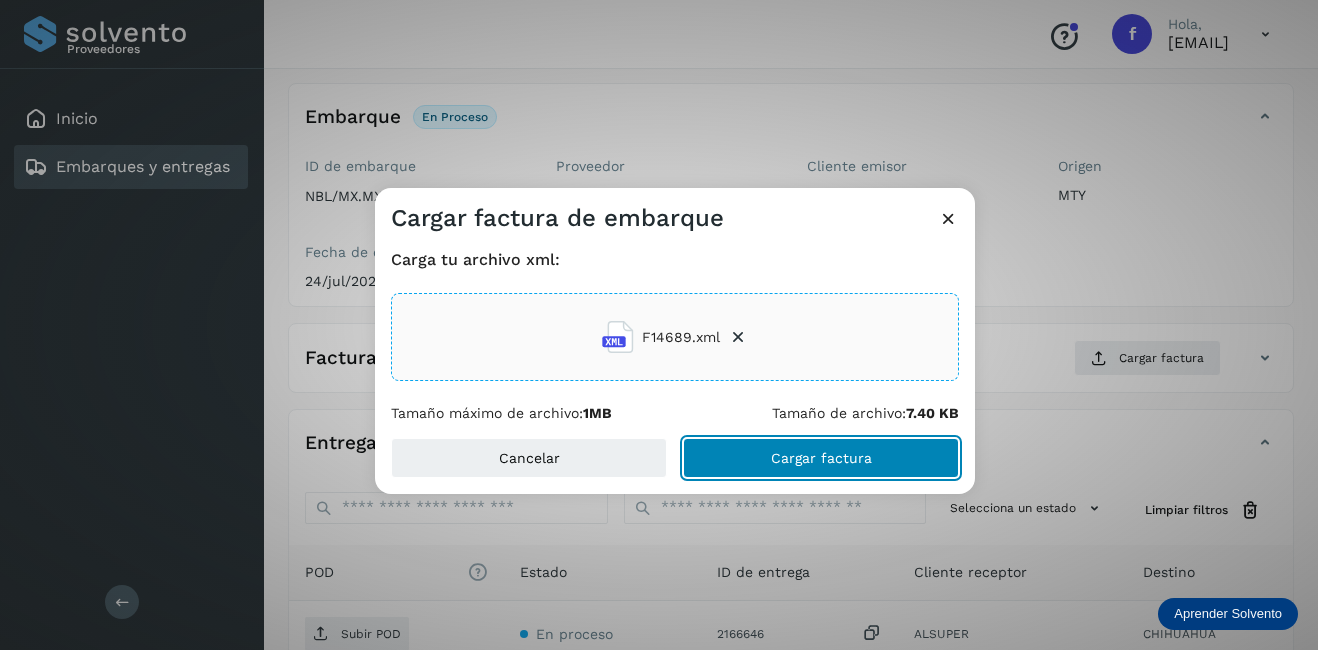 click on "Cargar factura" 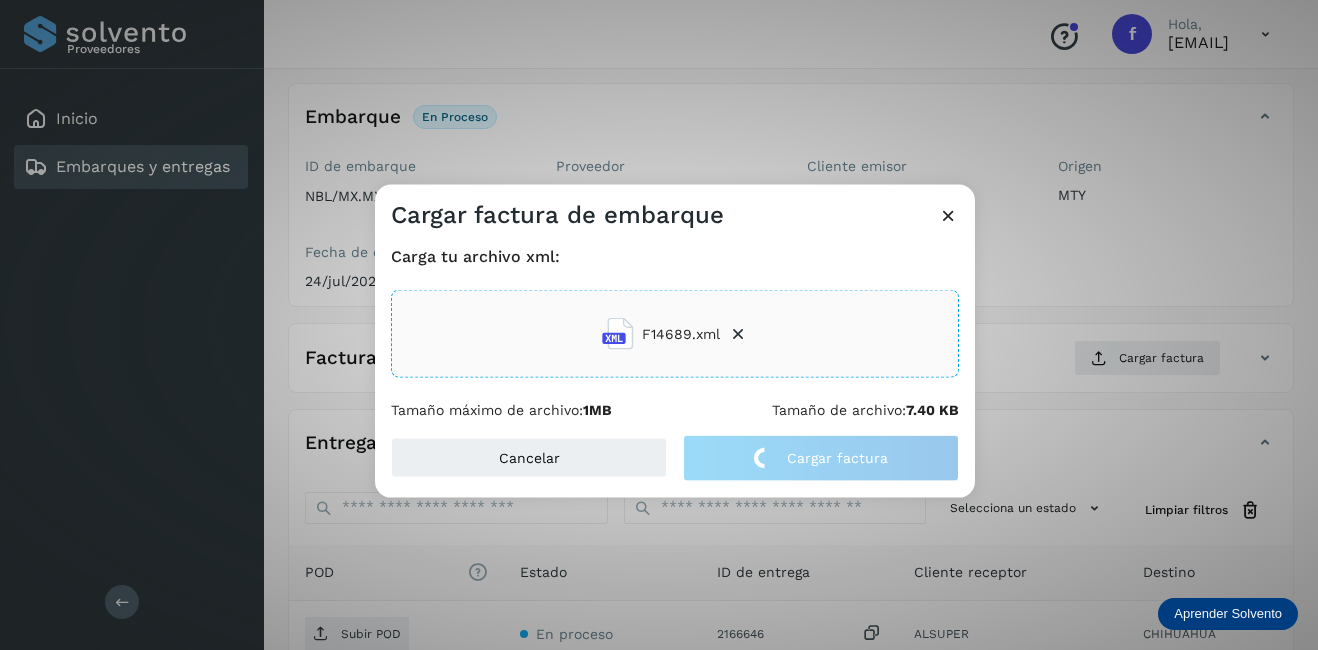 drag, startPoint x: 1126, startPoint y: 422, endPoint x: 943, endPoint y: 412, distance: 183.27303 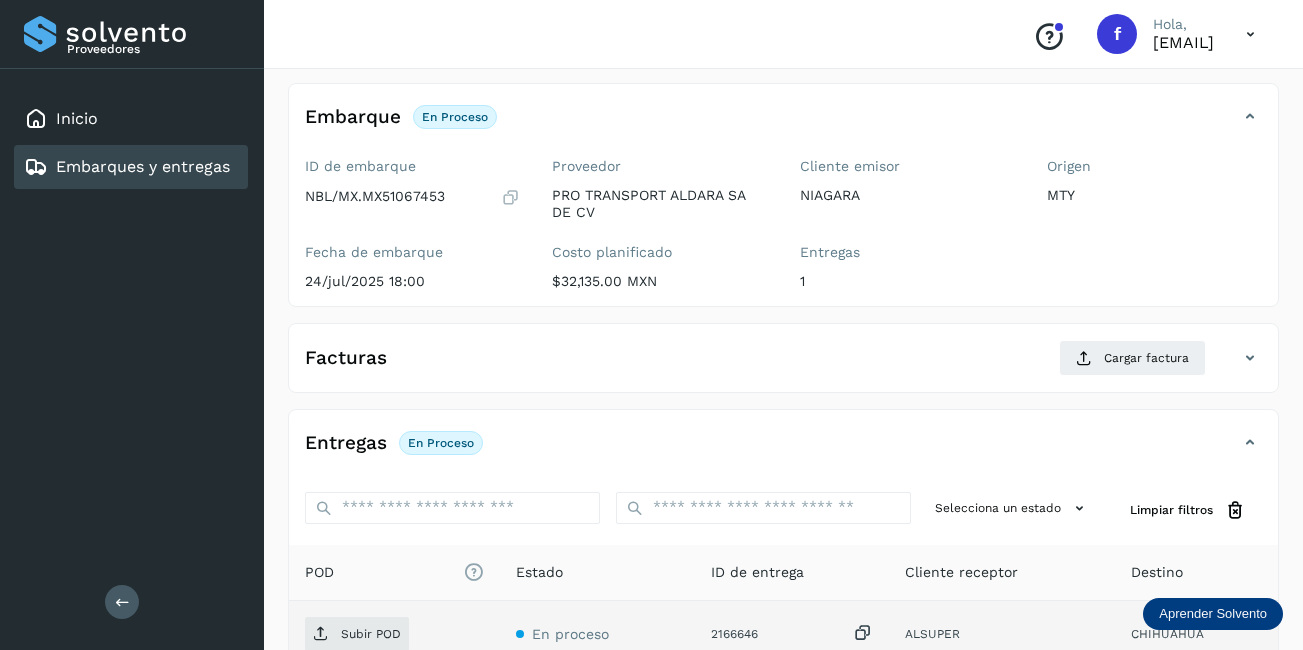 scroll, scrollTop: 313, scrollLeft: 0, axis: vertical 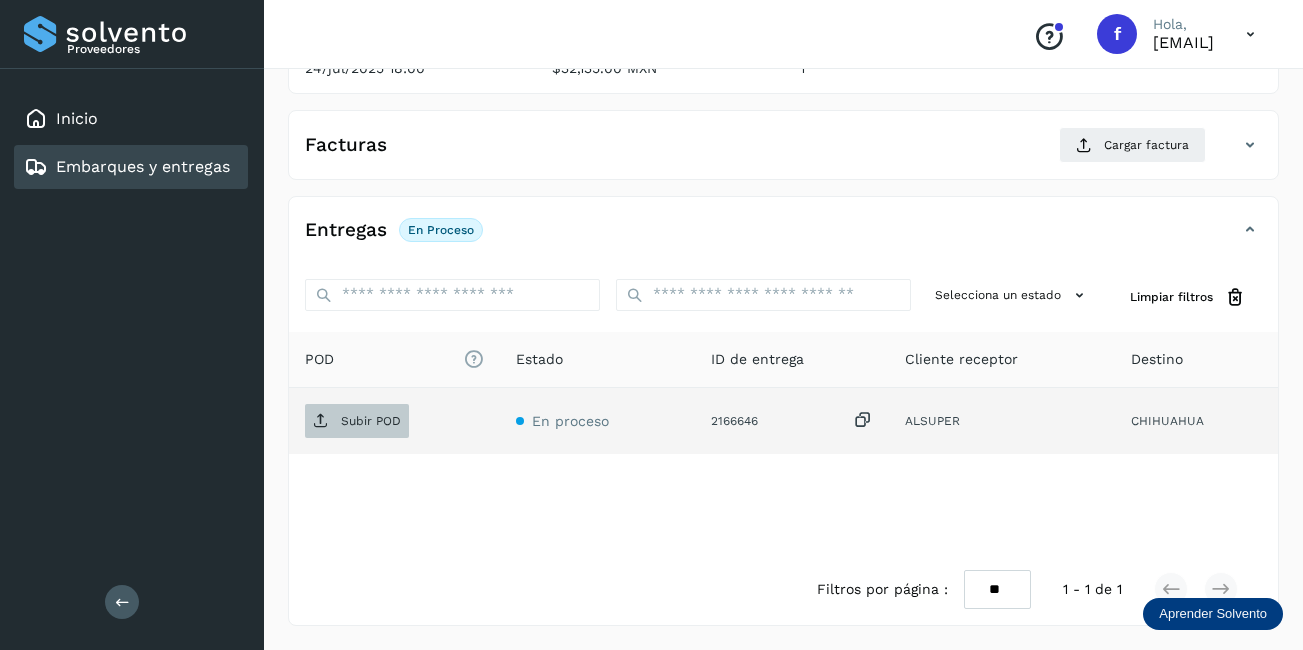 click on "Subir POD" at bounding box center [357, 421] 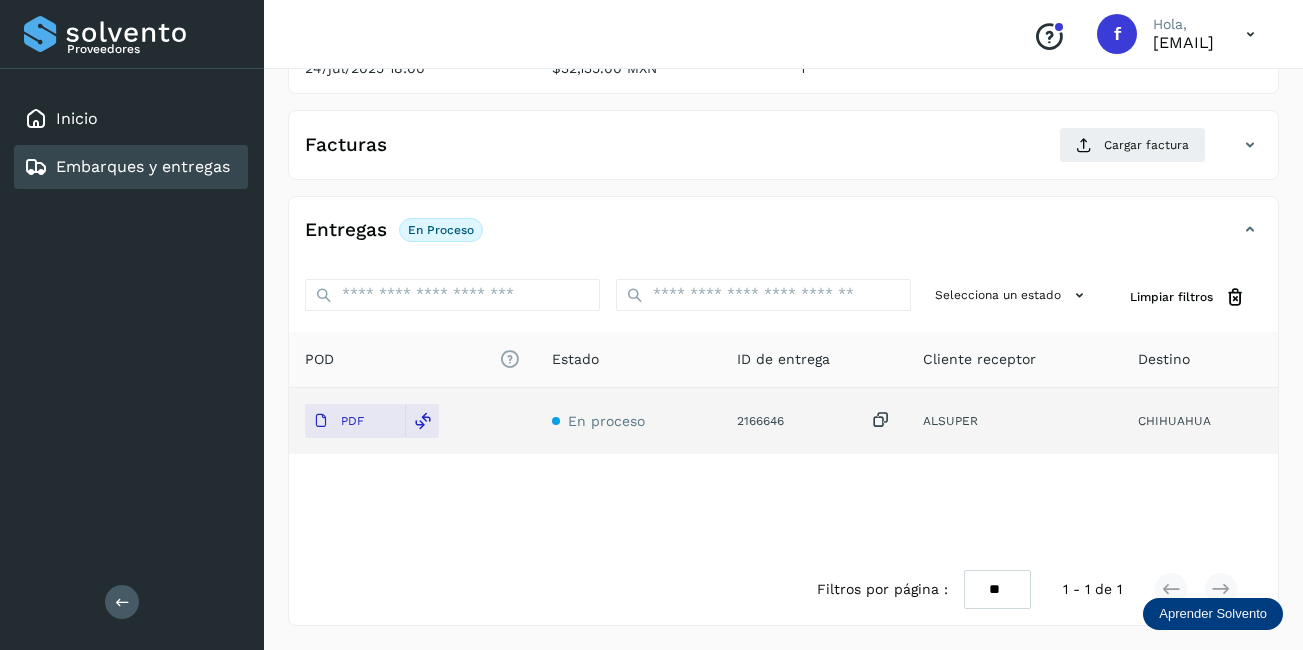 scroll, scrollTop: 113, scrollLeft: 0, axis: vertical 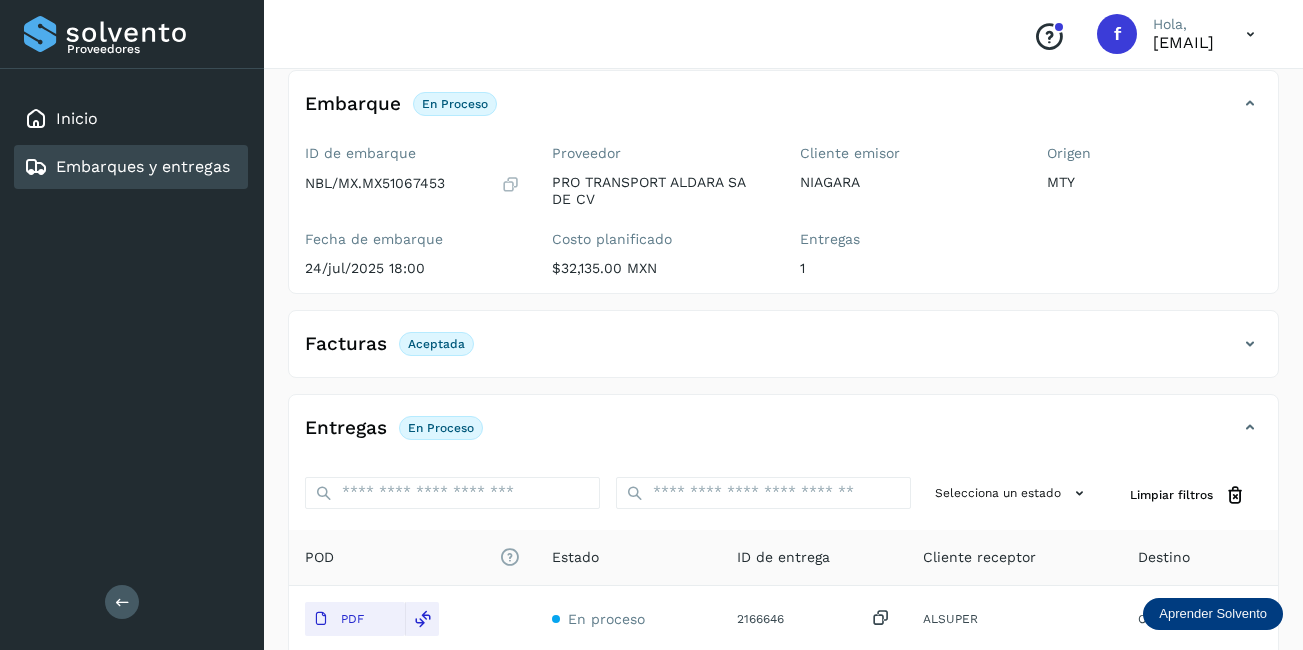 click on "Embarques y entregas" at bounding box center (143, 166) 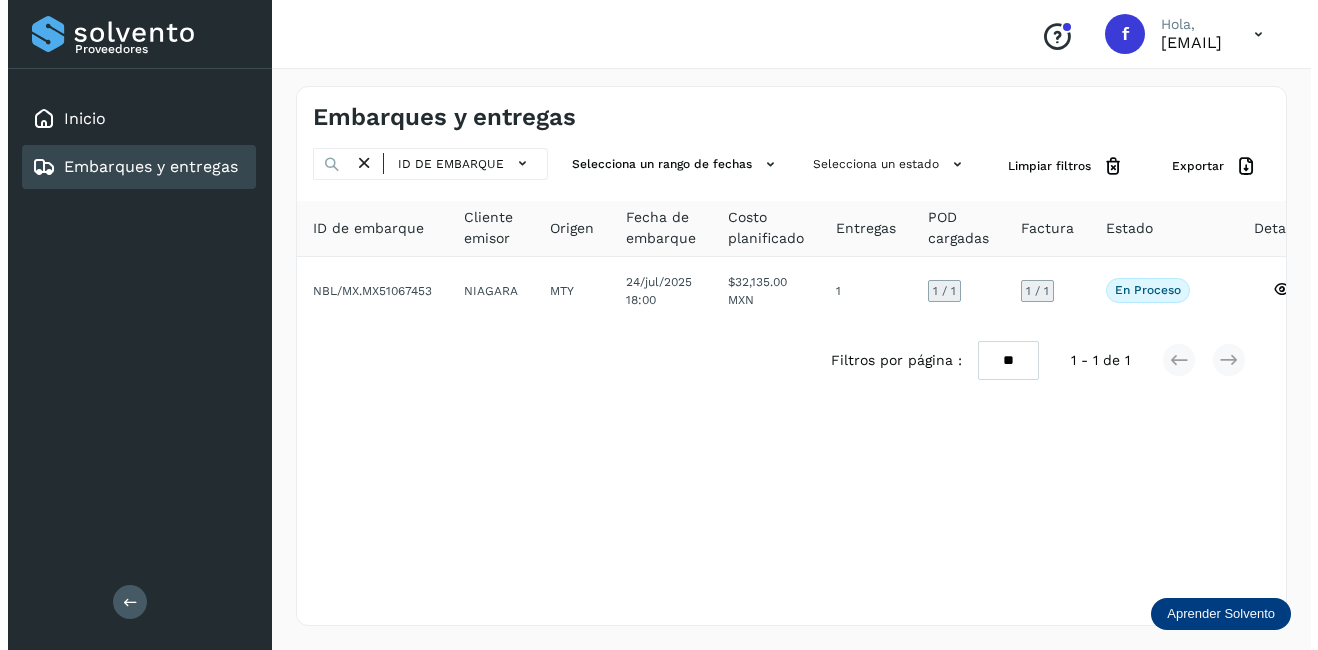 scroll, scrollTop: 0, scrollLeft: 0, axis: both 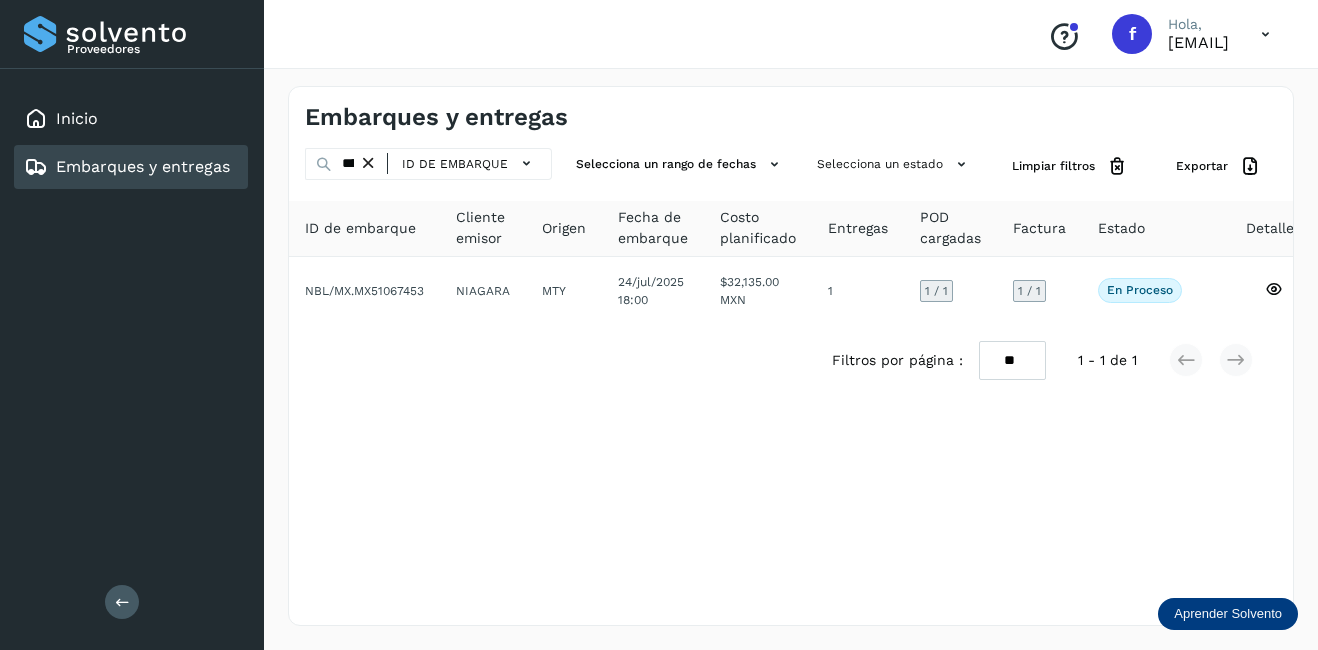 click at bounding box center (368, 163) 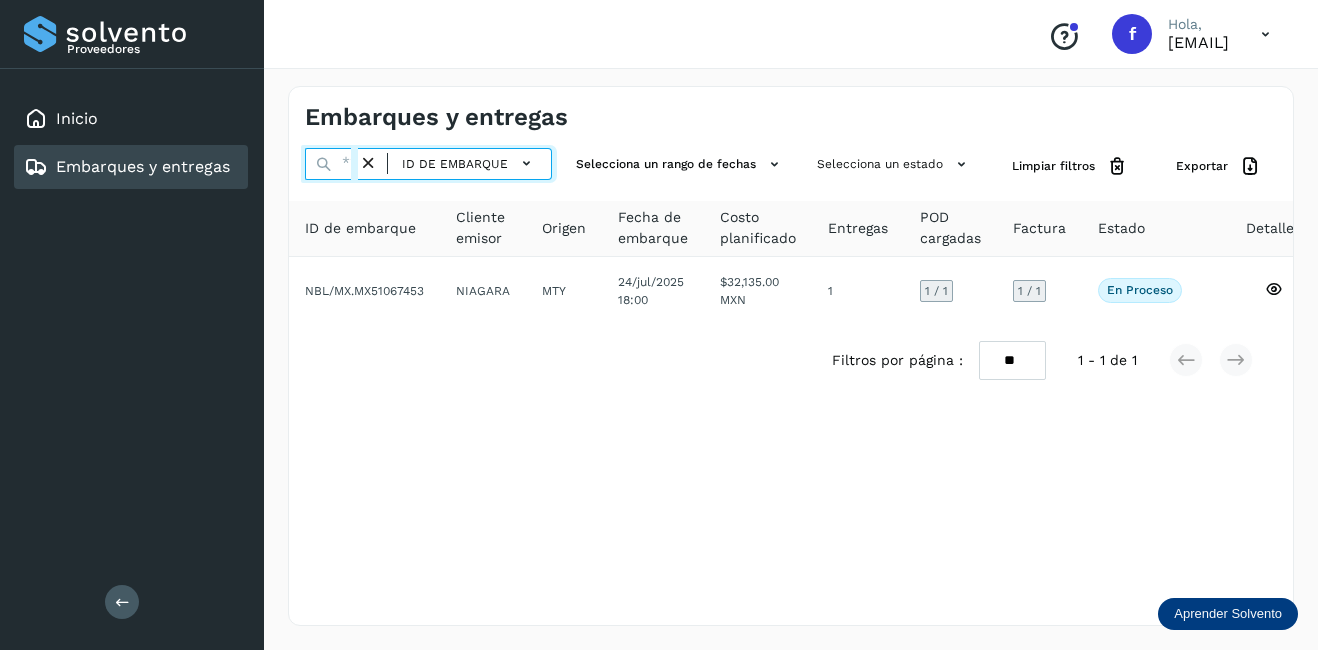 click at bounding box center [331, 164] 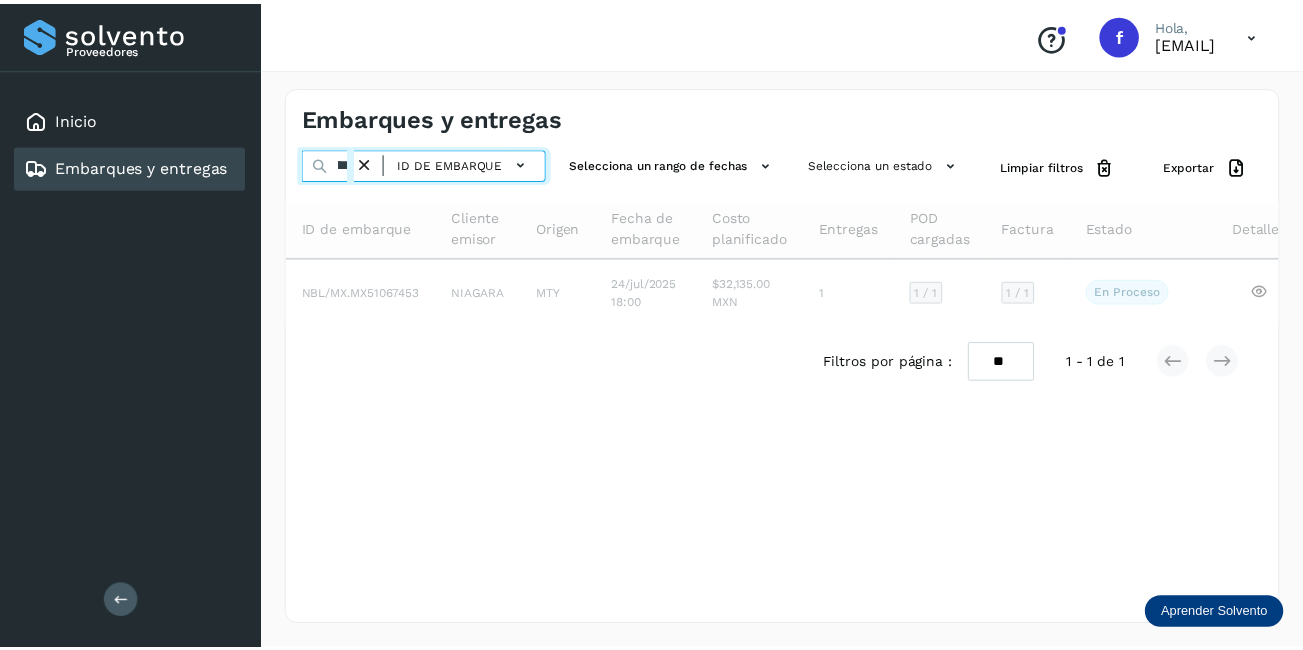 scroll, scrollTop: 0, scrollLeft: 54, axis: horizontal 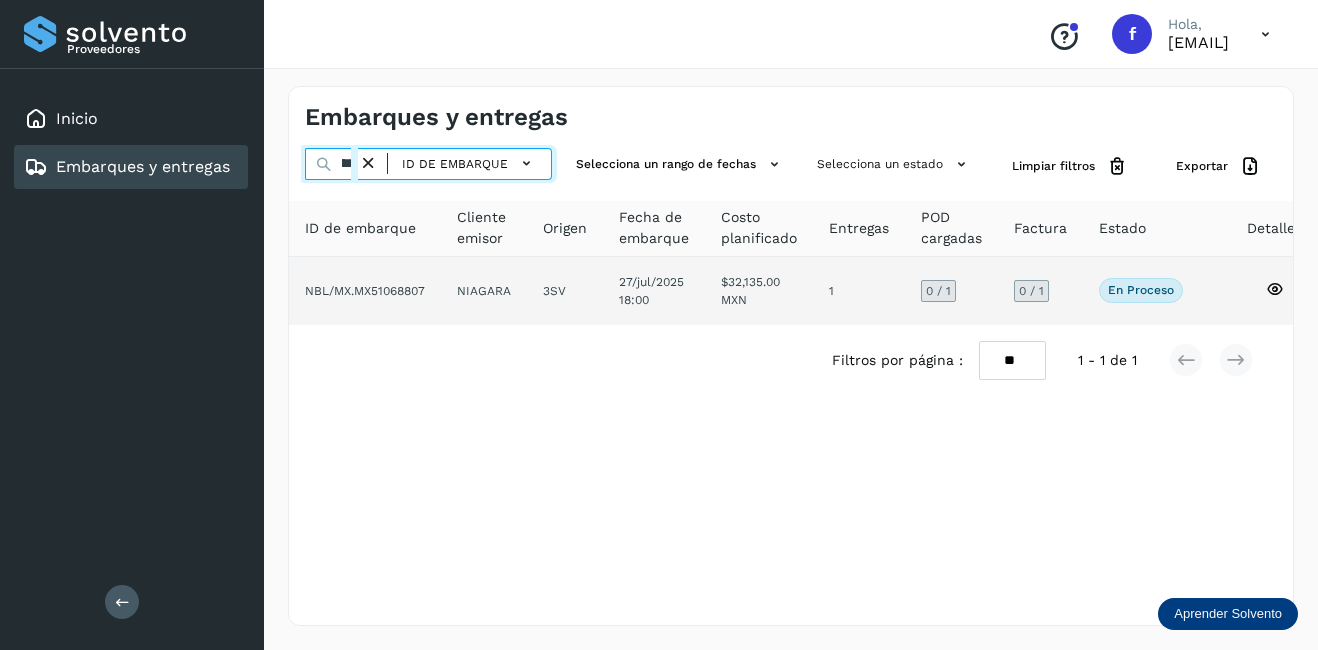 type on "********" 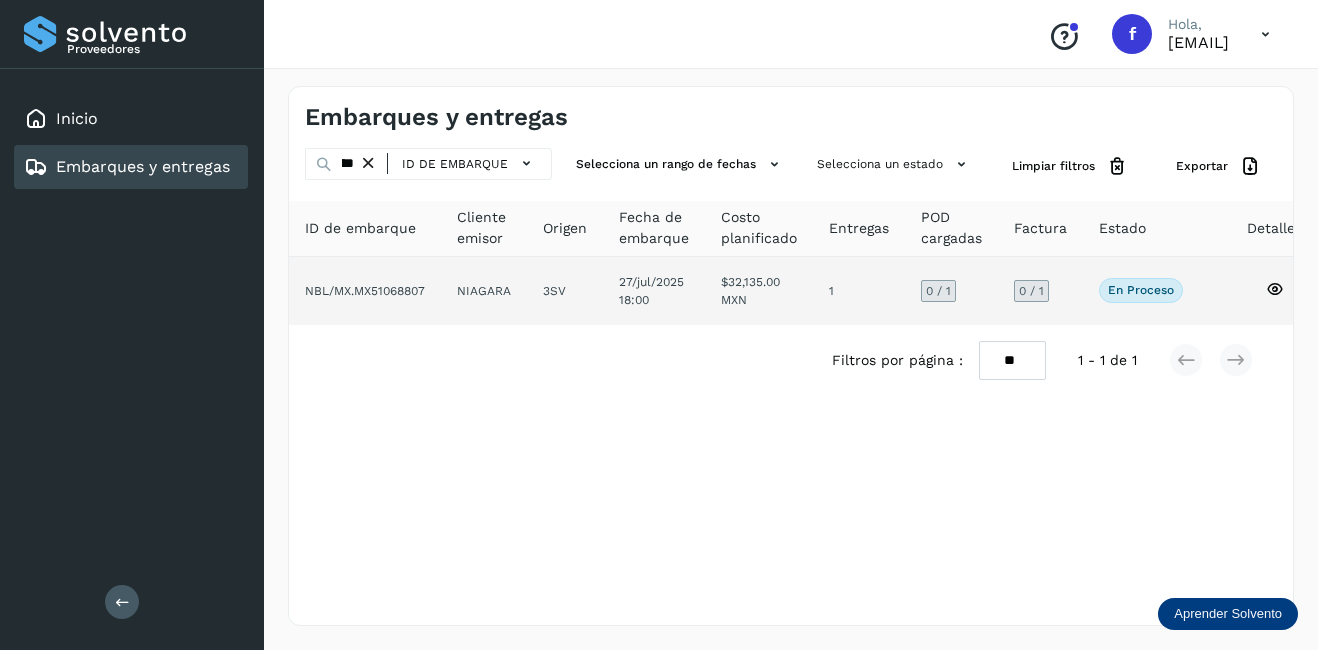 click on "27/jul/2025 18:00" 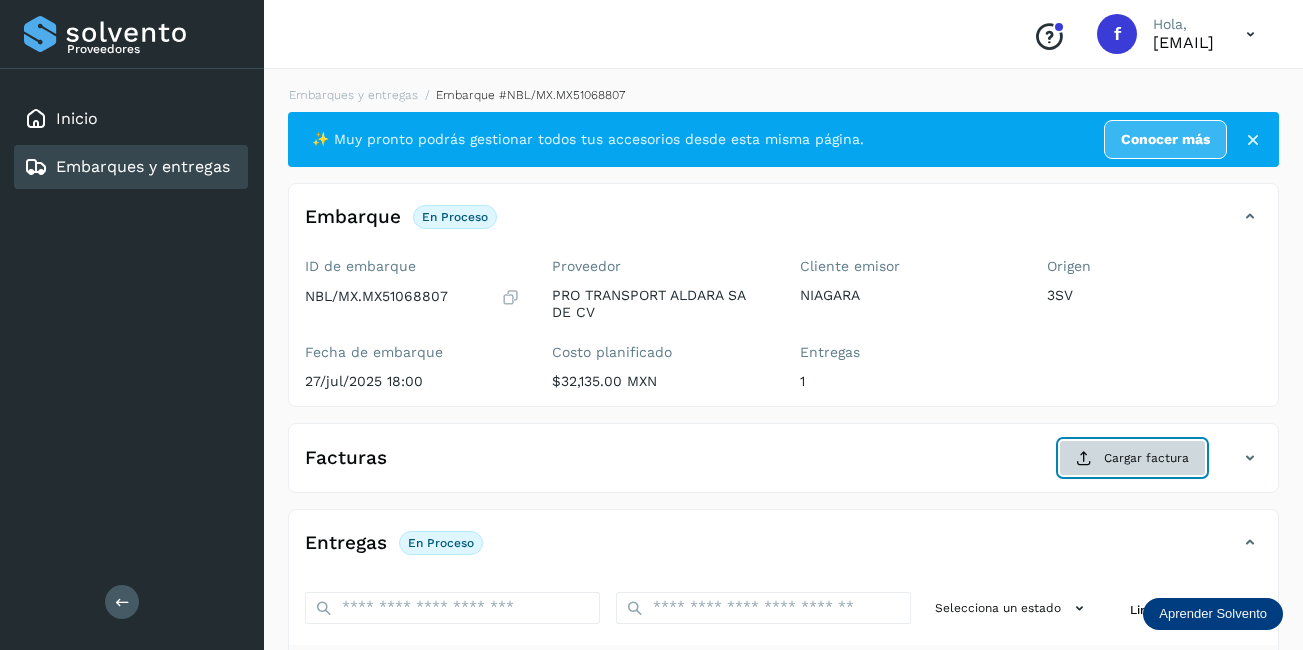 click on "Cargar factura" 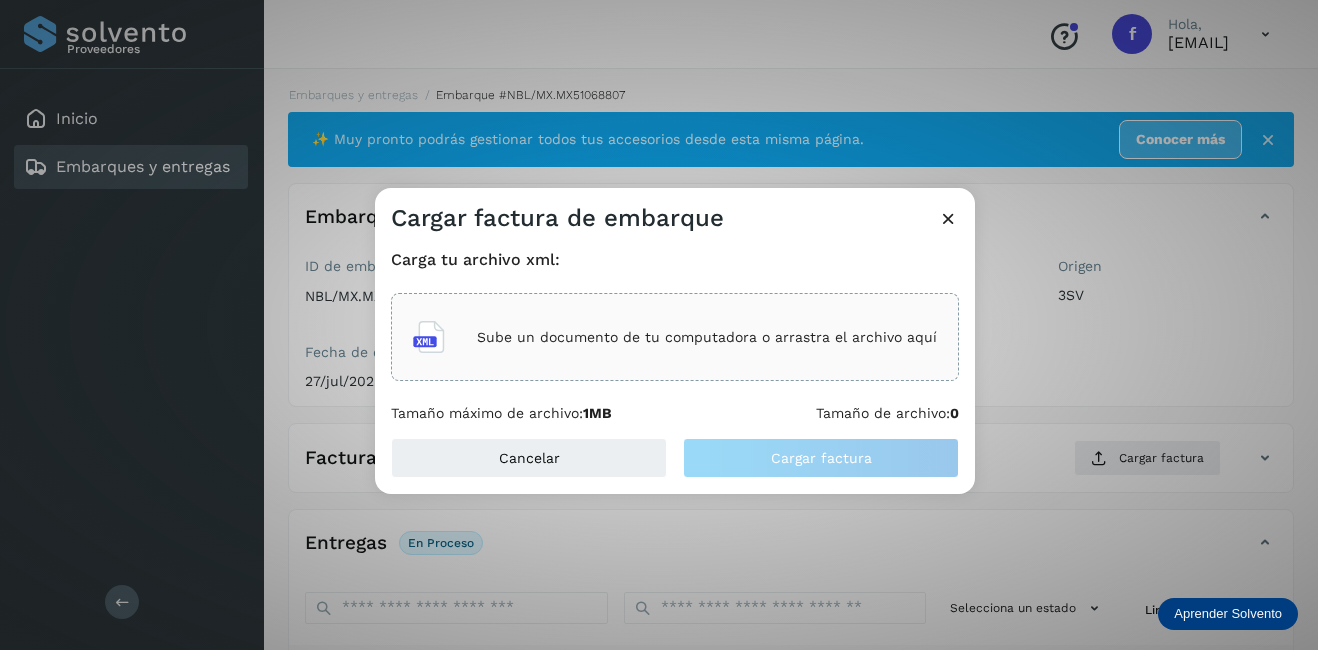click on "Sube un documento de tu computadora o arrastra el archivo aquí" 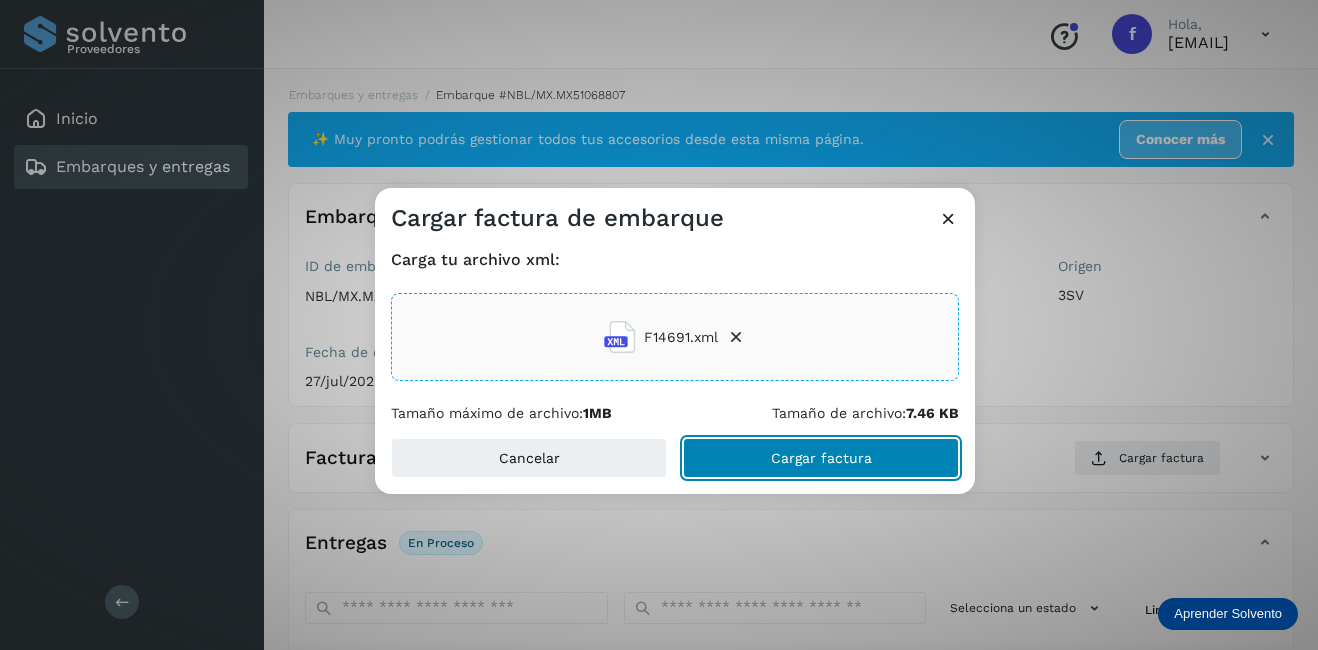 click on "Cargar factura" 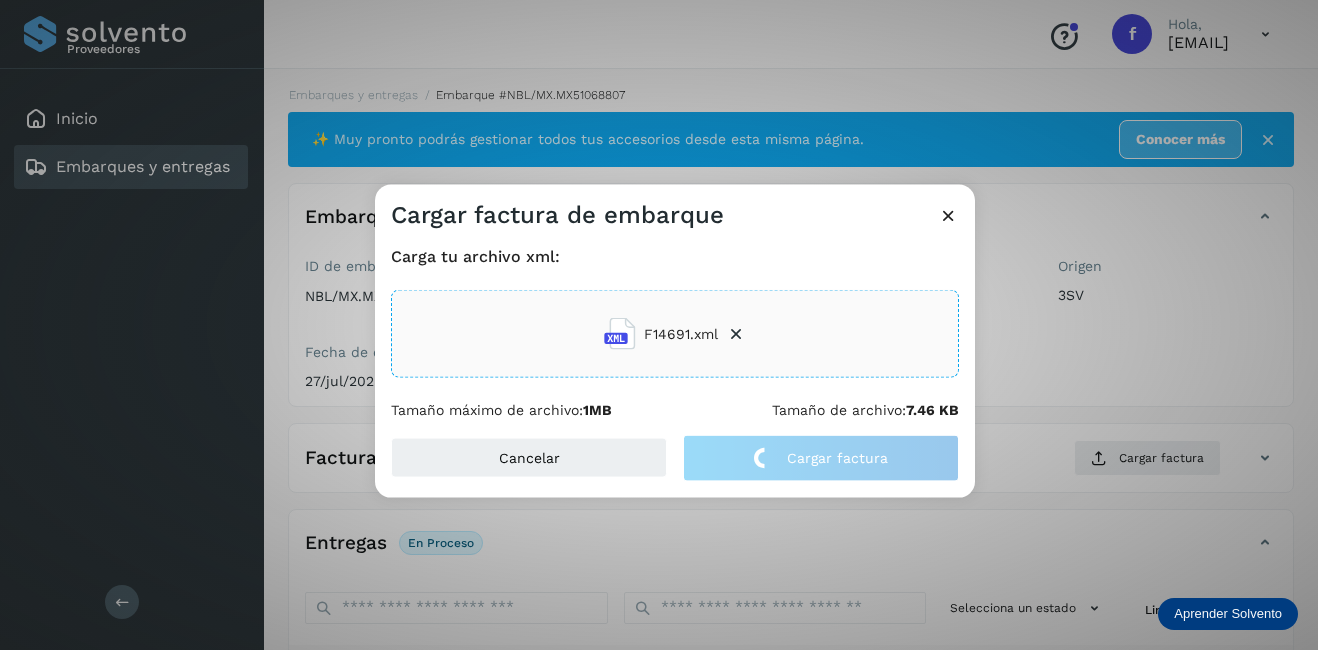 drag, startPoint x: 1191, startPoint y: 355, endPoint x: 518, endPoint y: 400, distance: 674.5028 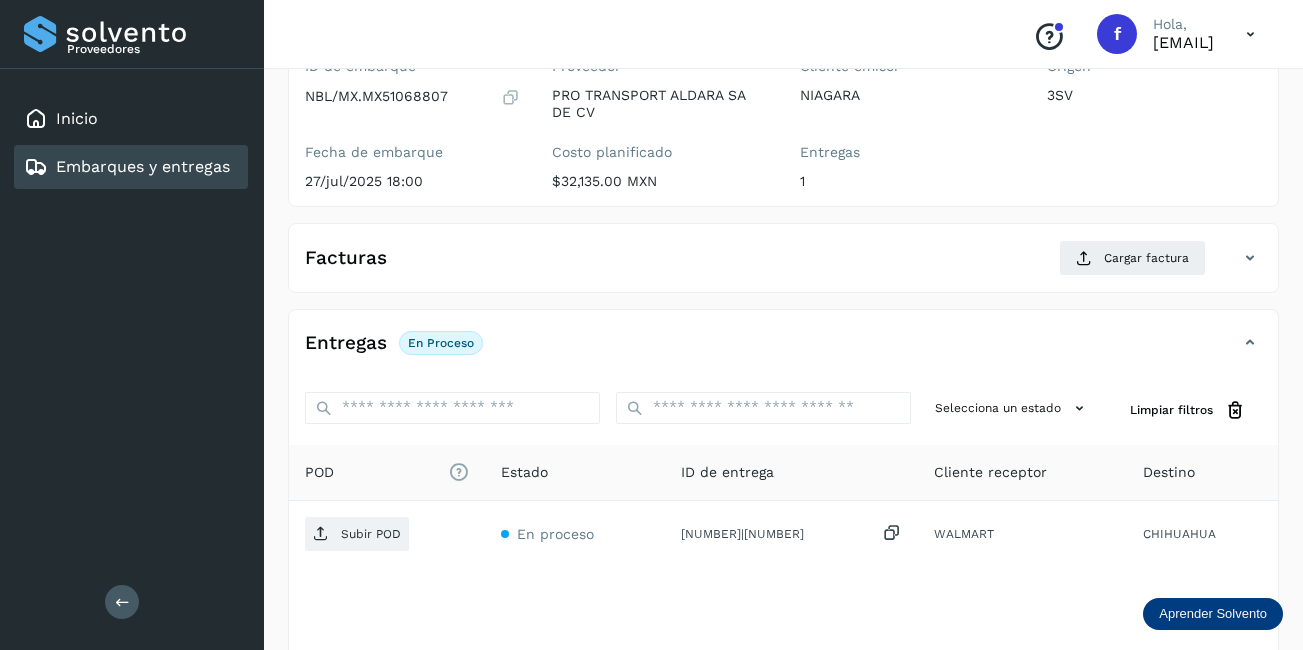scroll, scrollTop: 313, scrollLeft: 0, axis: vertical 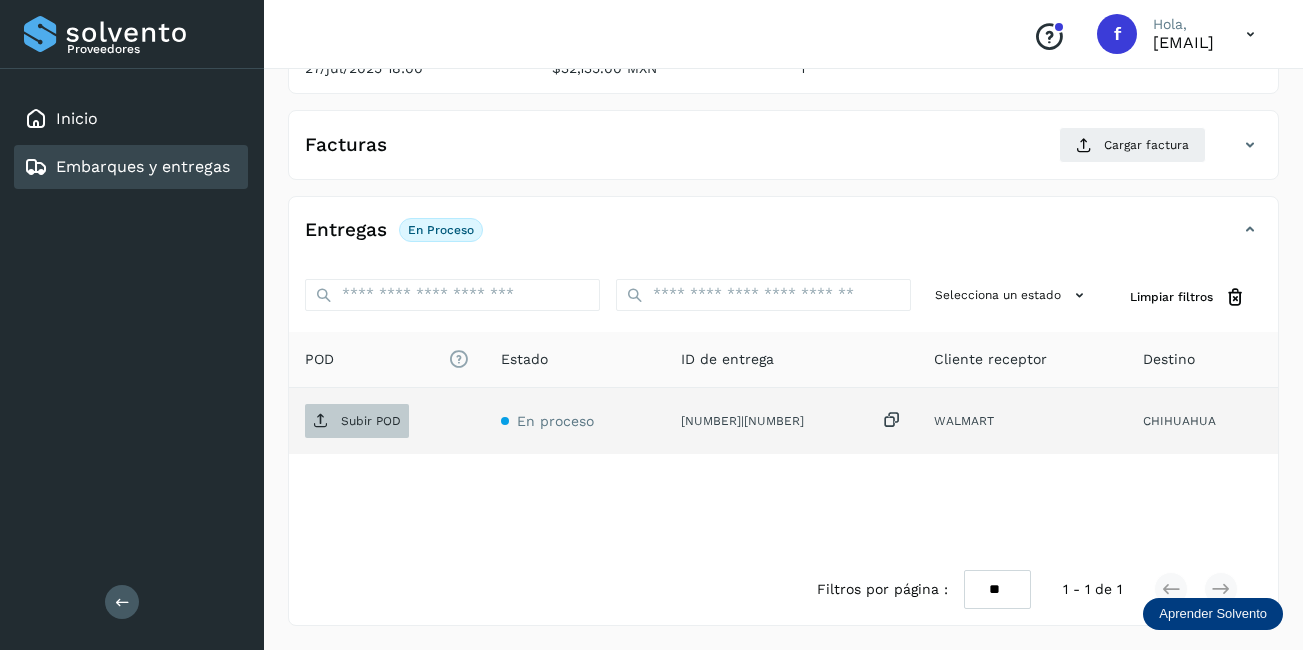 click on "Subir POD" at bounding box center (371, 421) 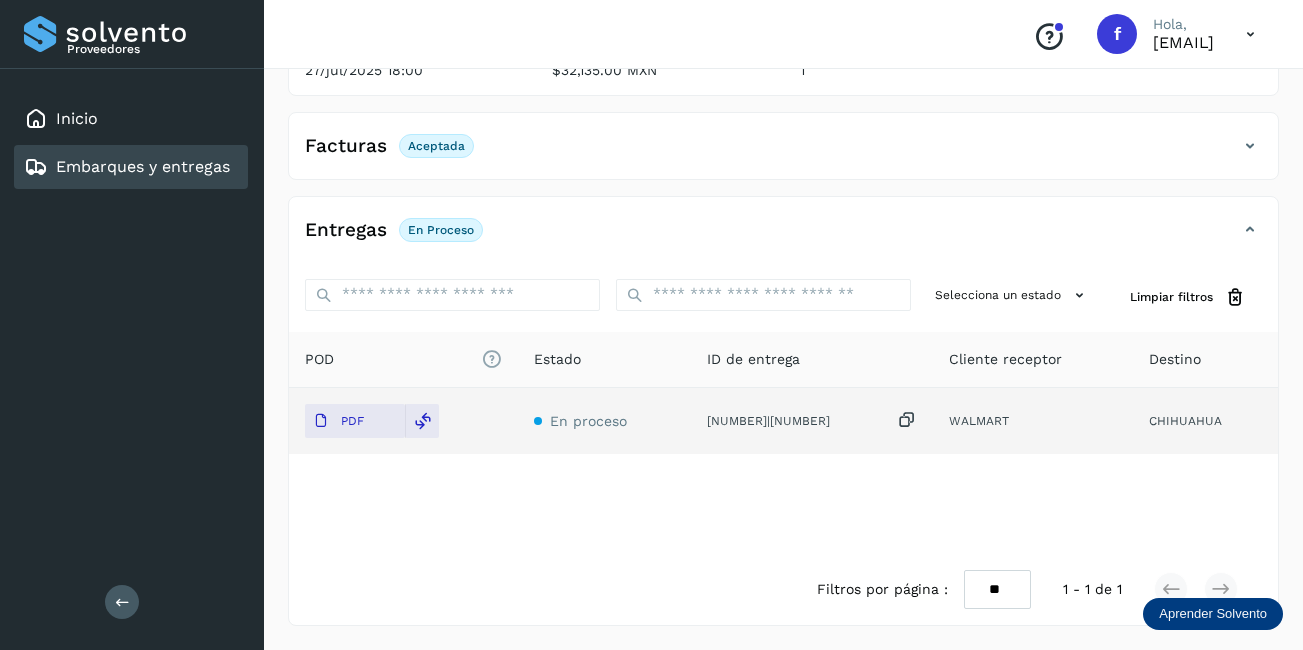 scroll, scrollTop: 11, scrollLeft: 0, axis: vertical 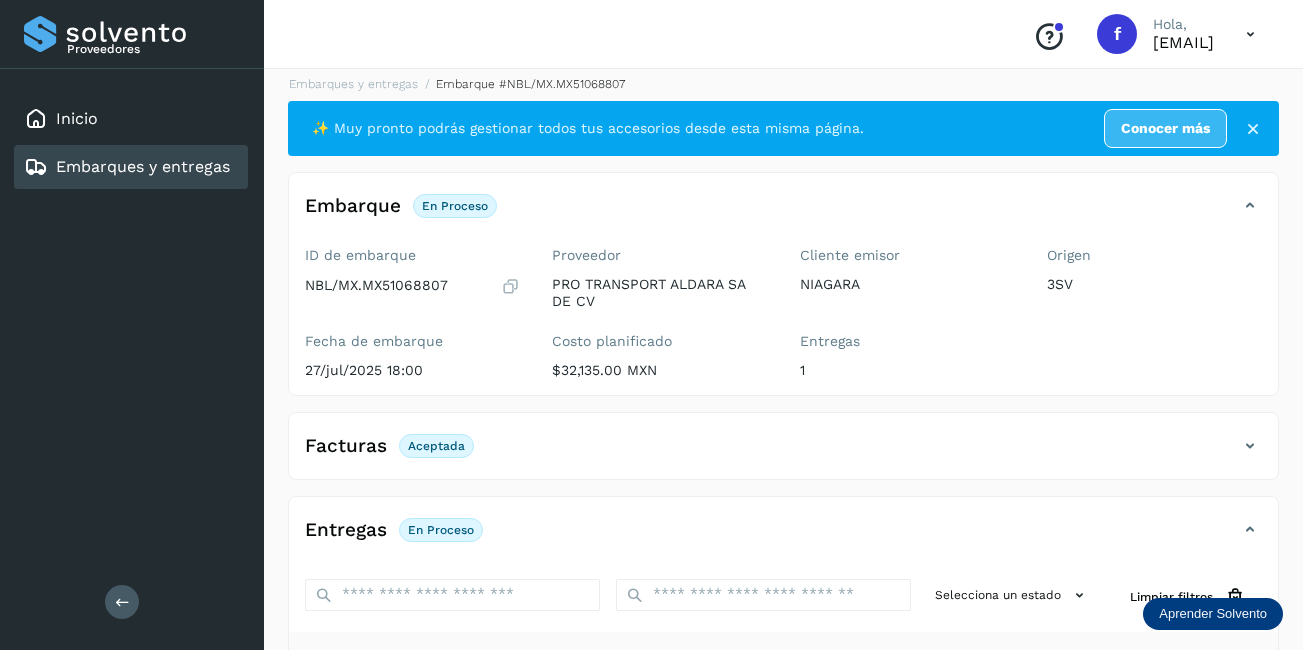 click on "Embarques y entregas" 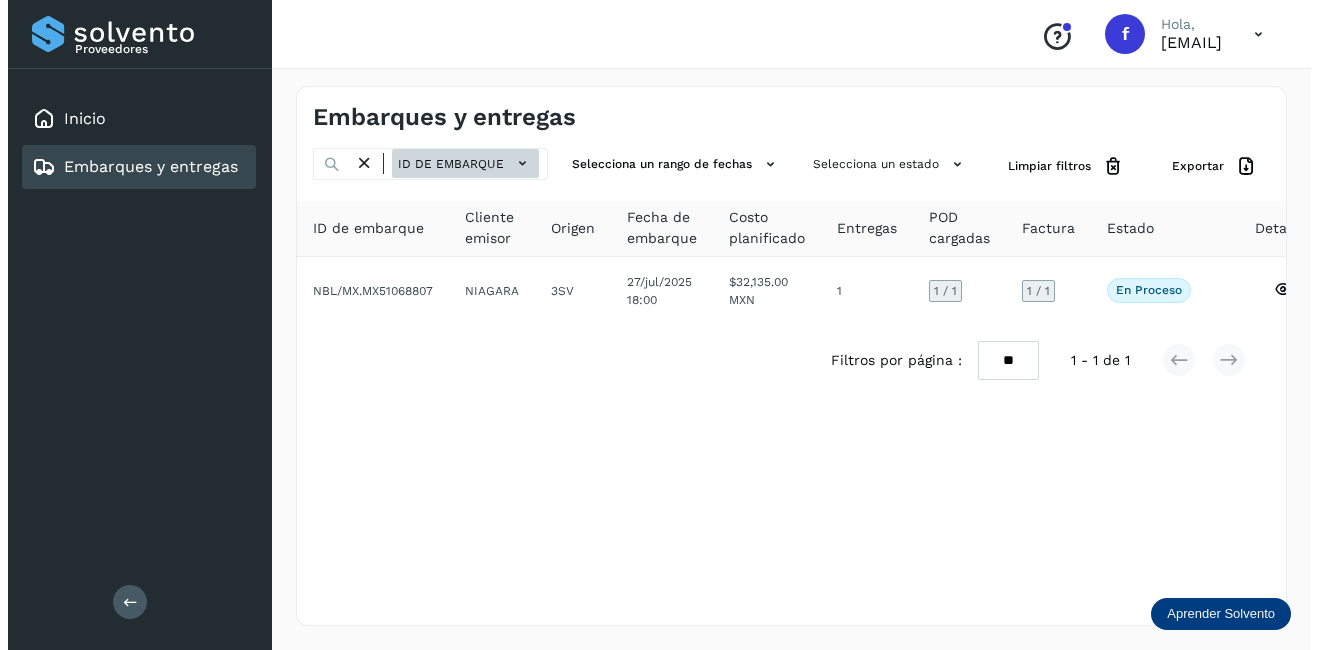 scroll, scrollTop: 0, scrollLeft: 0, axis: both 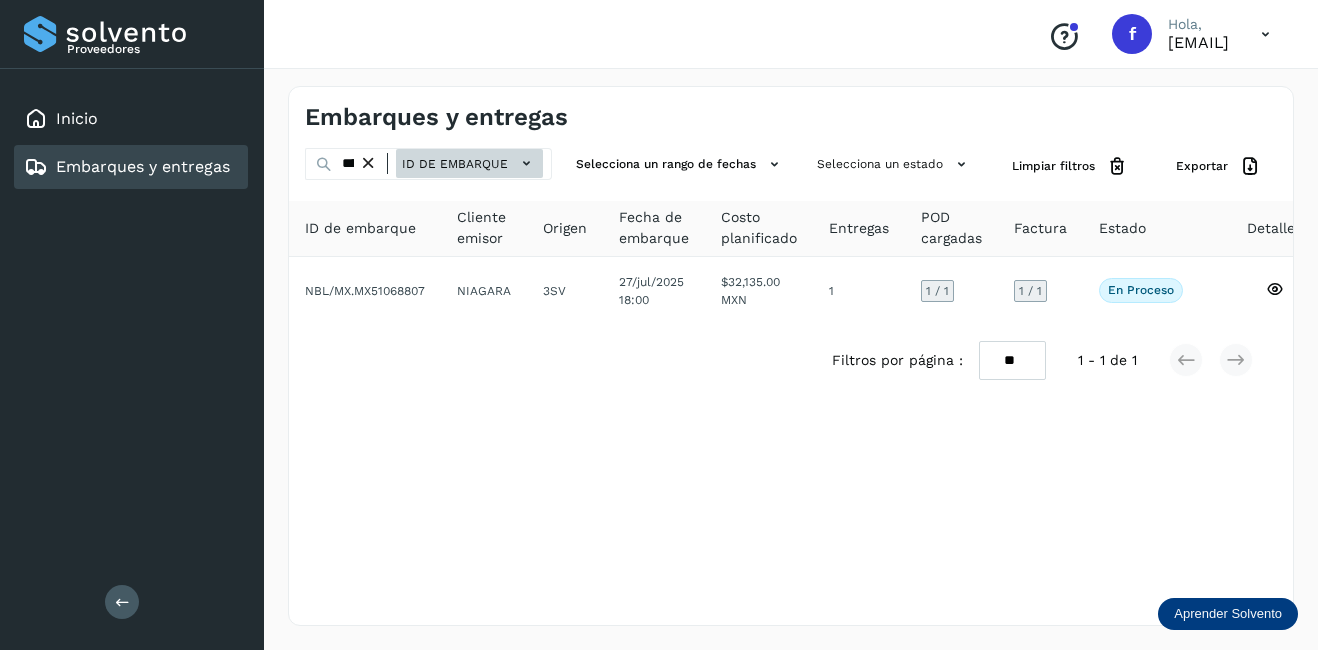 click on "ID de embarque" 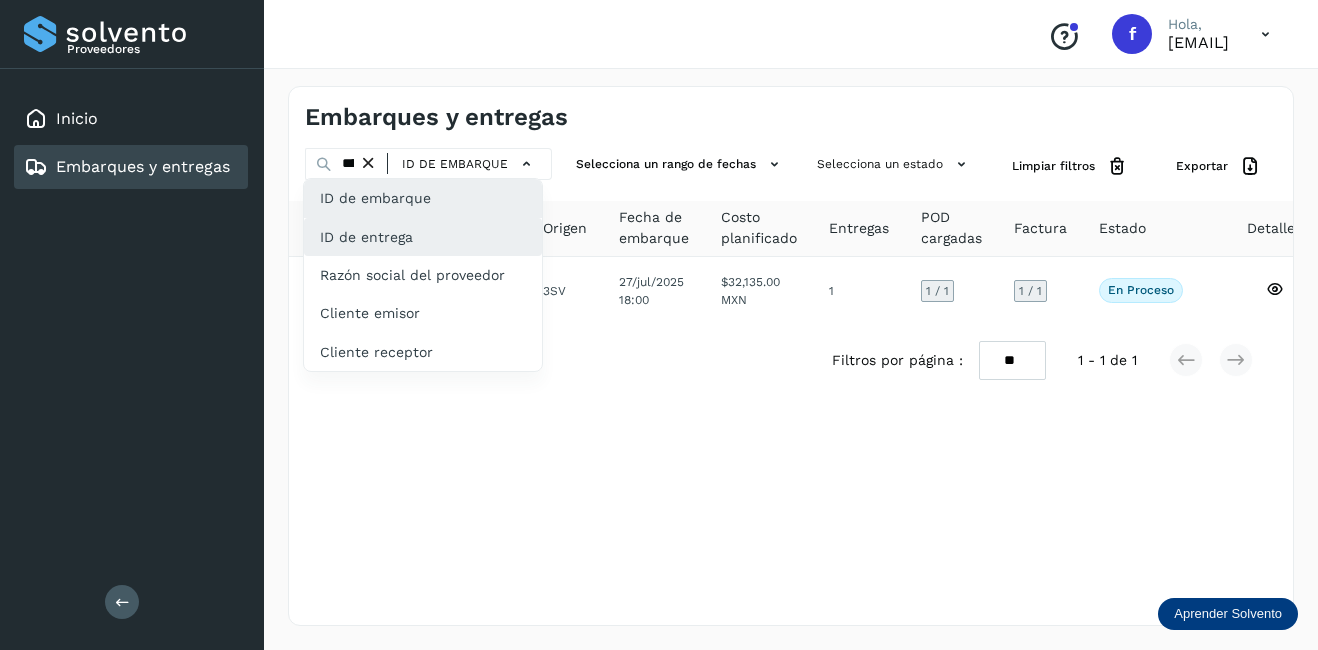click on "ID de entrega" 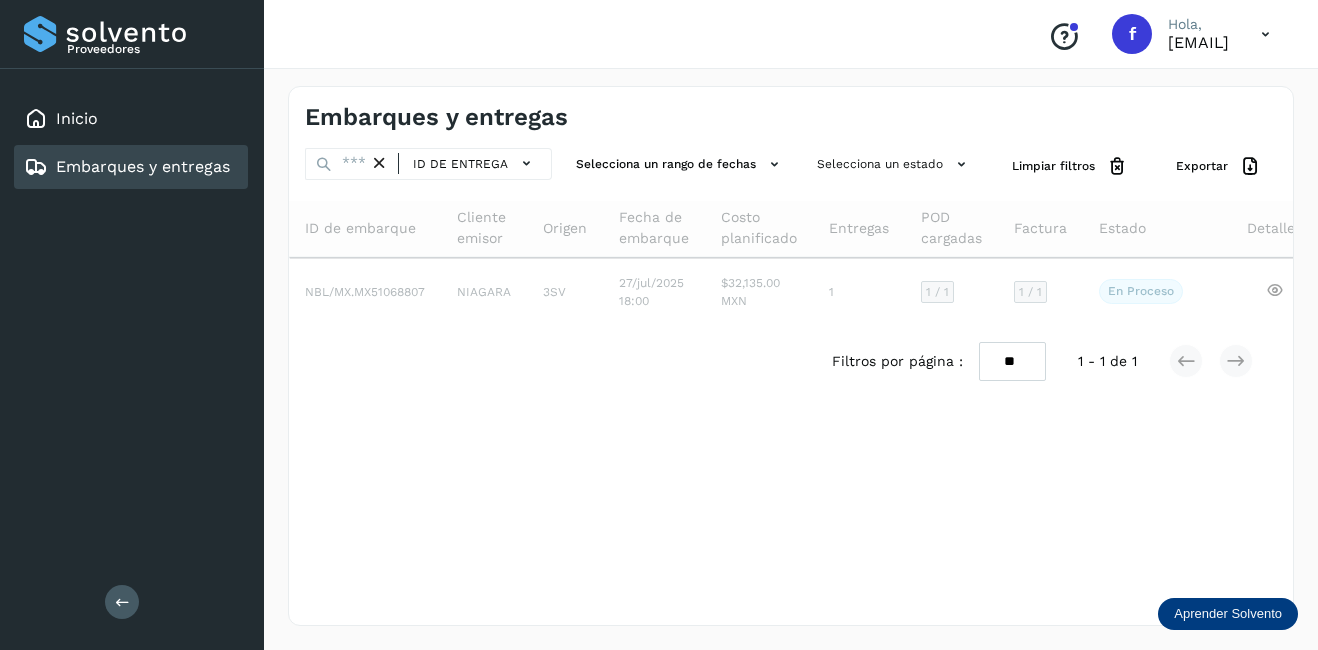 click at bounding box center [379, 163] 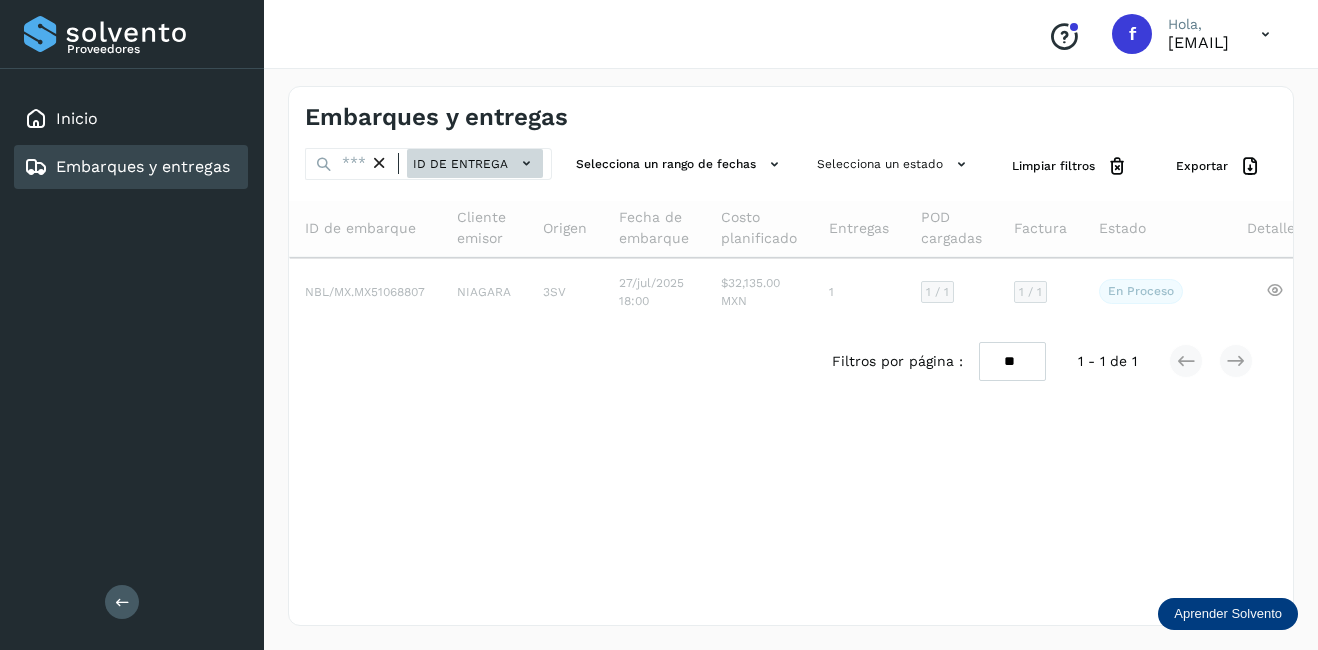 click on "ID de entrega" 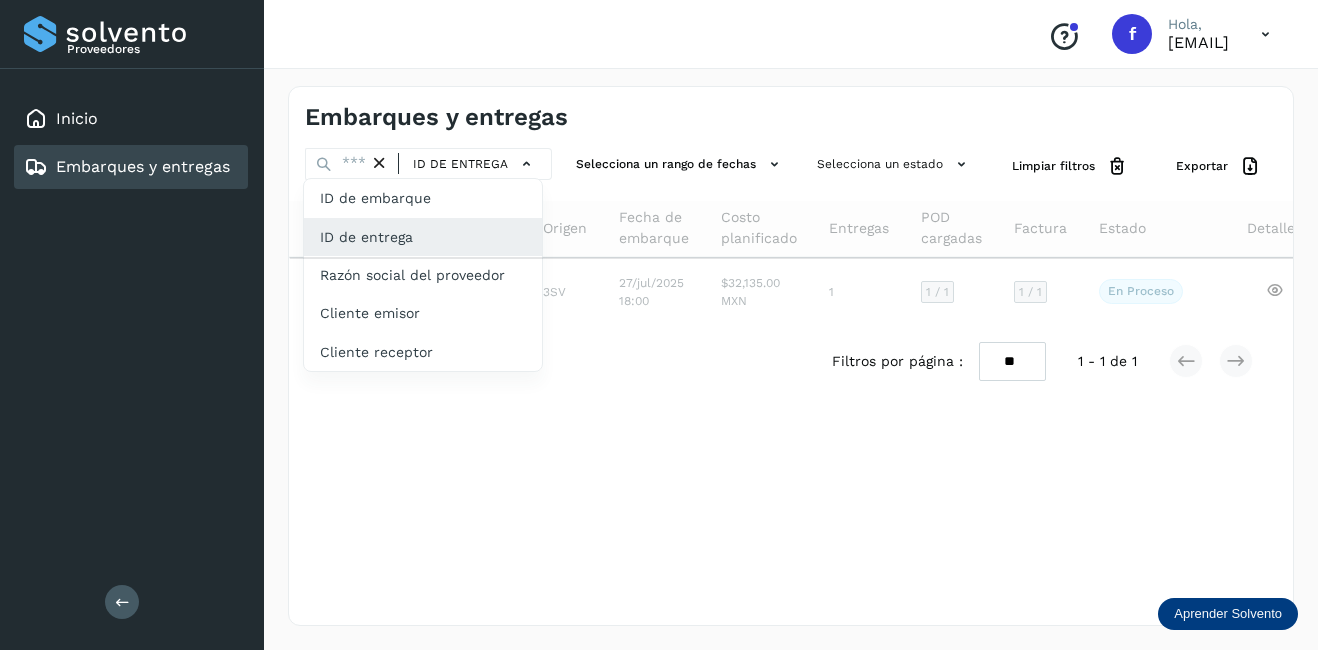 click at bounding box center (659, 325) 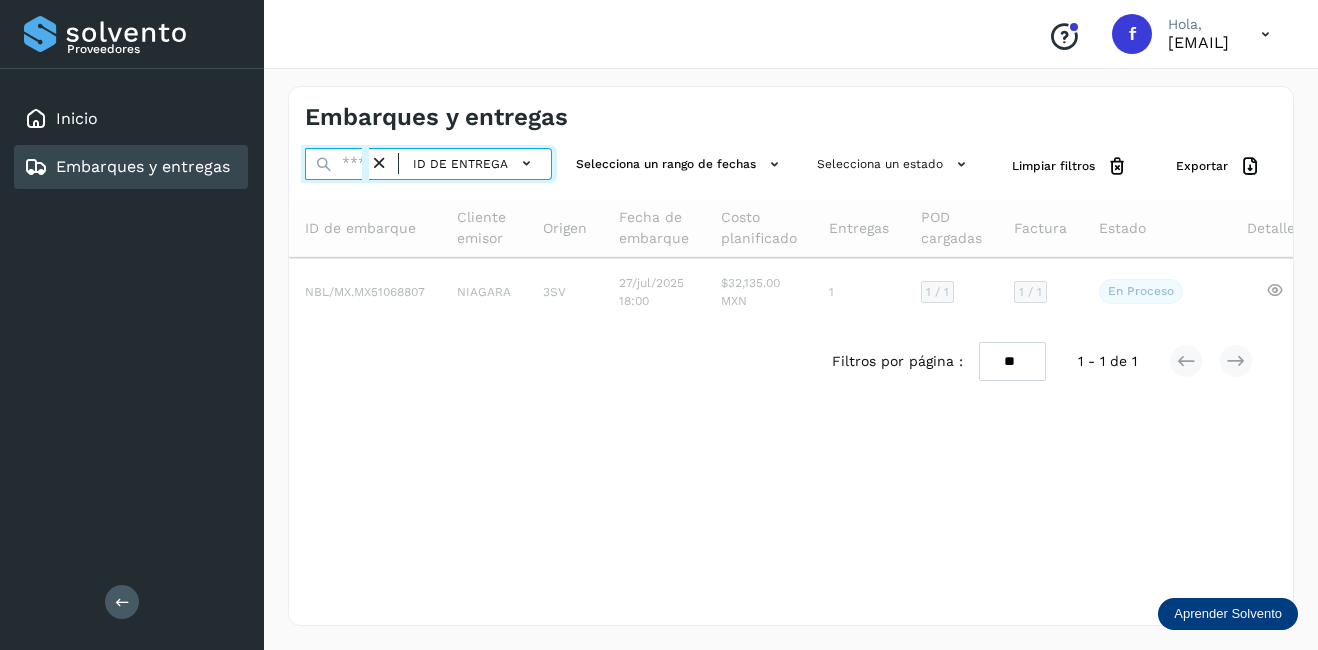 click at bounding box center [337, 164] 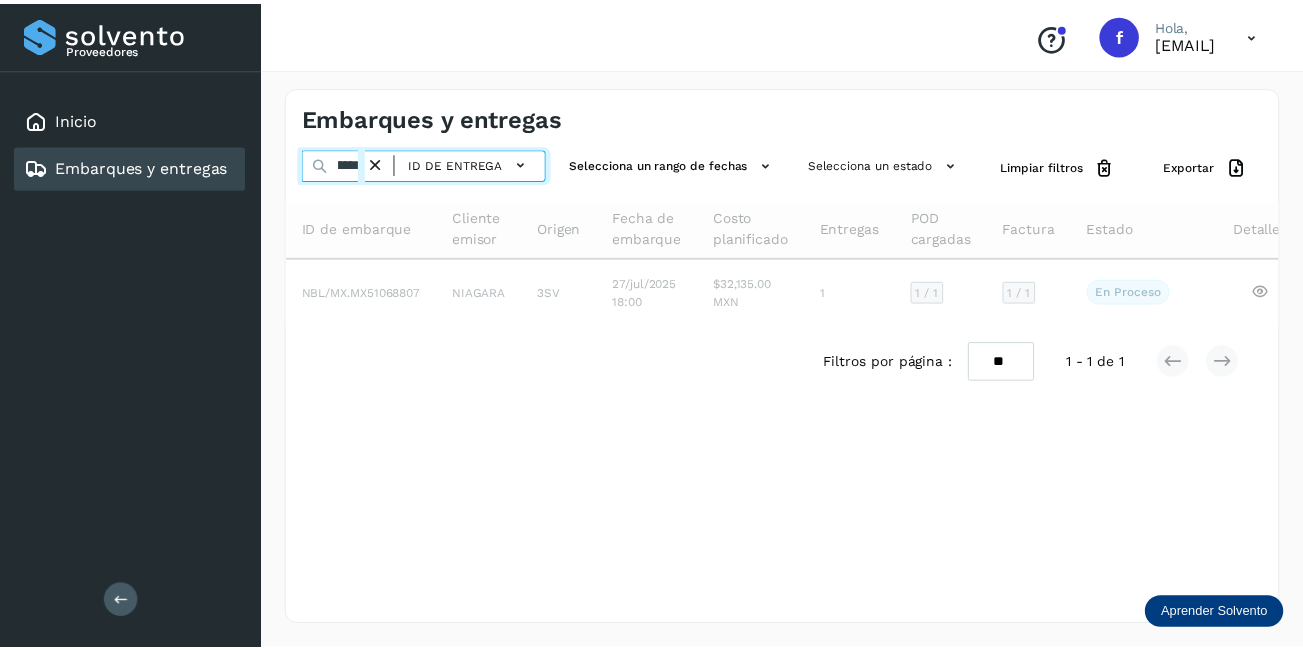 scroll, scrollTop: 0, scrollLeft: 49, axis: horizontal 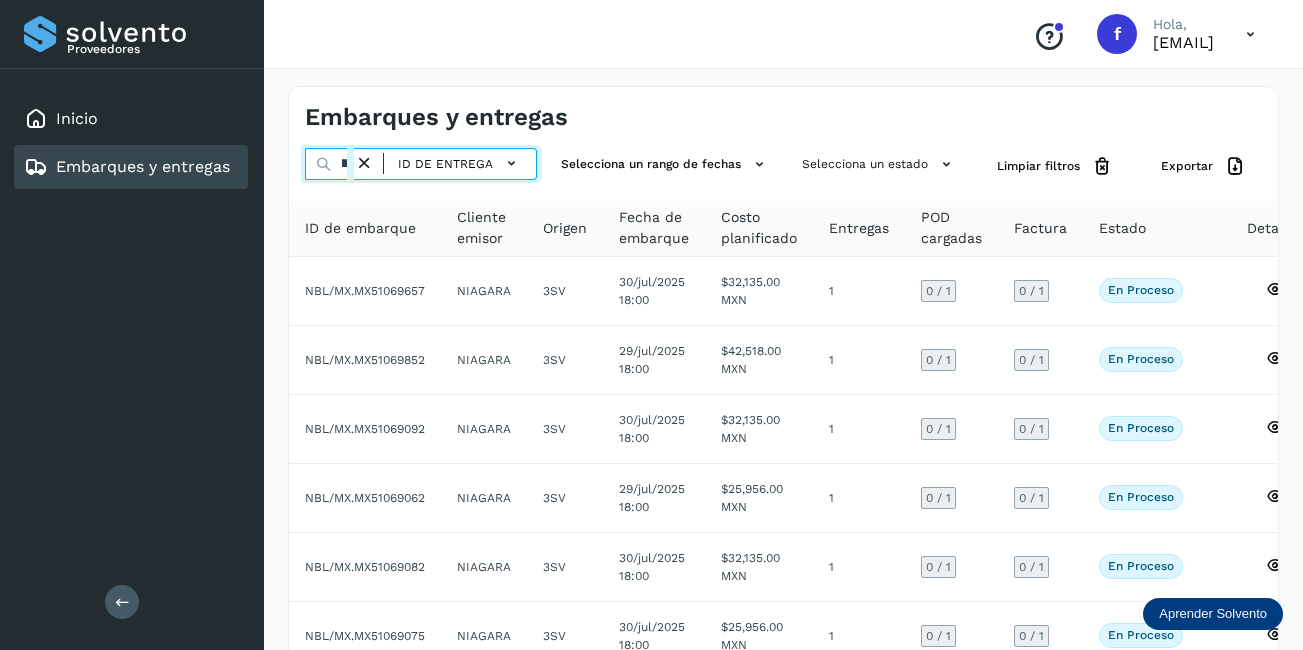 type on "**********" 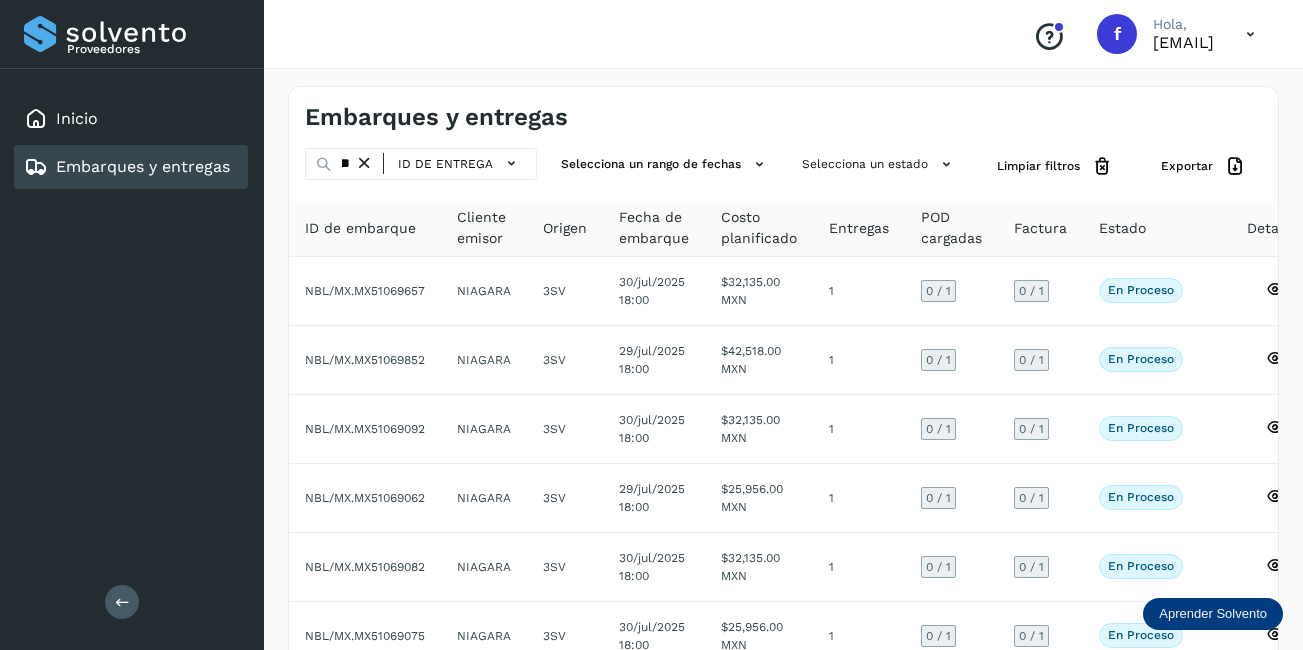 drag, startPoint x: 364, startPoint y: 166, endPoint x: 367, endPoint y: 179, distance: 13.341664 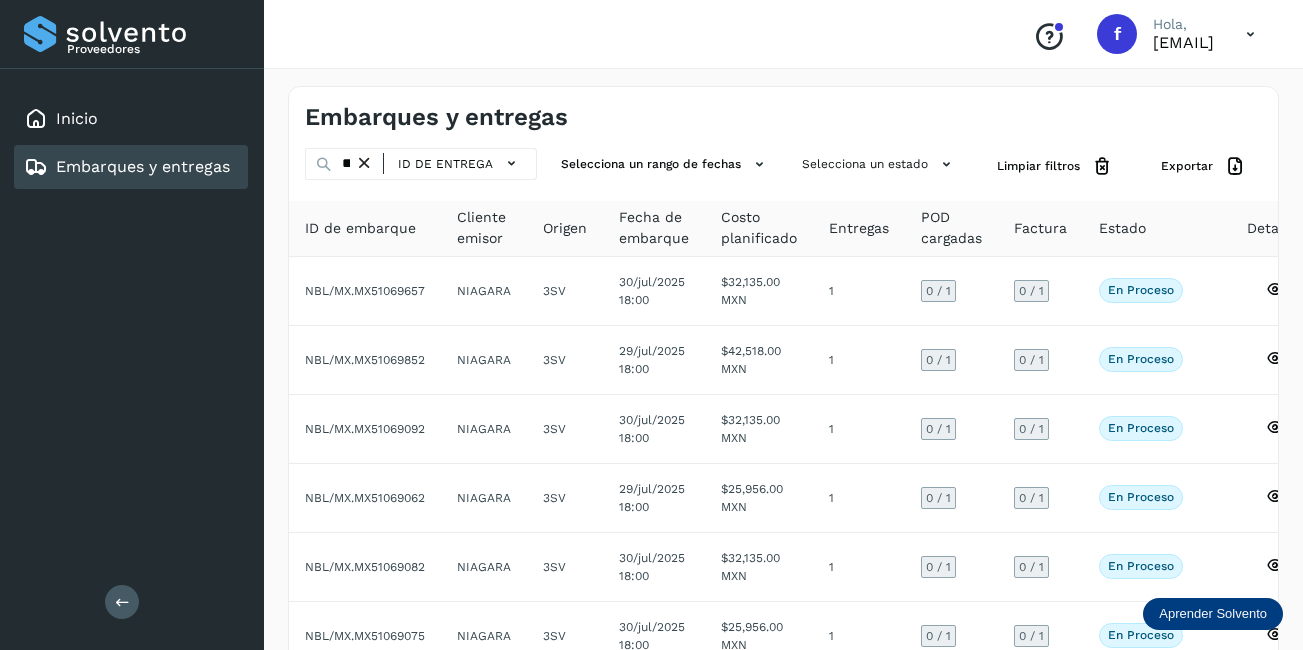 click at bounding box center (364, 163) 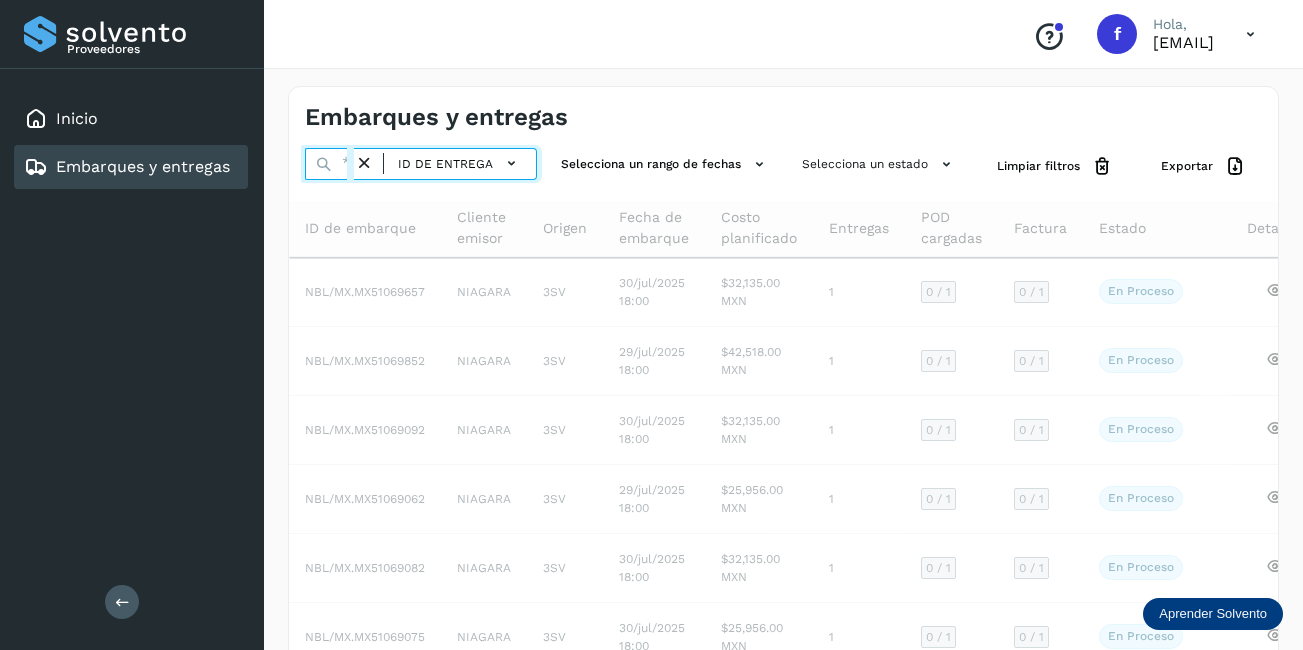 click at bounding box center [329, 164] 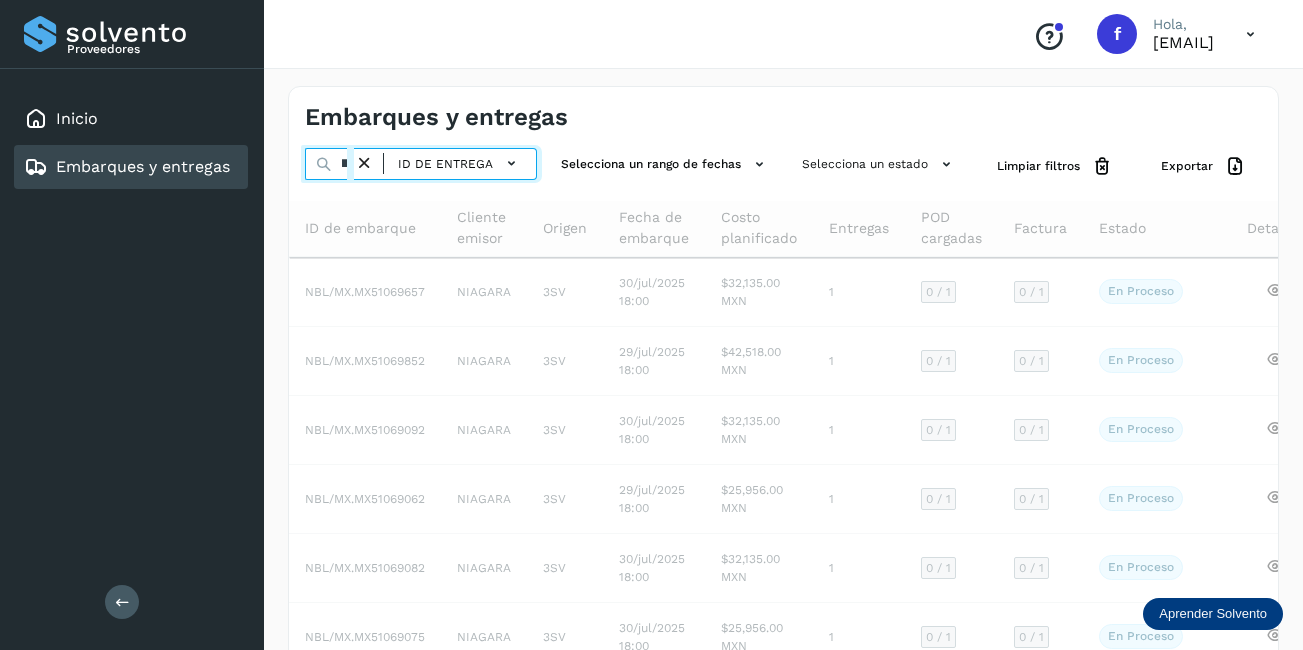 scroll, scrollTop: 0, scrollLeft: 64, axis: horizontal 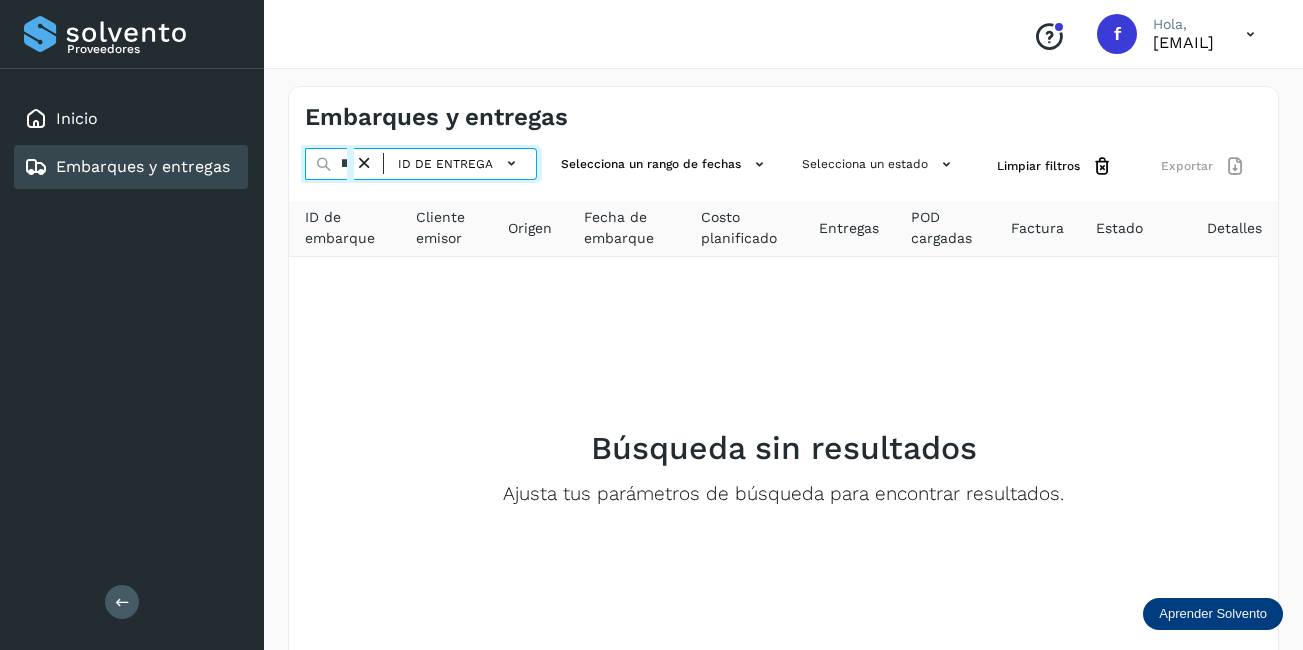 type on "**********" 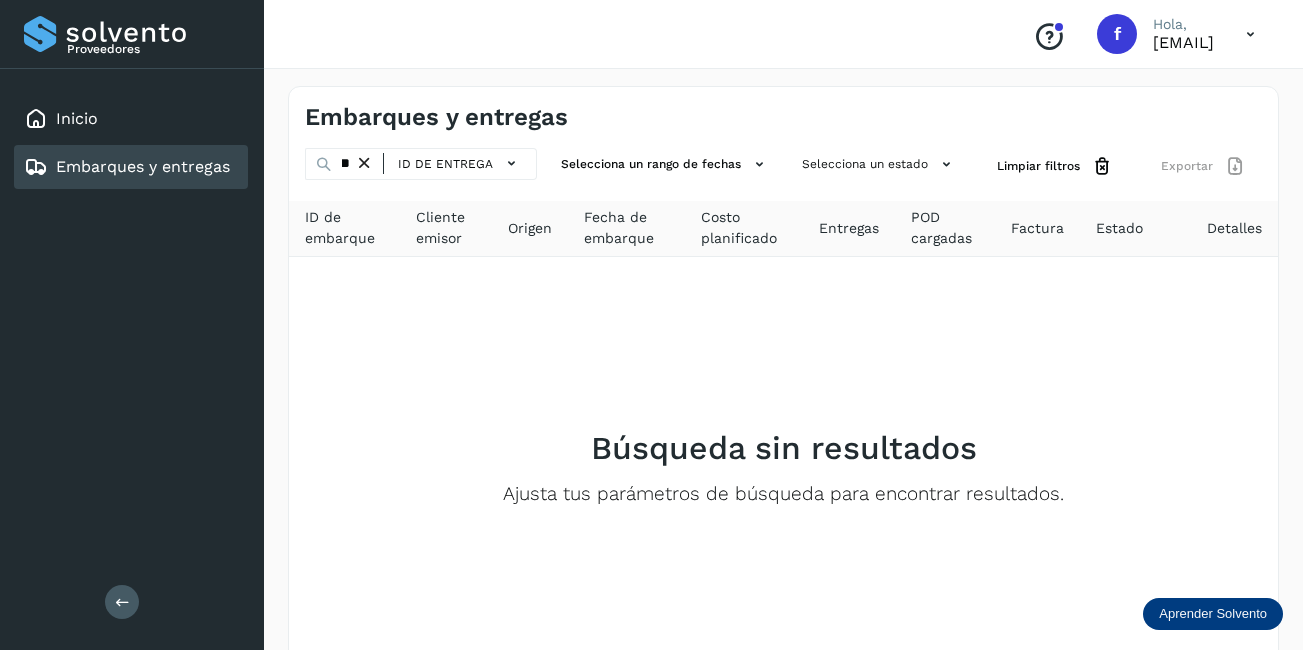 scroll, scrollTop: 0, scrollLeft: 0, axis: both 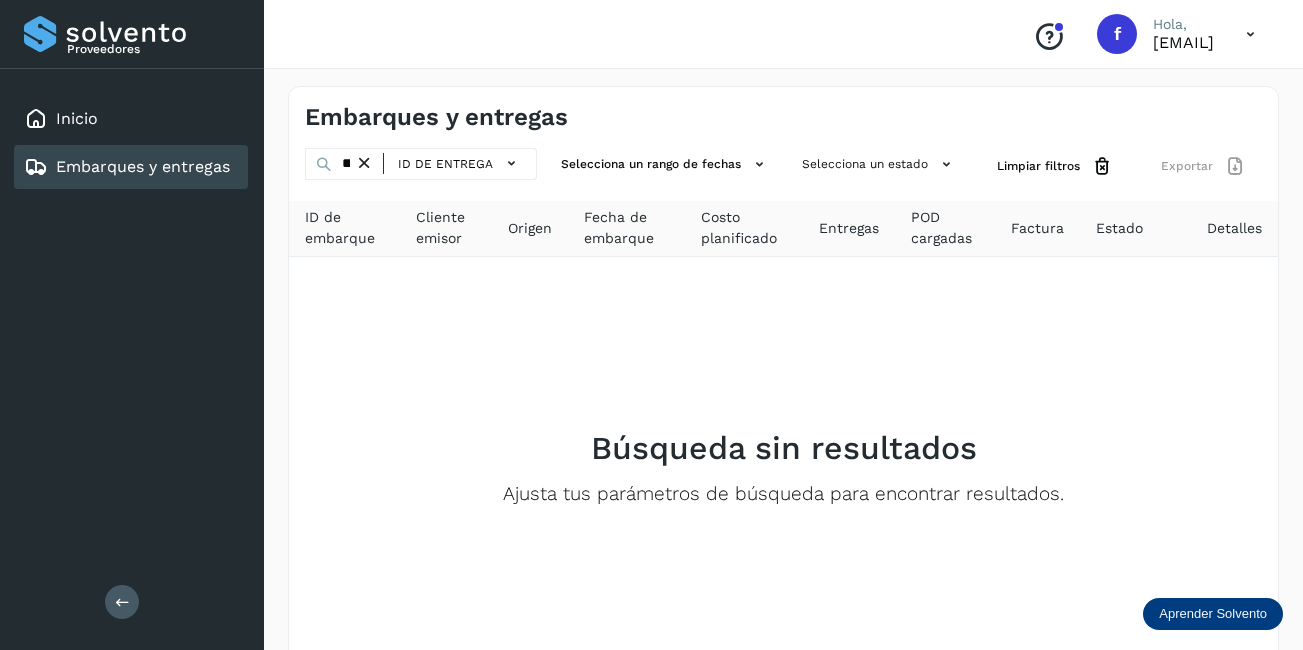 click at bounding box center (364, 163) 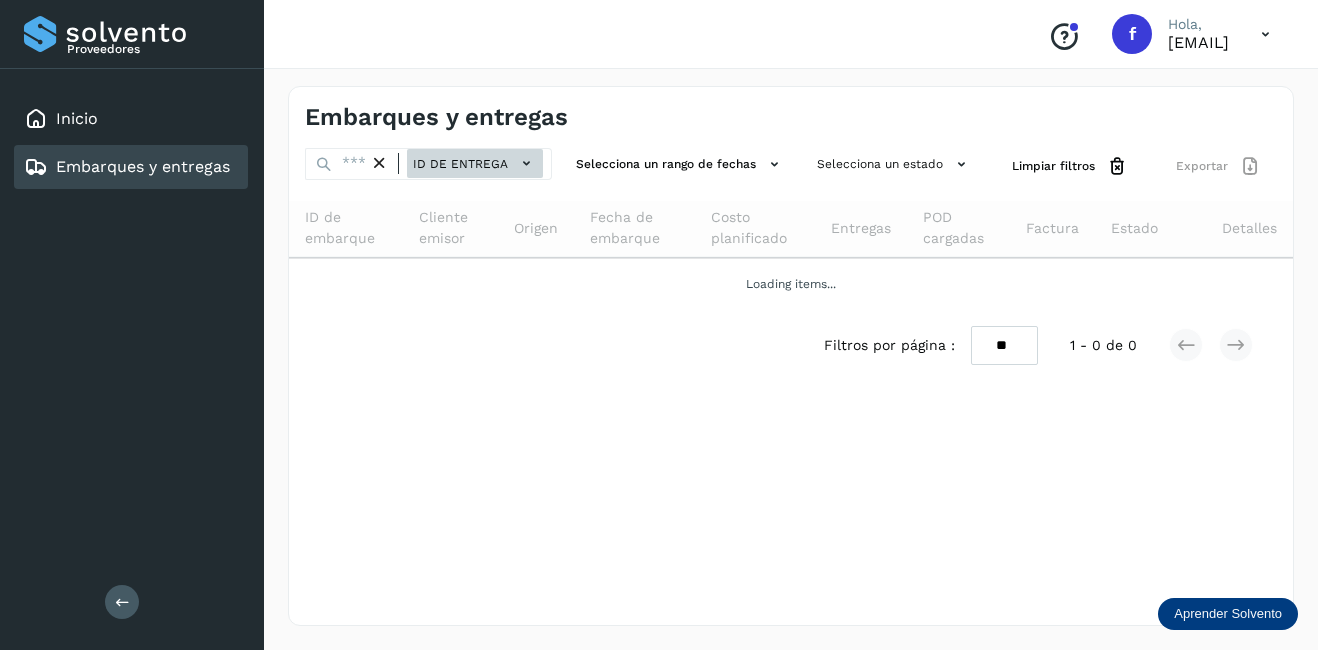click on "ID de entrega" 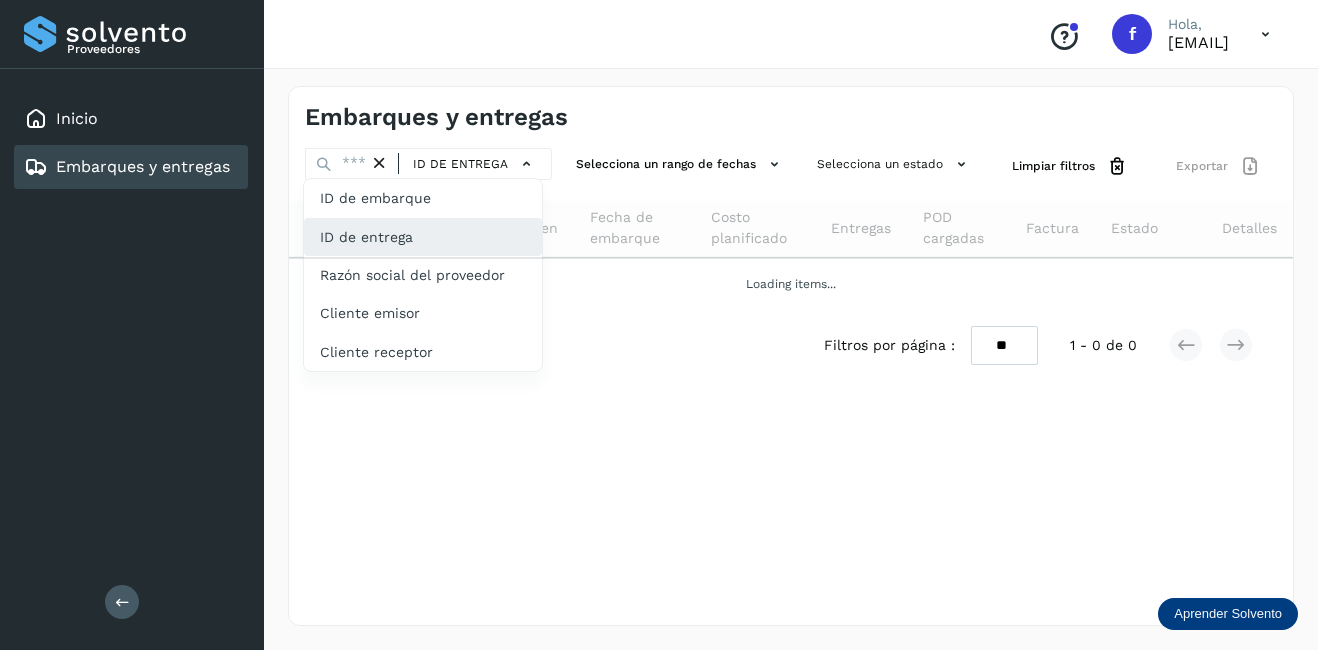 click on "ID de entrega" 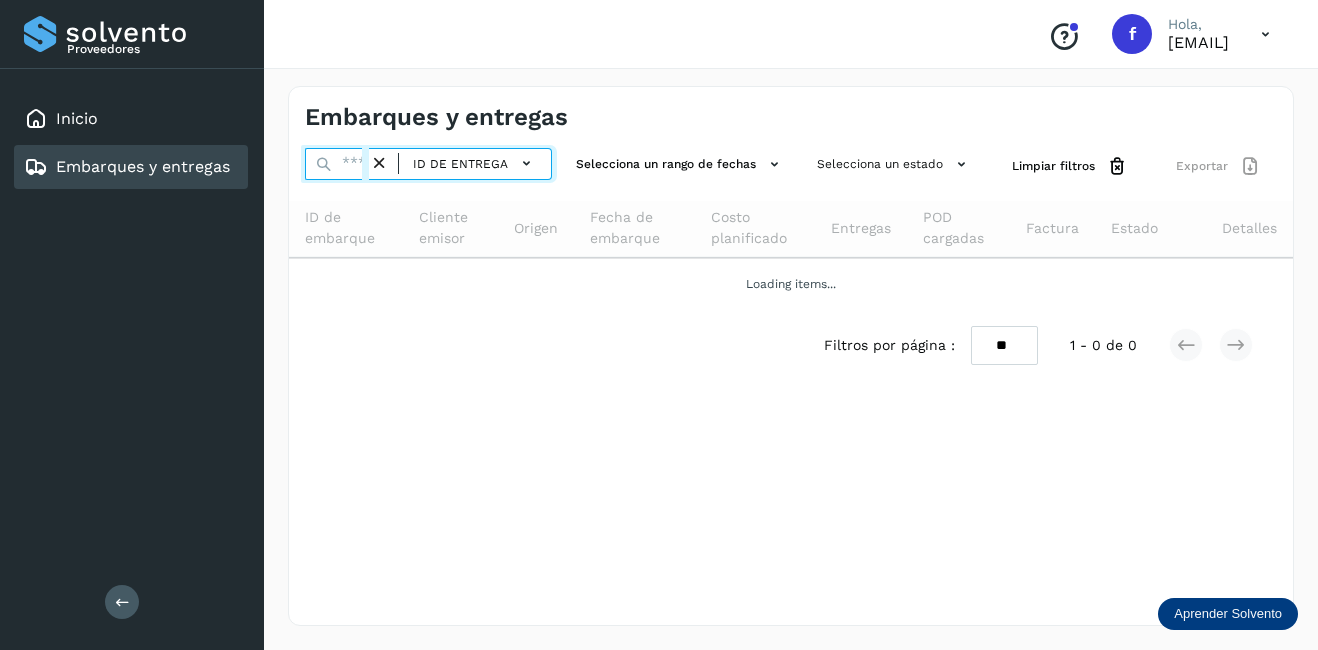 click at bounding box center [337, 164] 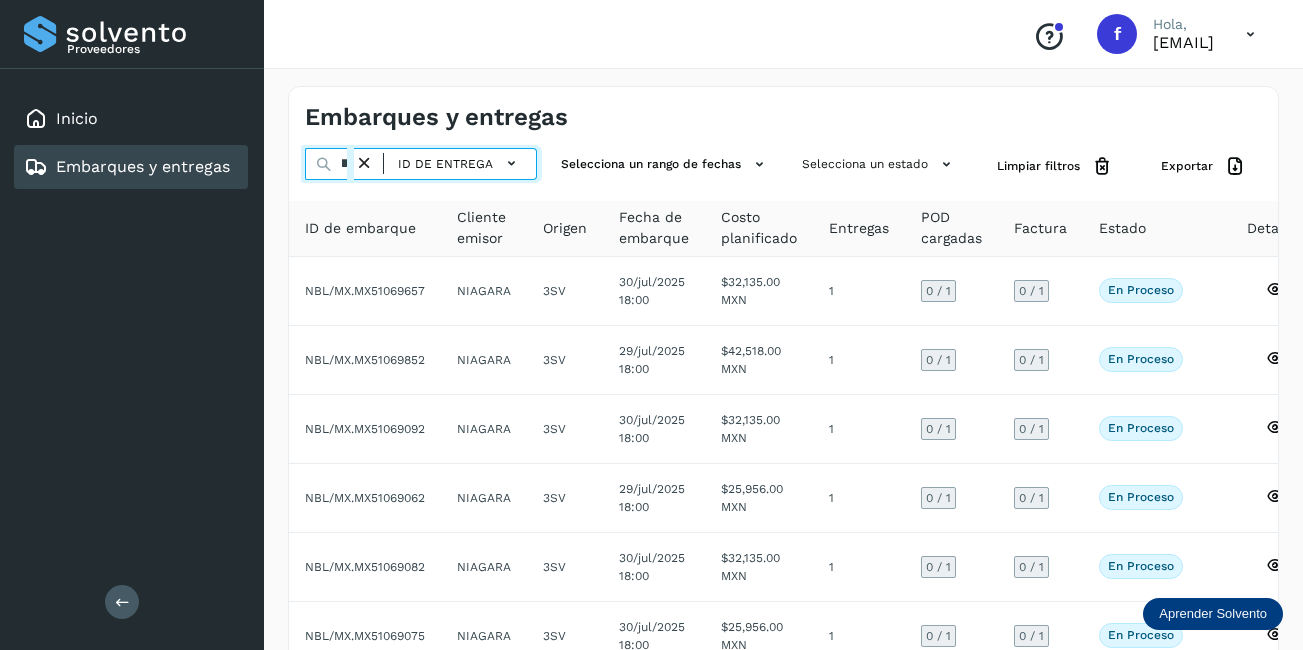 scroll, scrollTop: 0, scrollLeft: 64, axis: horizontal 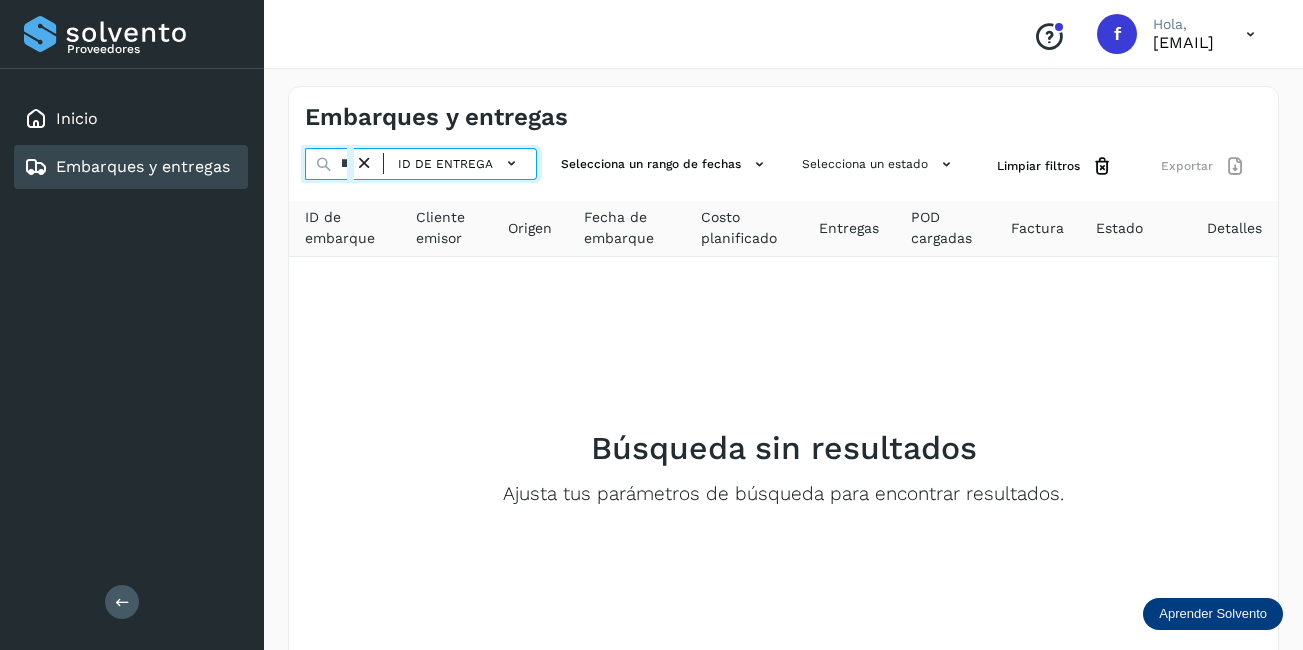 type on "**********" 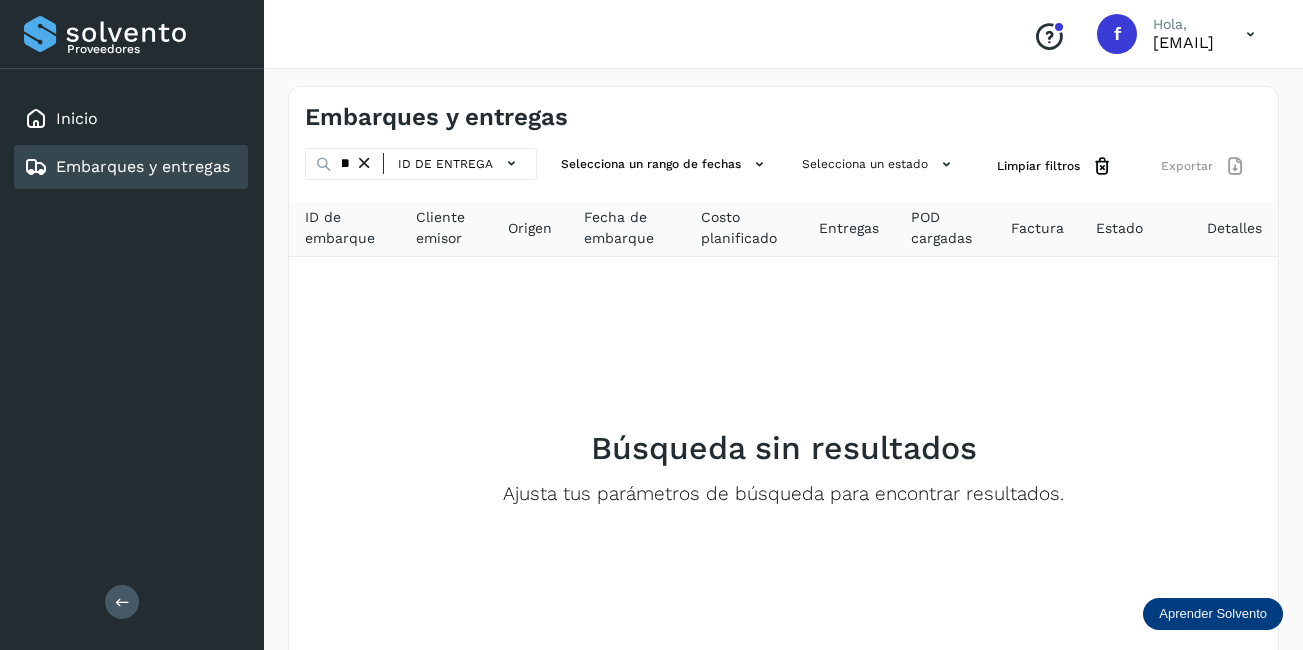 click on "ID de entrega" 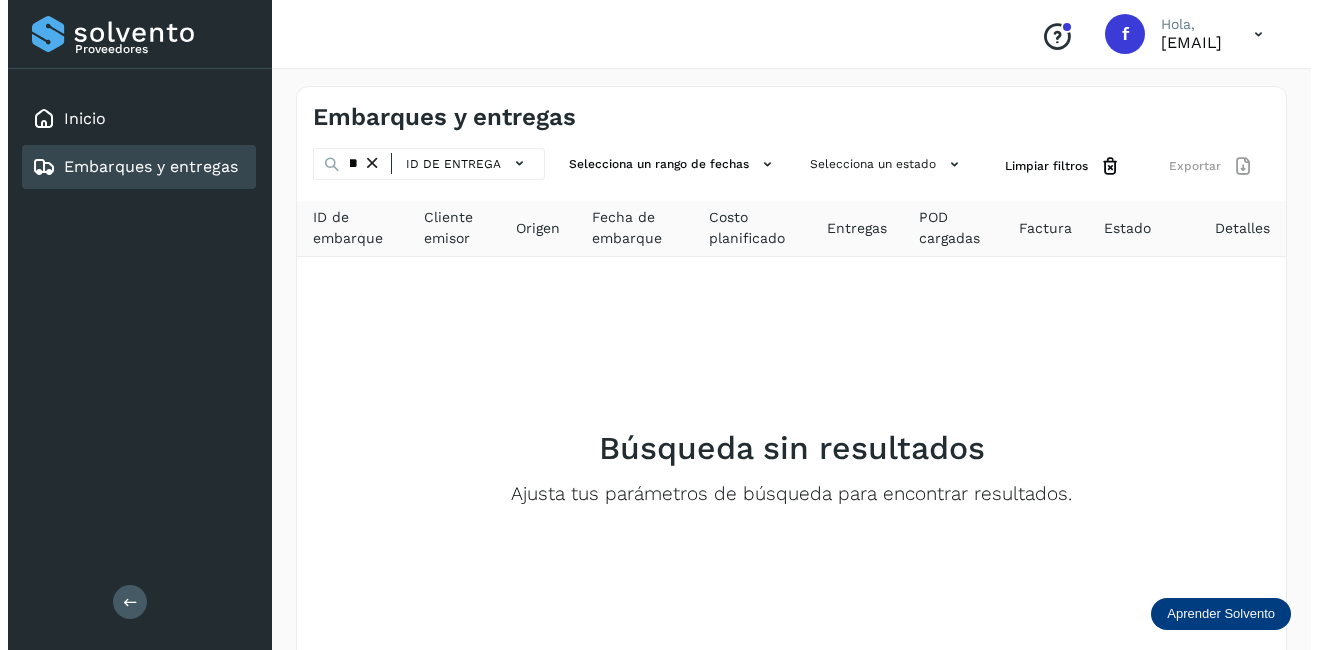 scroll, scrollTop: 0, scrollLeft: 0, axis: both 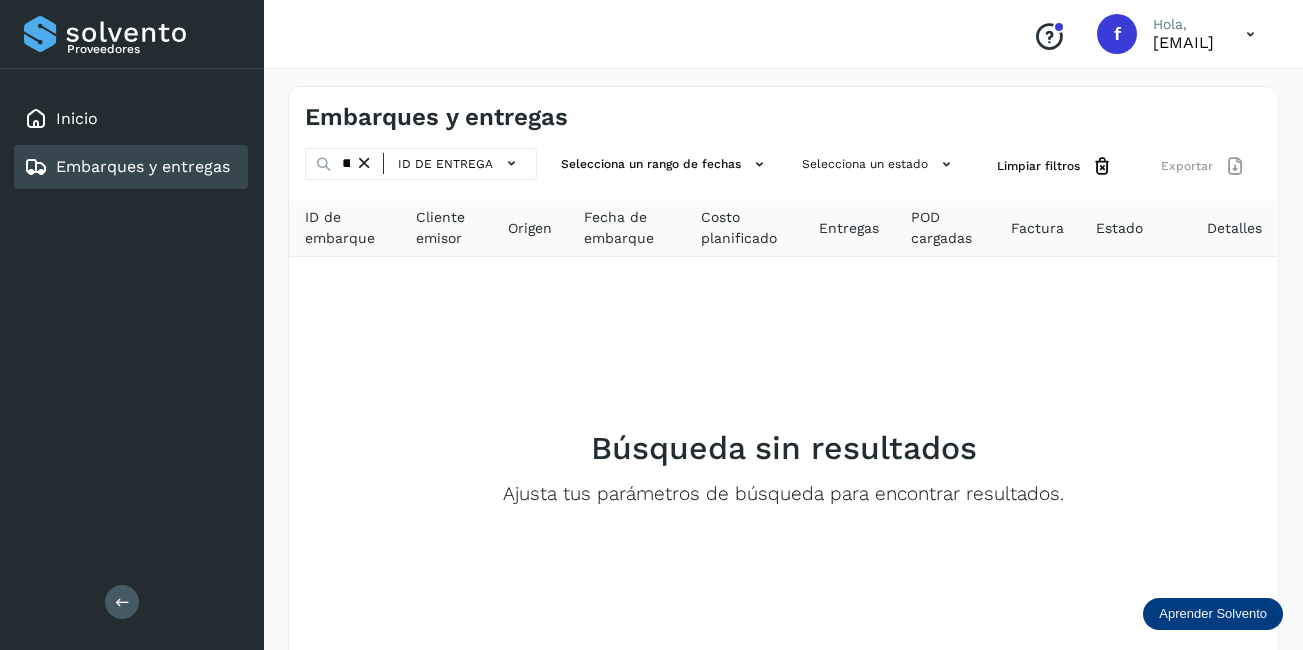 click at bounding box center (364, 163) 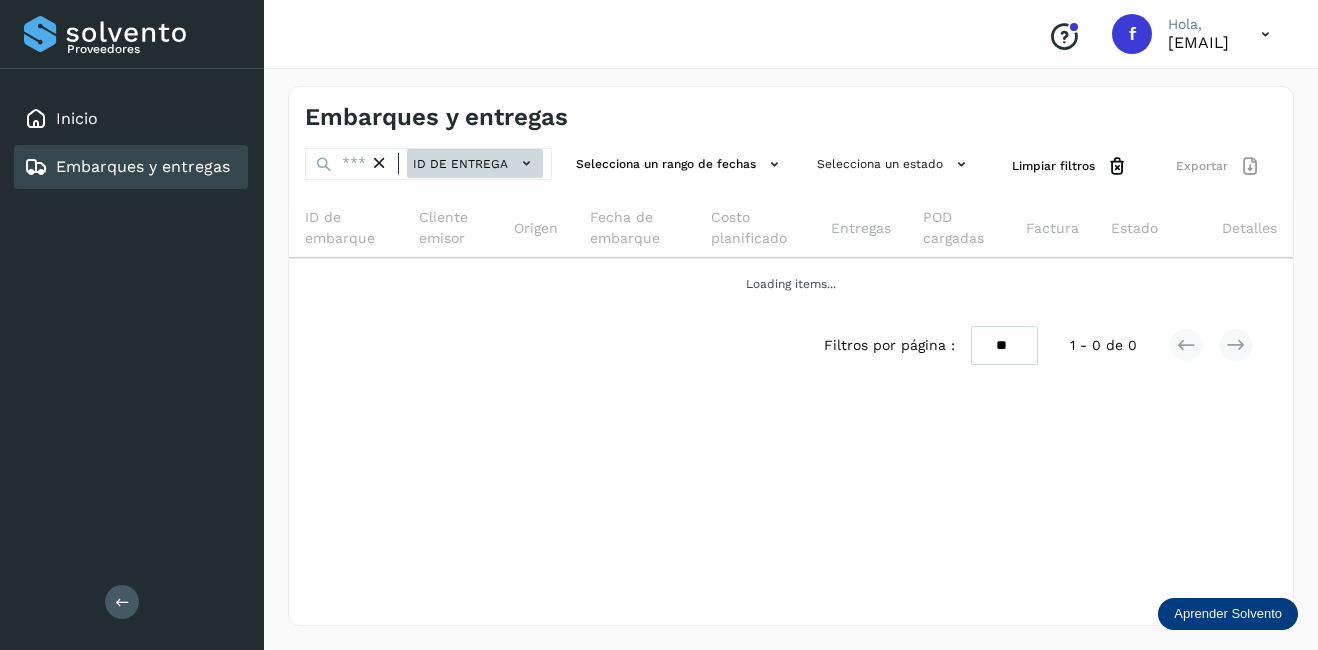 click on "ID de entrega" 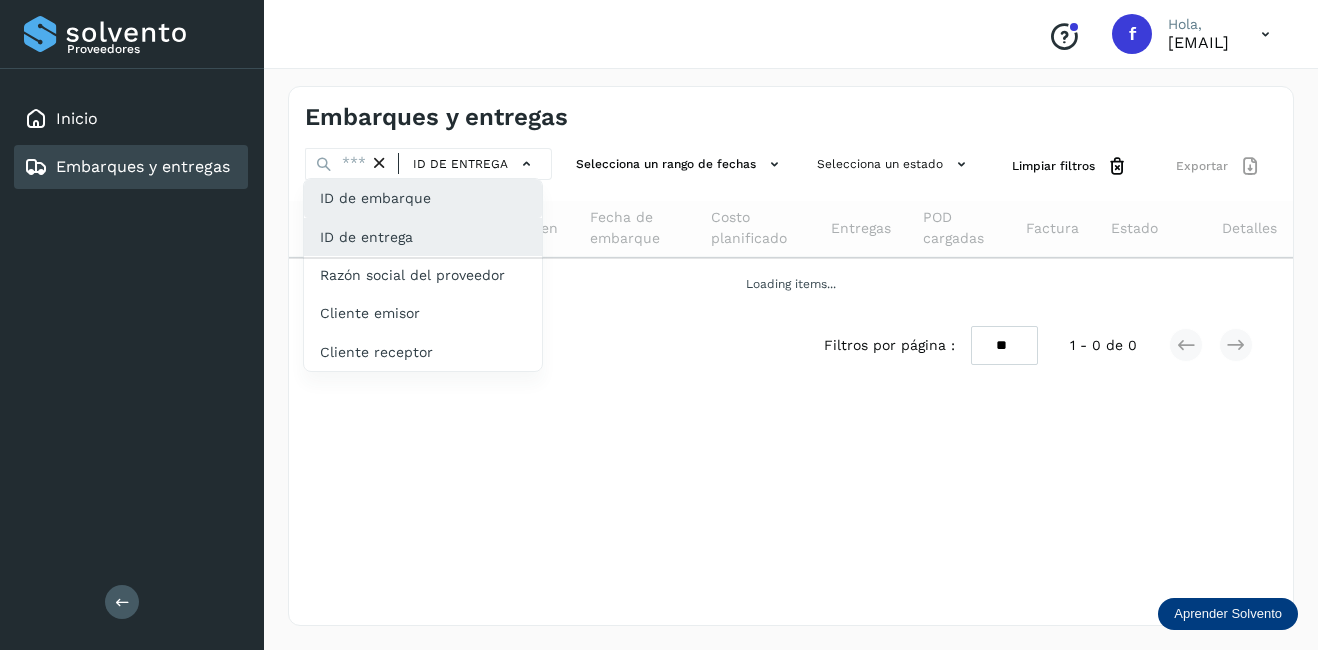 click on "ID de embarque" 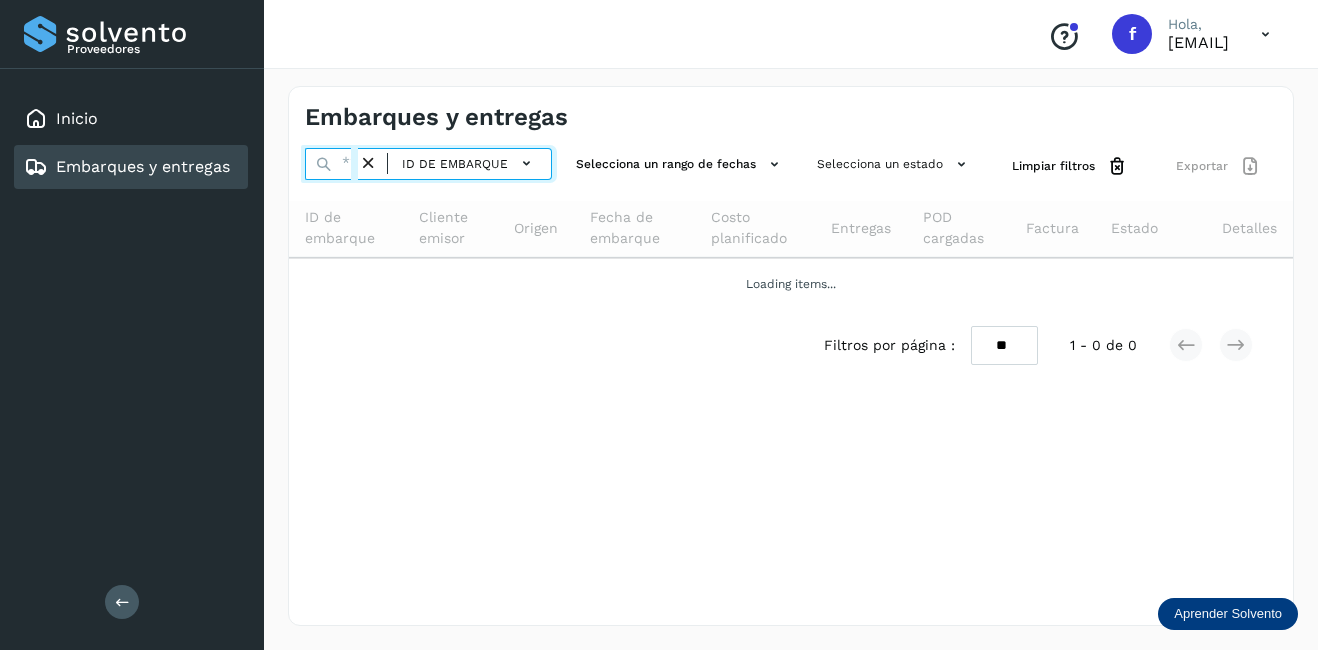 click at bounding box center [331, 164] 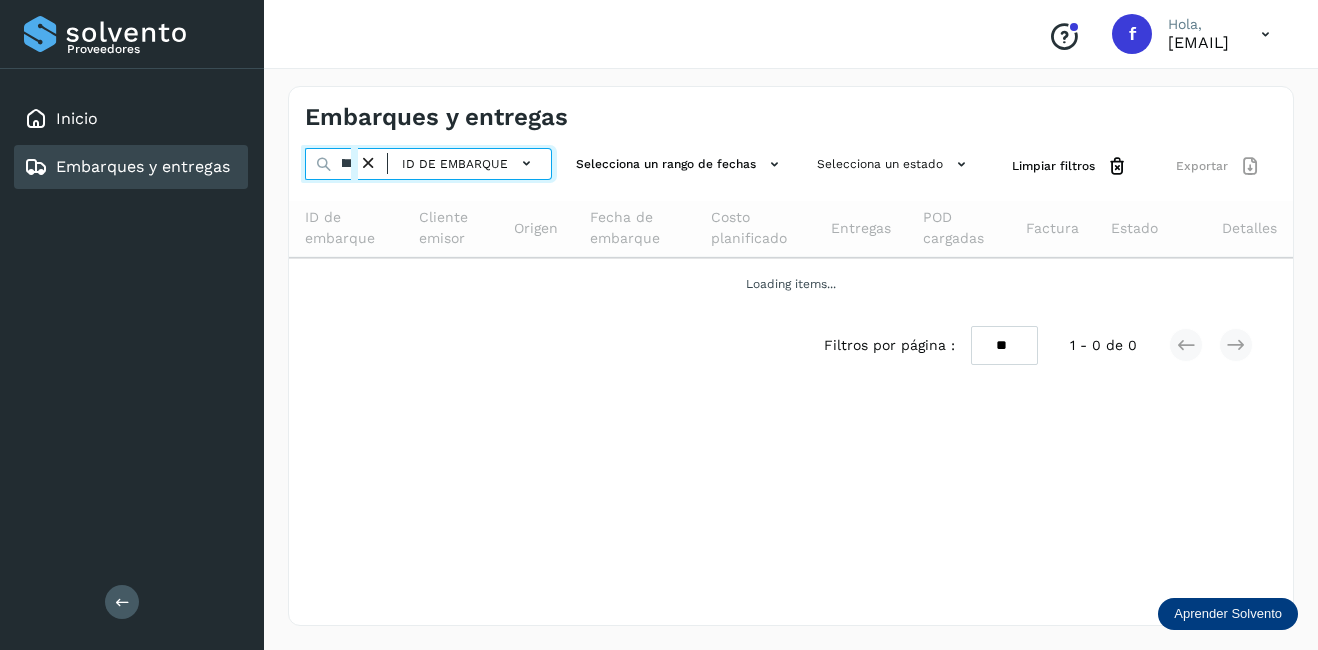 scroll, scrollTop: 0, scrollLeft: 55, axis: horizontal 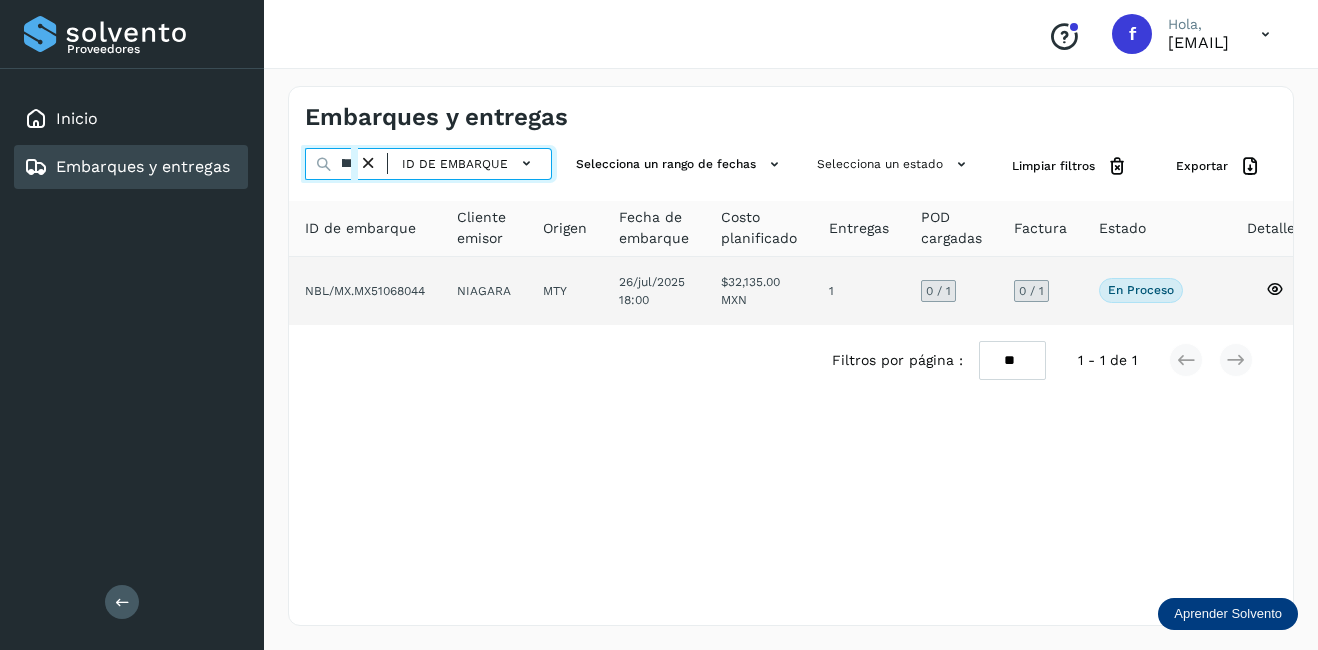 type on "********" 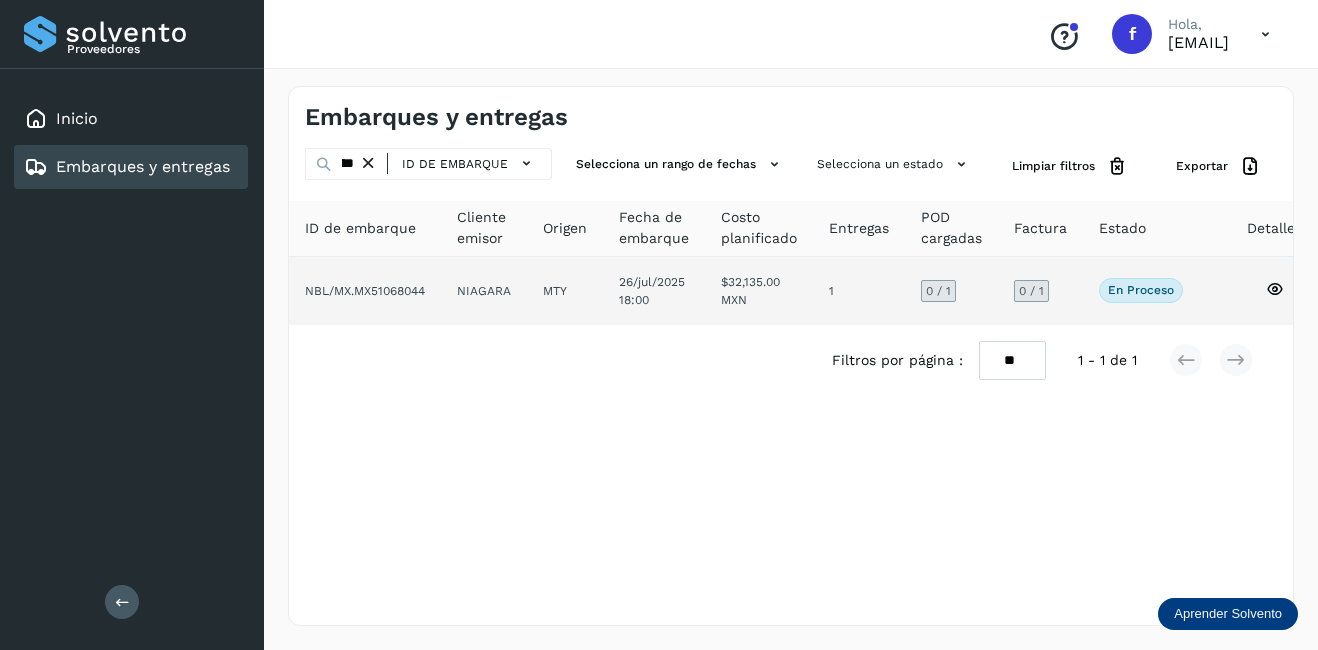 click on "NIAGARA" 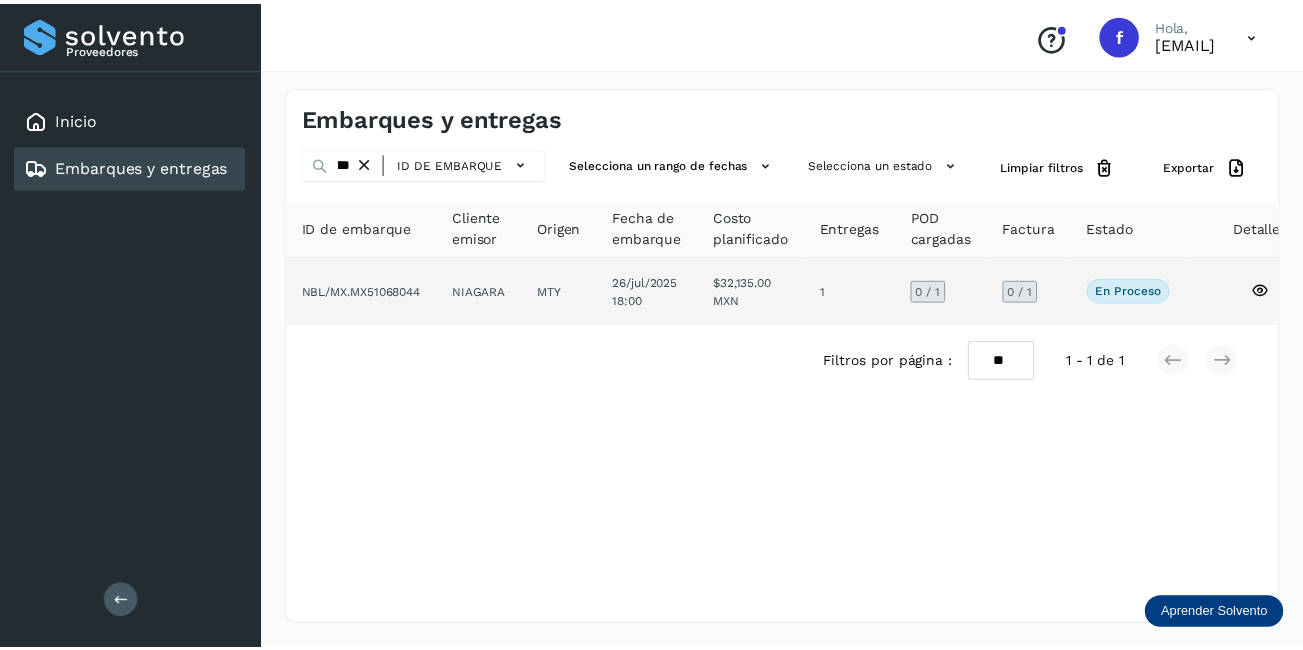 scroll, scrollTop: 0, scrollLeft: 0, axis: both 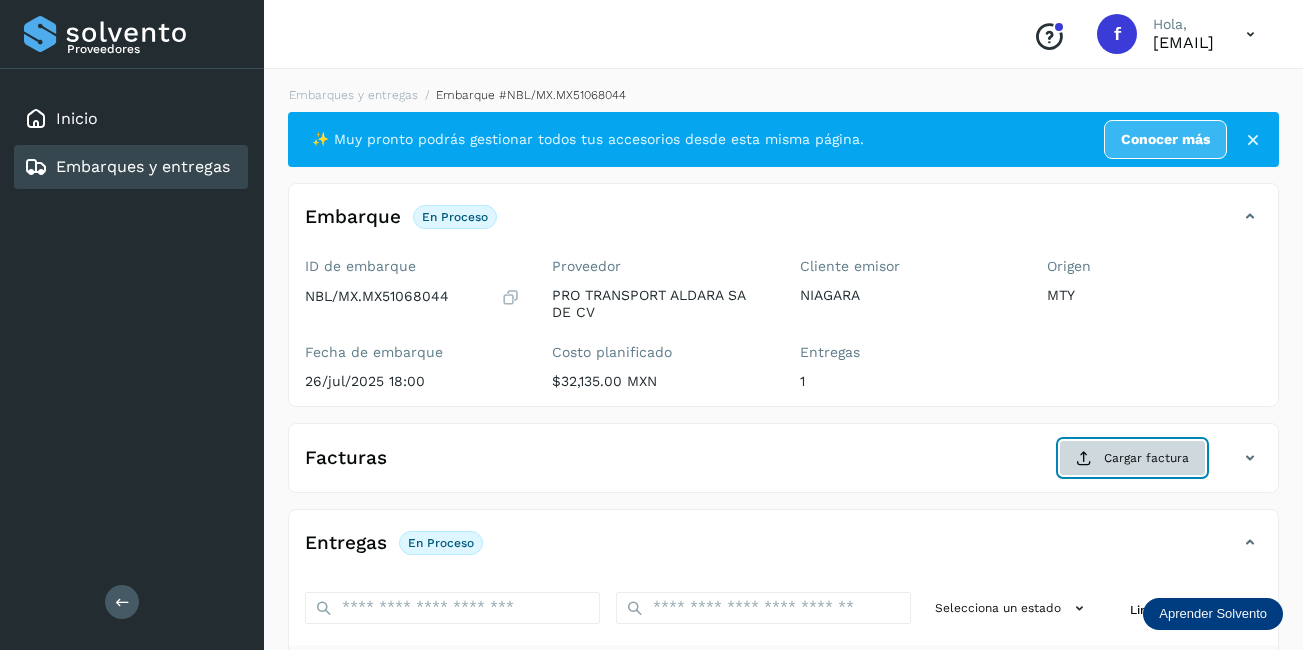 click on "Cargar factura" 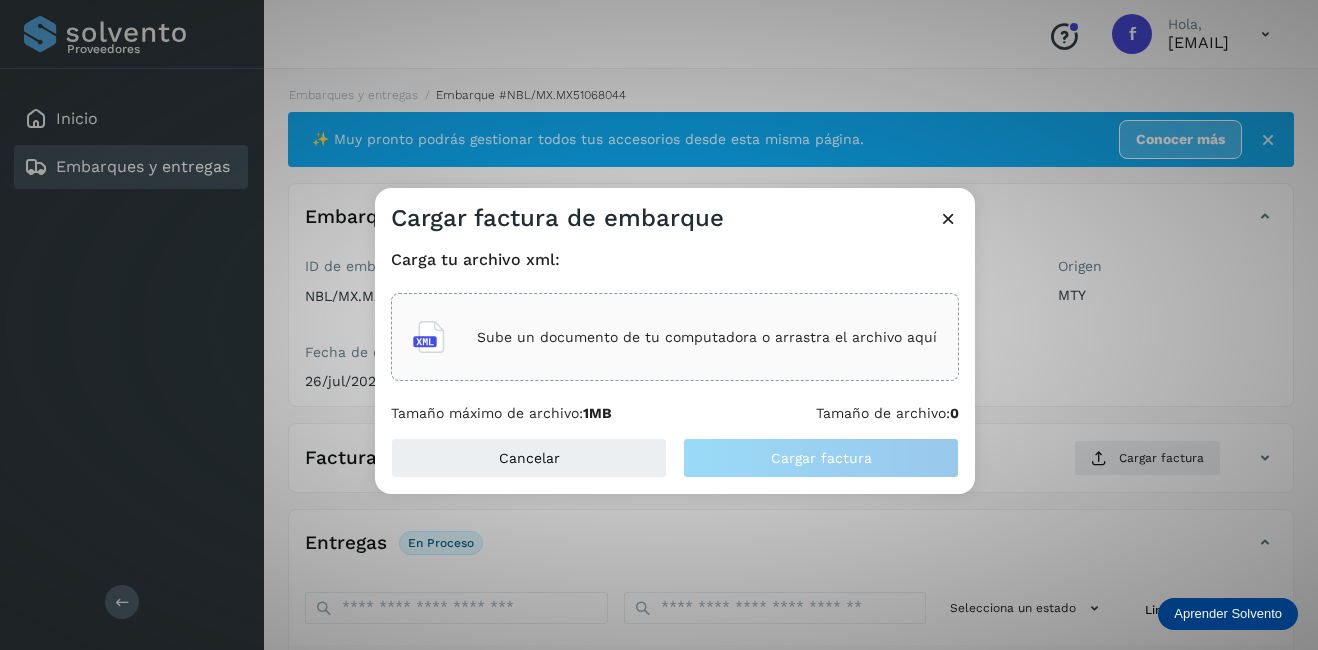 click on "Sube un documento de tu computadora o arrastra el archivo aquí" at bounding box center [707, 337] 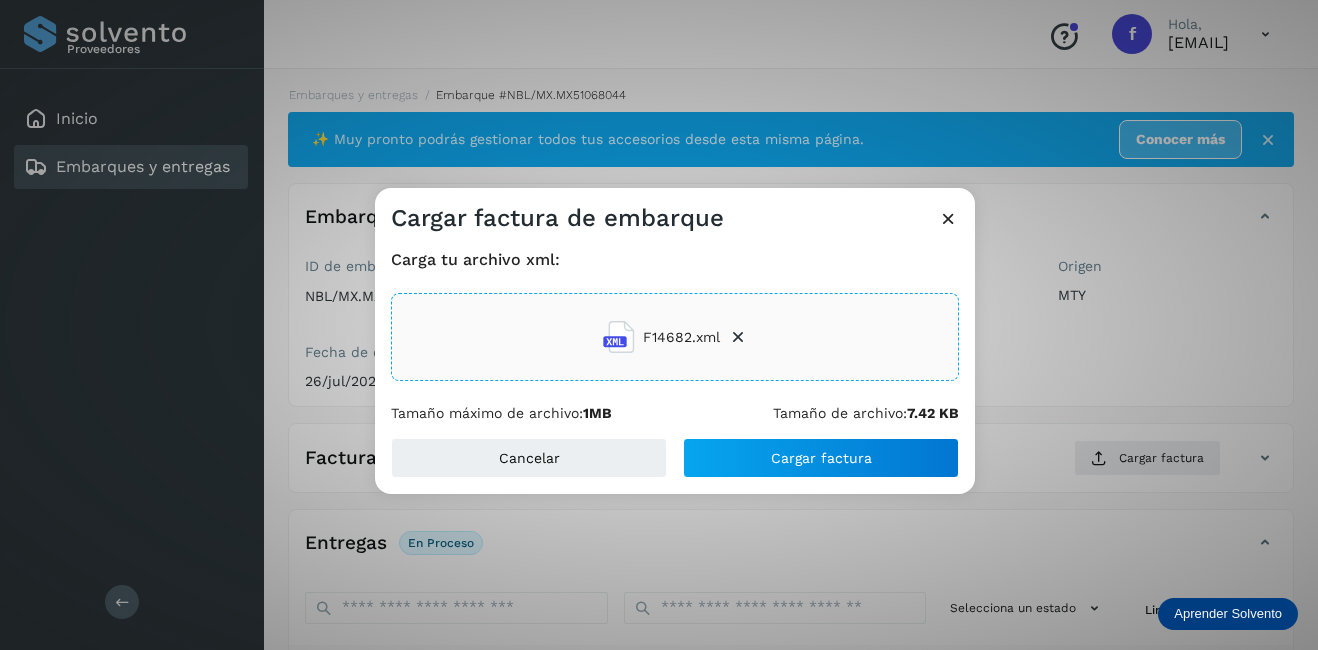click on "Cancelar Cargar factura" at bounding box center (675, 466) 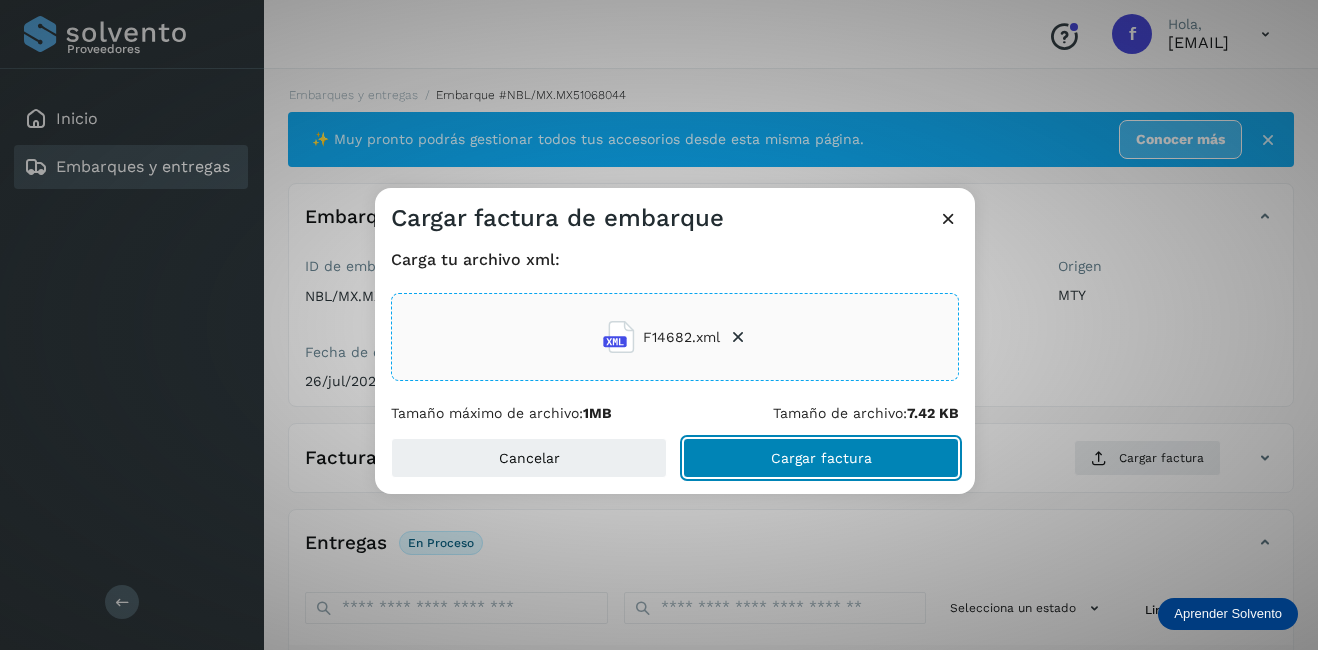 click on "Cargar factura" 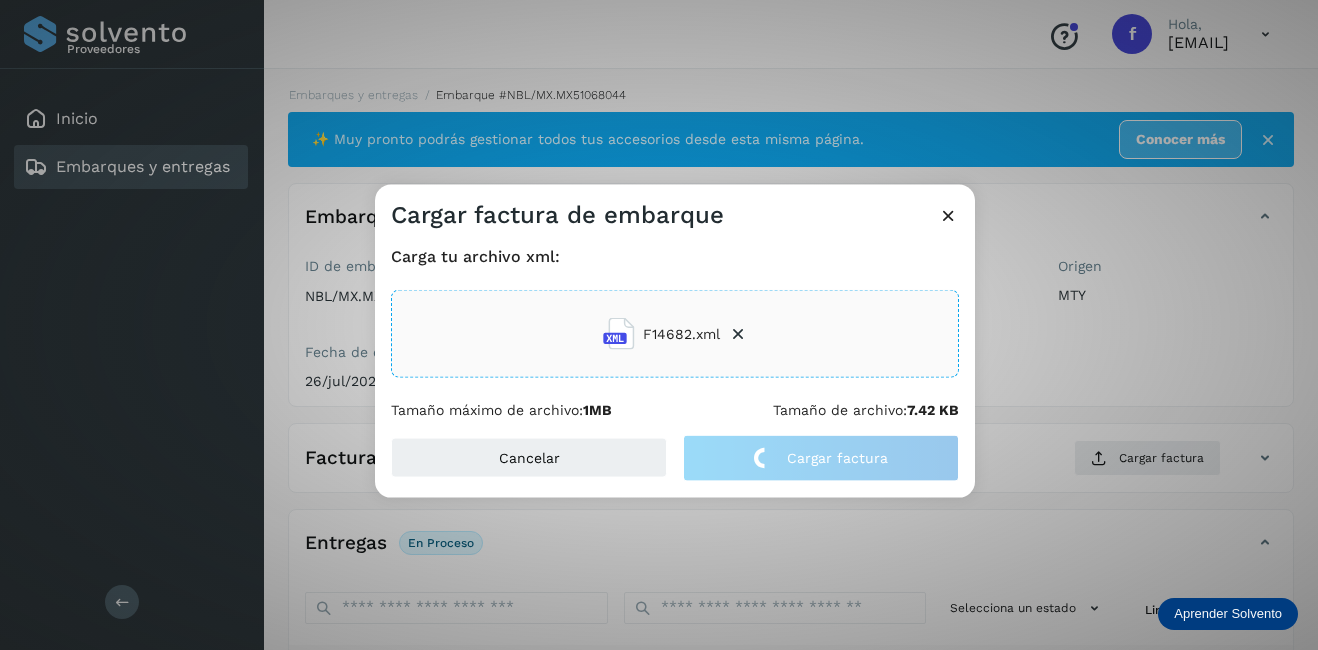 click on "Cargar factura de embarque Carga tu archivo xml: F14682.xml Tamaño máximo de archivo:  1MB Tamaño de archivo:  7.42 KB Cancelar Cargar factura" 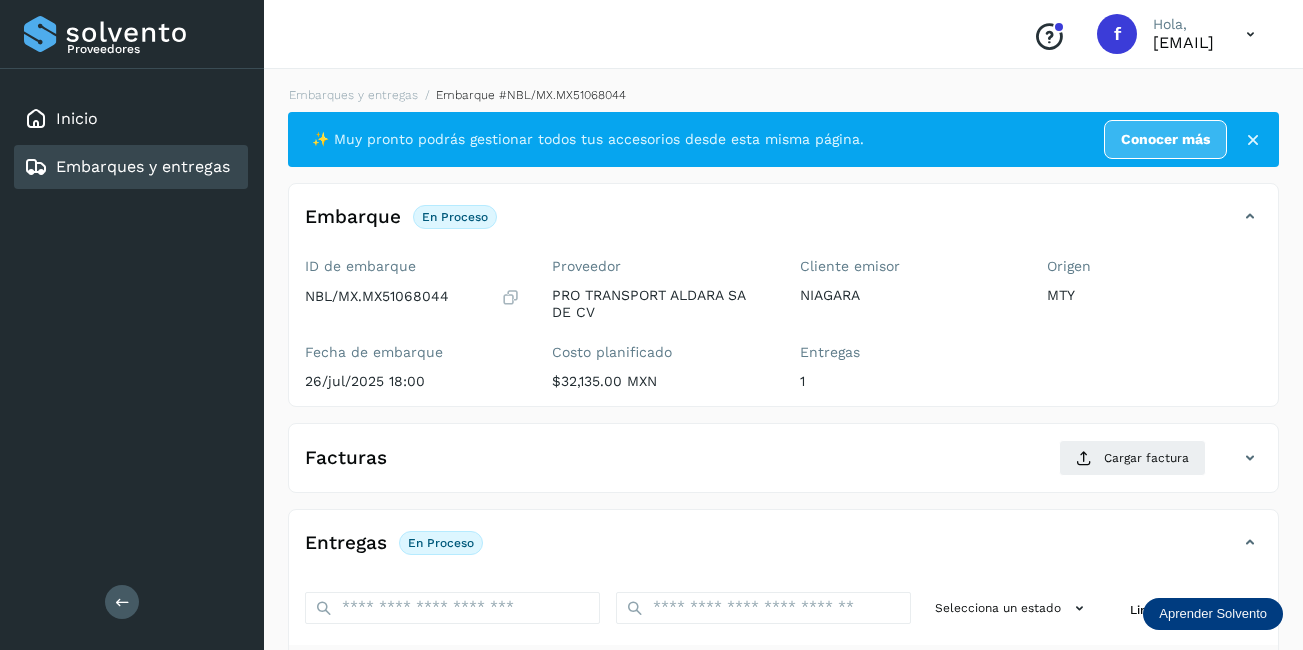 scroll, scrollTop: 313, scrollLeft: 0, axis: vertical 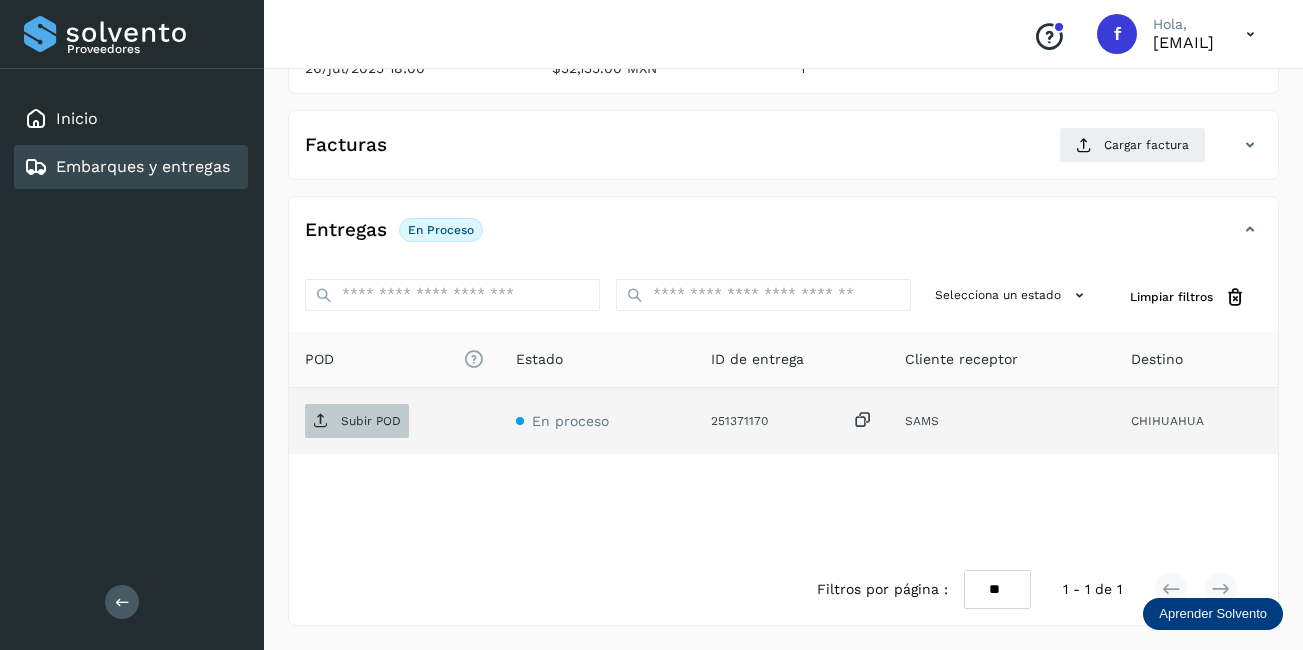 click on "Subir POD" at bounding box center (371, 421) 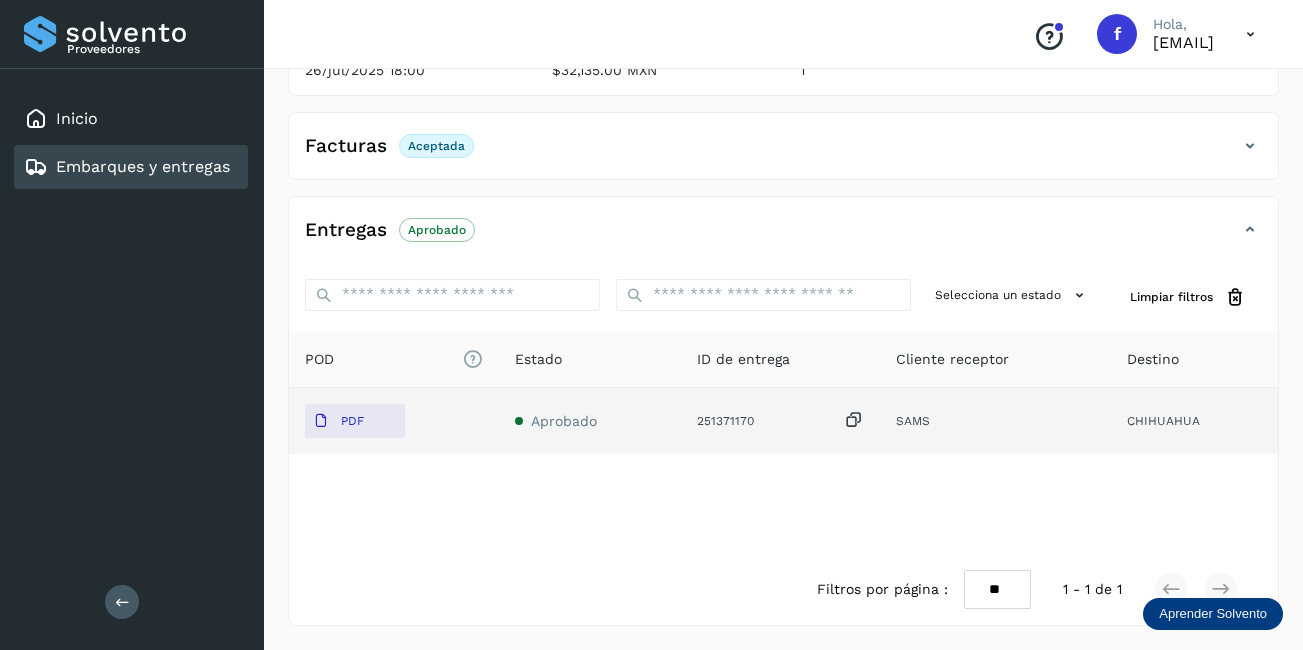 scroll, scrollTop: 311, scrollLeft: 0, axis: vertical 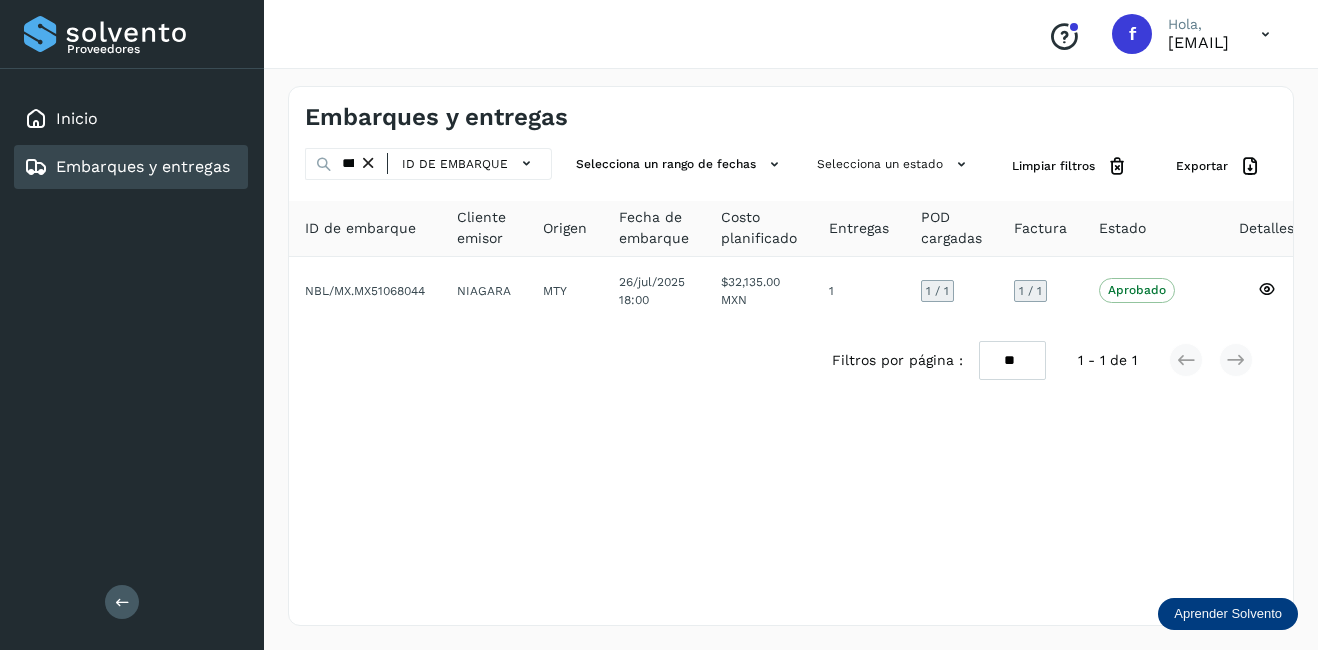 click at bounding box center (368, 163) 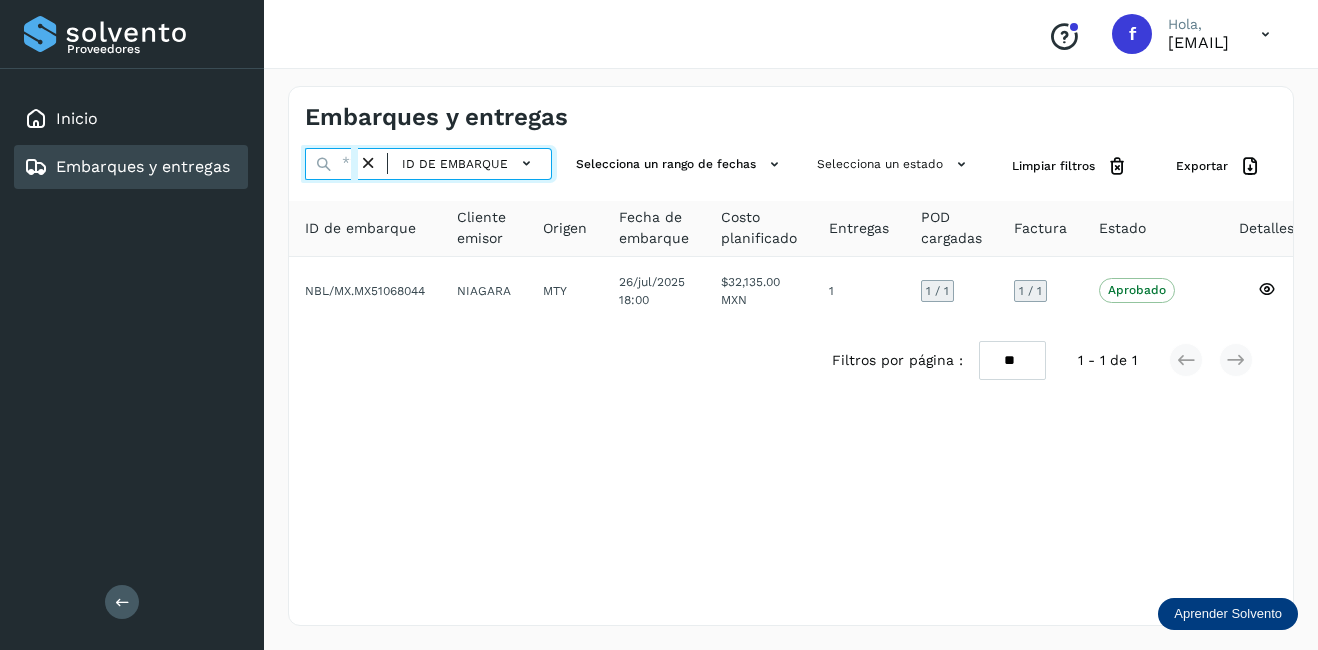 click at bounding box center (331, 164) 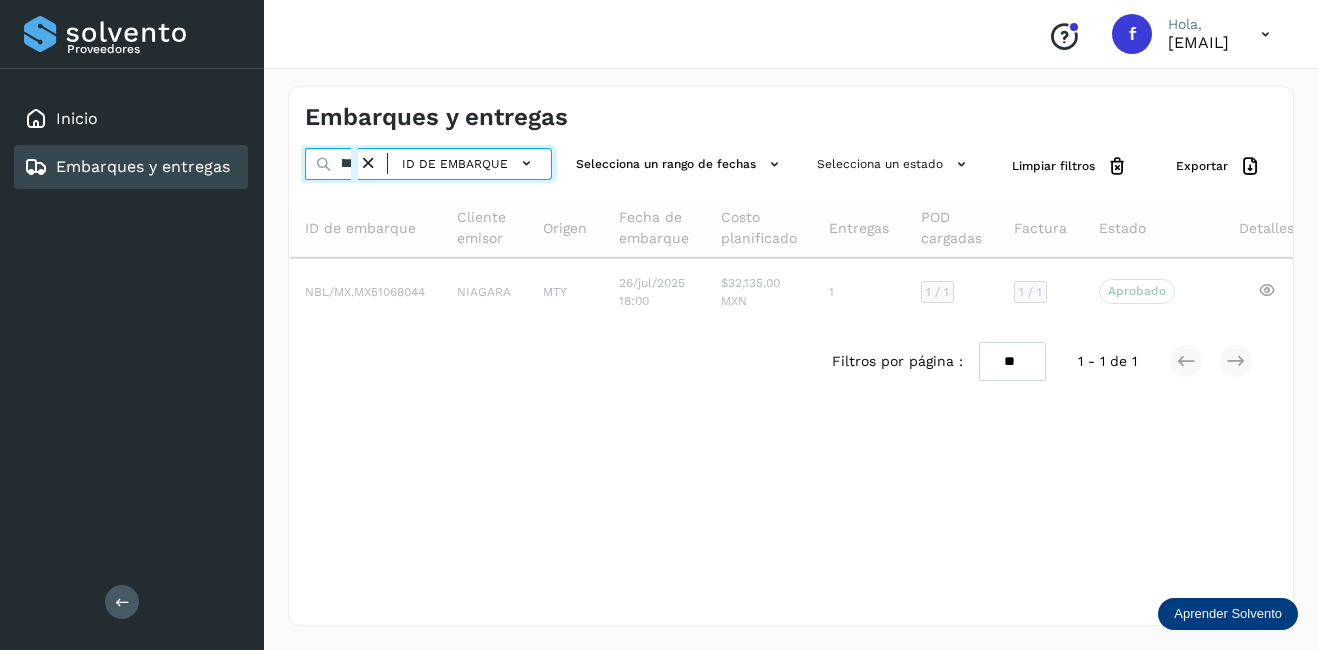 scroll, scrollTop: 0, scrollLeft: 52, axis: horizontal 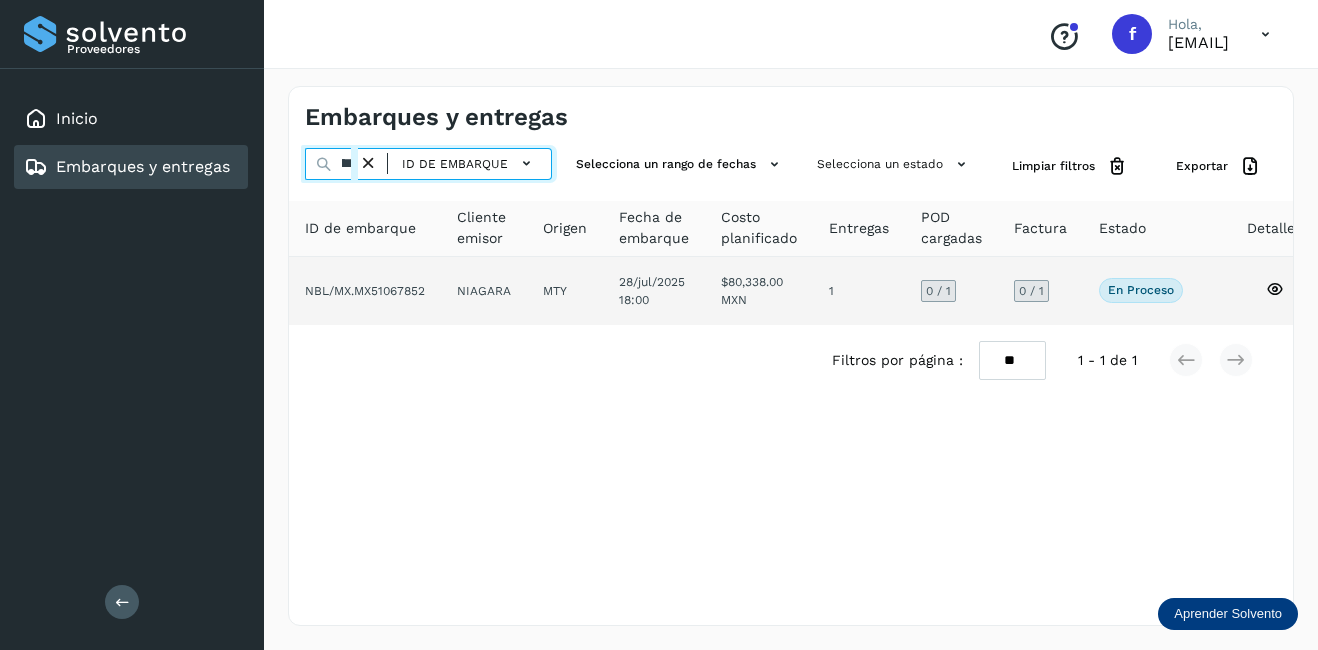 type on "********" 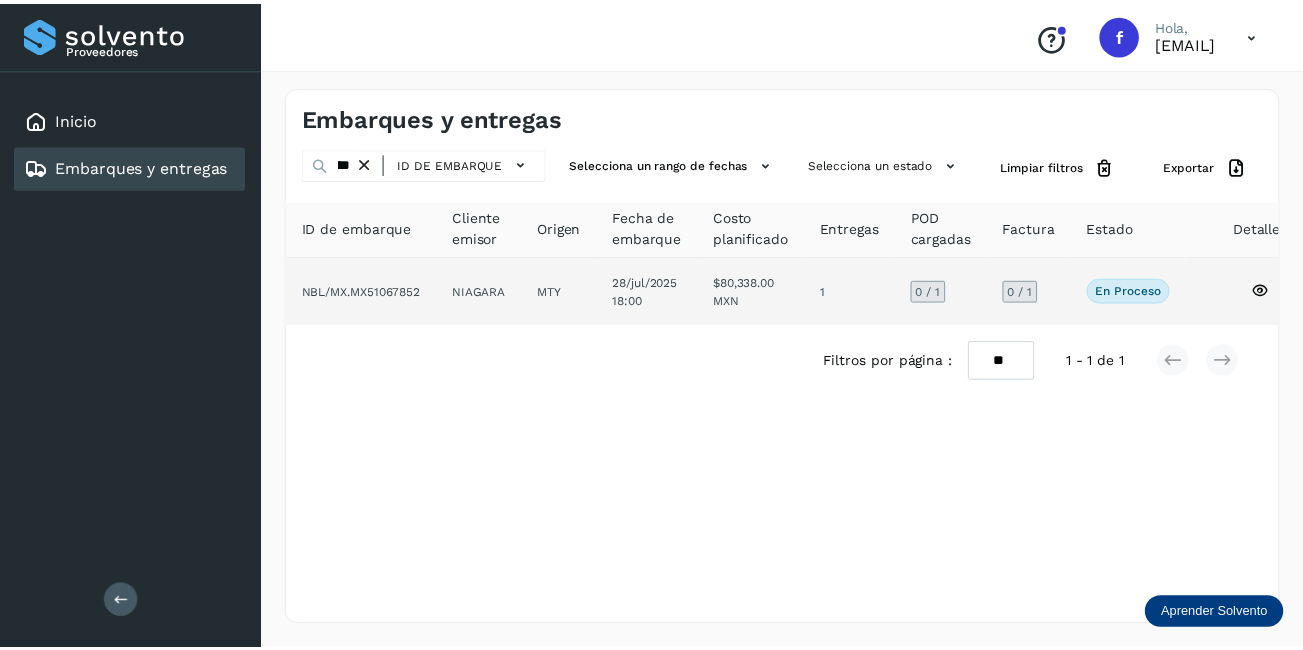 scroll, scrollTop: 0, scrollLeft: 0, axis: both 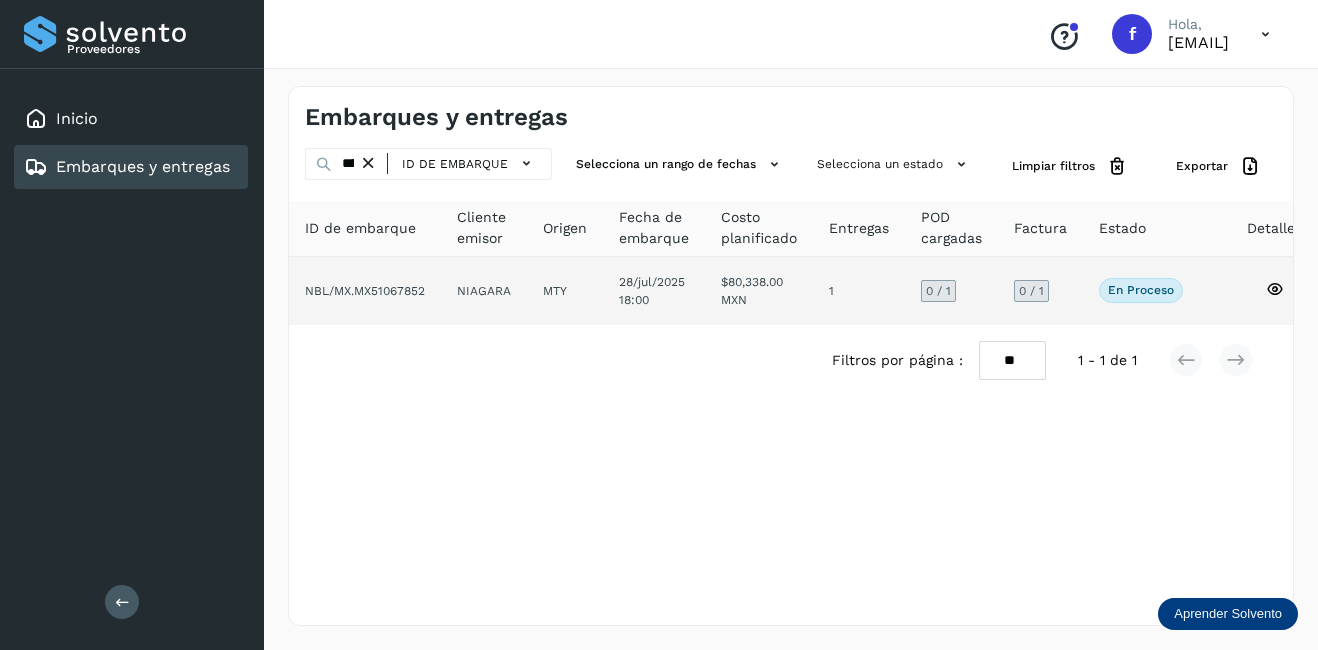 click on "NIAGARA" 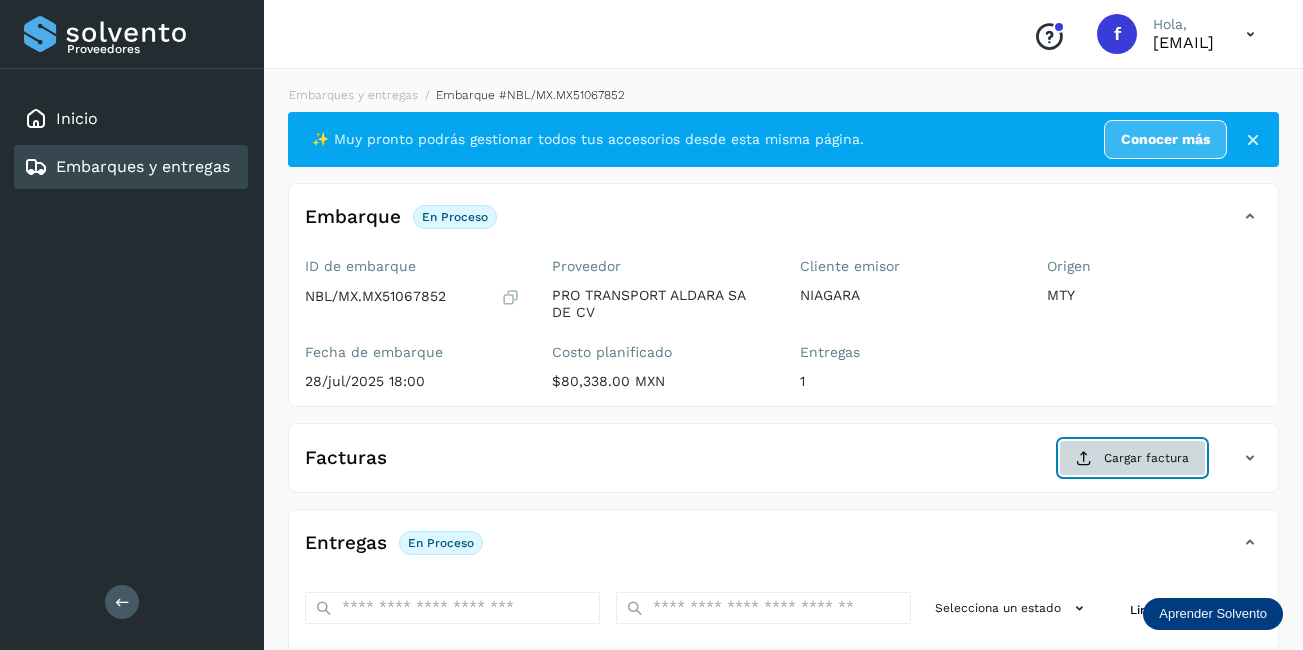 click on "Cargar factura" 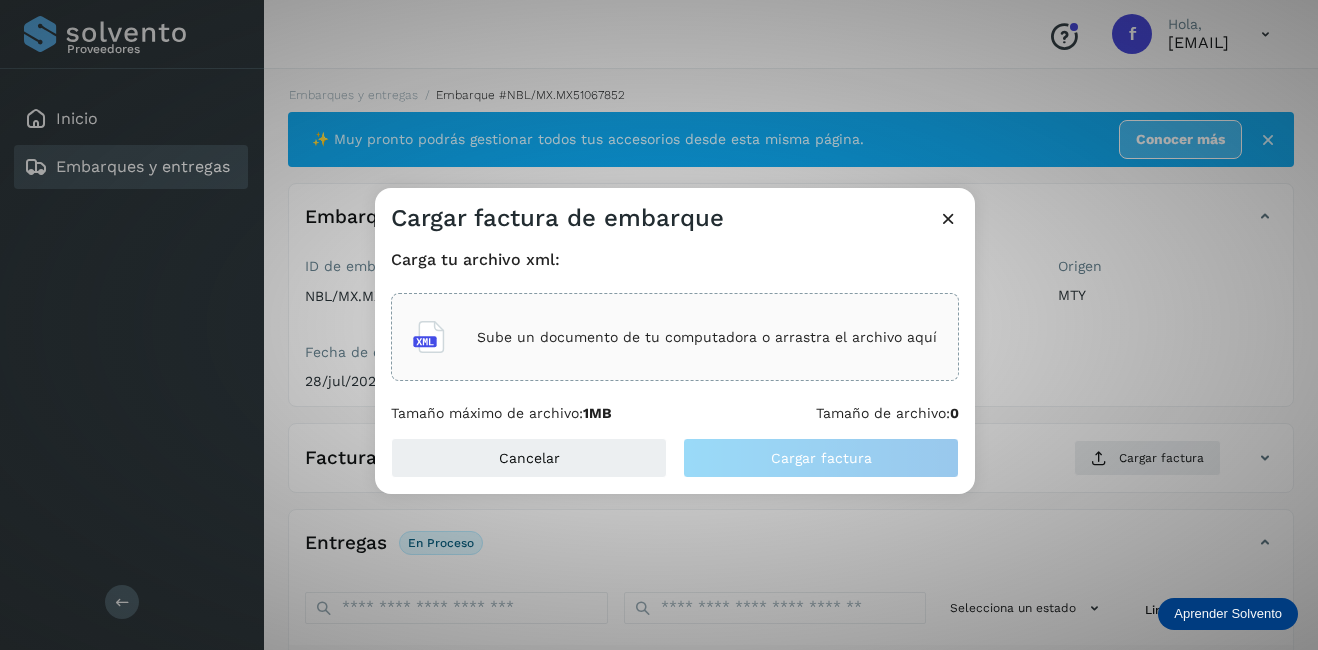 click on "Sube un documento de tu computadora o arrastra el archivo aquí" at bounding box center [707, 337] 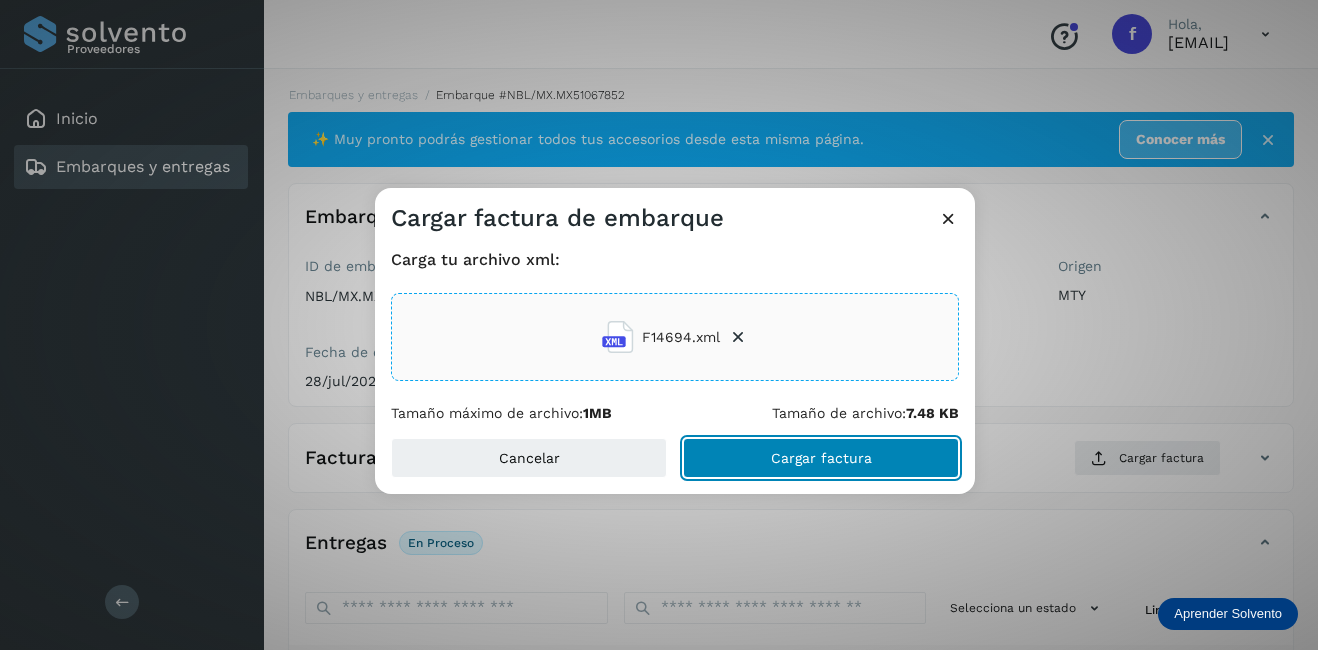 click on "Cargar factura" 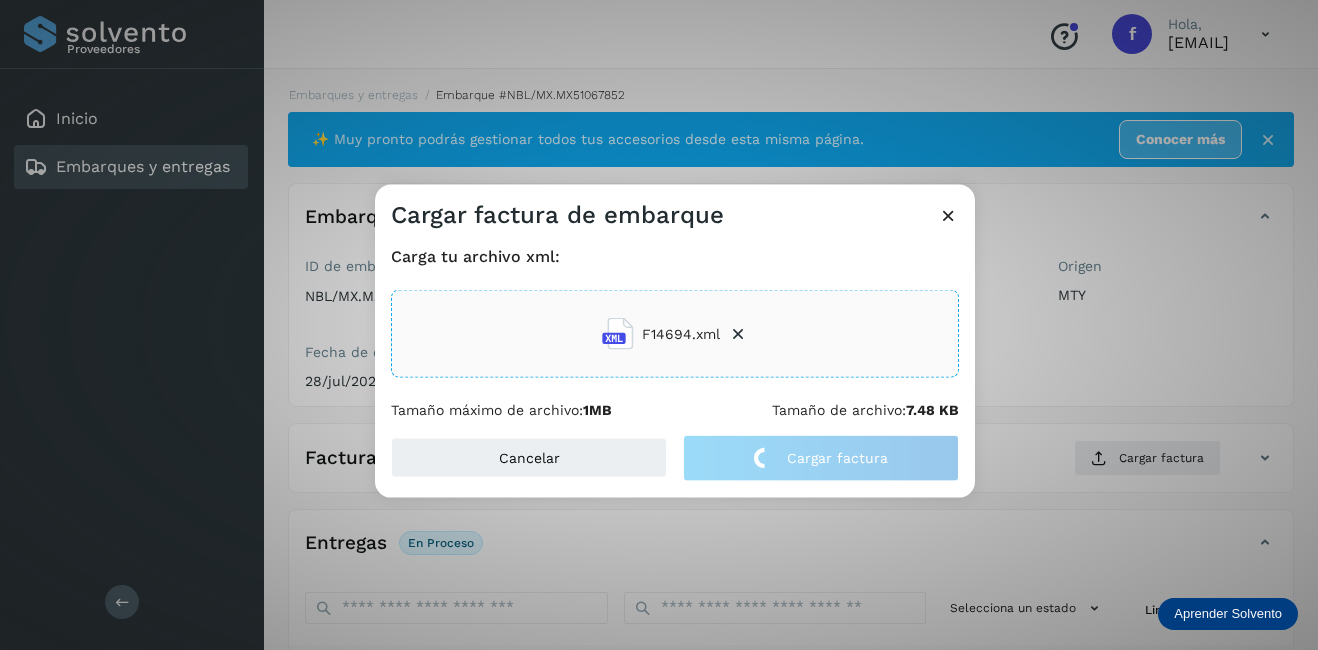 click on "Cargar factura de embarque Carga tu archivo xml: F14694.xml Tamaño máximo de archivo:  1MB Tamaño de archivo:  7.48 KB Cancelar Cargar factura" 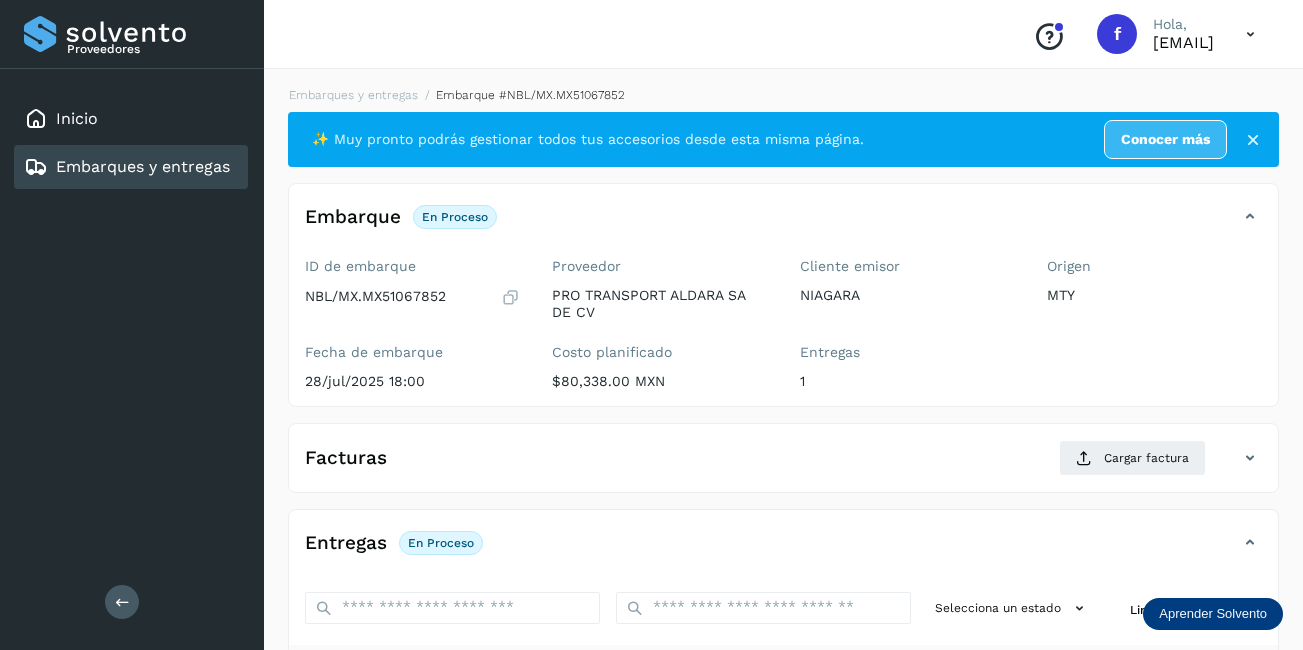 scroll, scrollTop: 313, scrollLeft: 0, axis: vertical 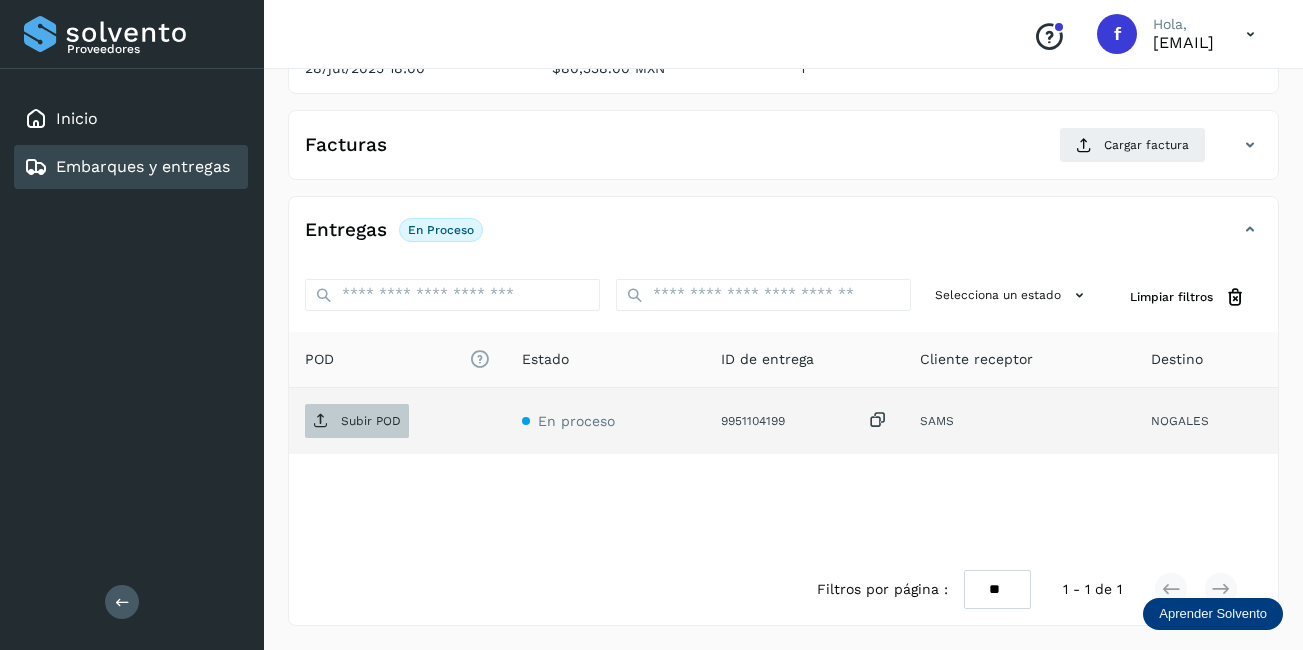 click on "Subir POD" at bounding box center [371, 421] 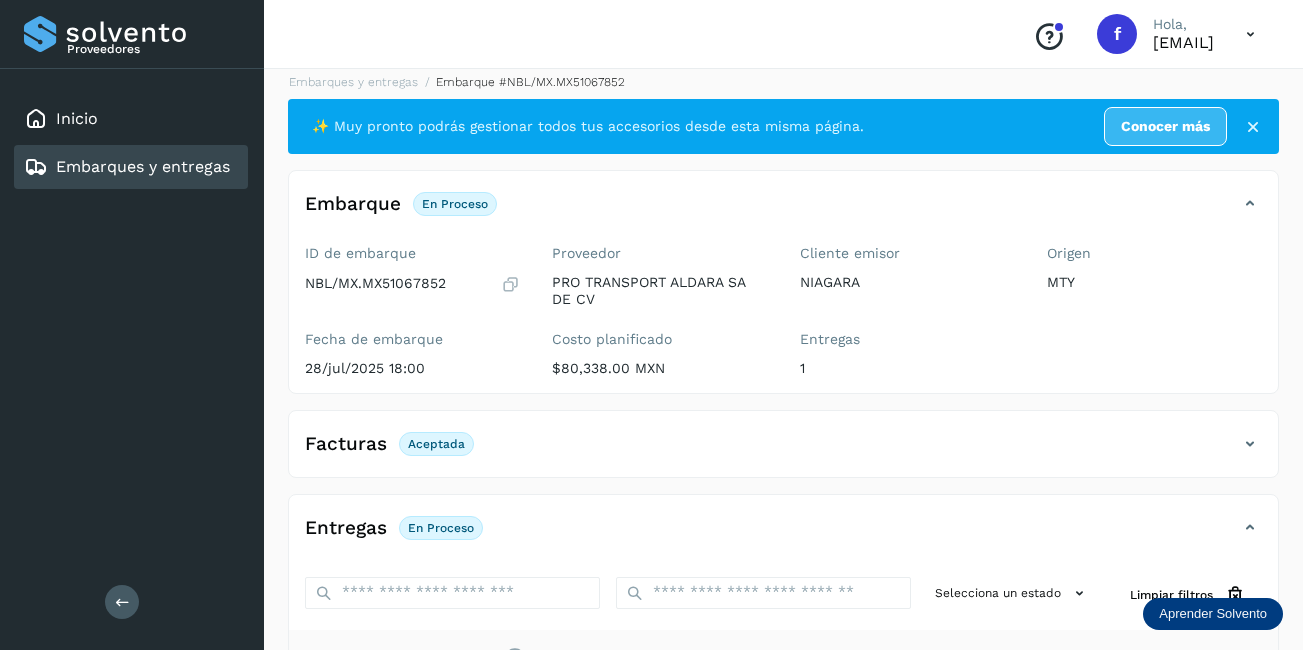 scroll, scrollTop: 311, scrollLeft: 0, axis: vertical 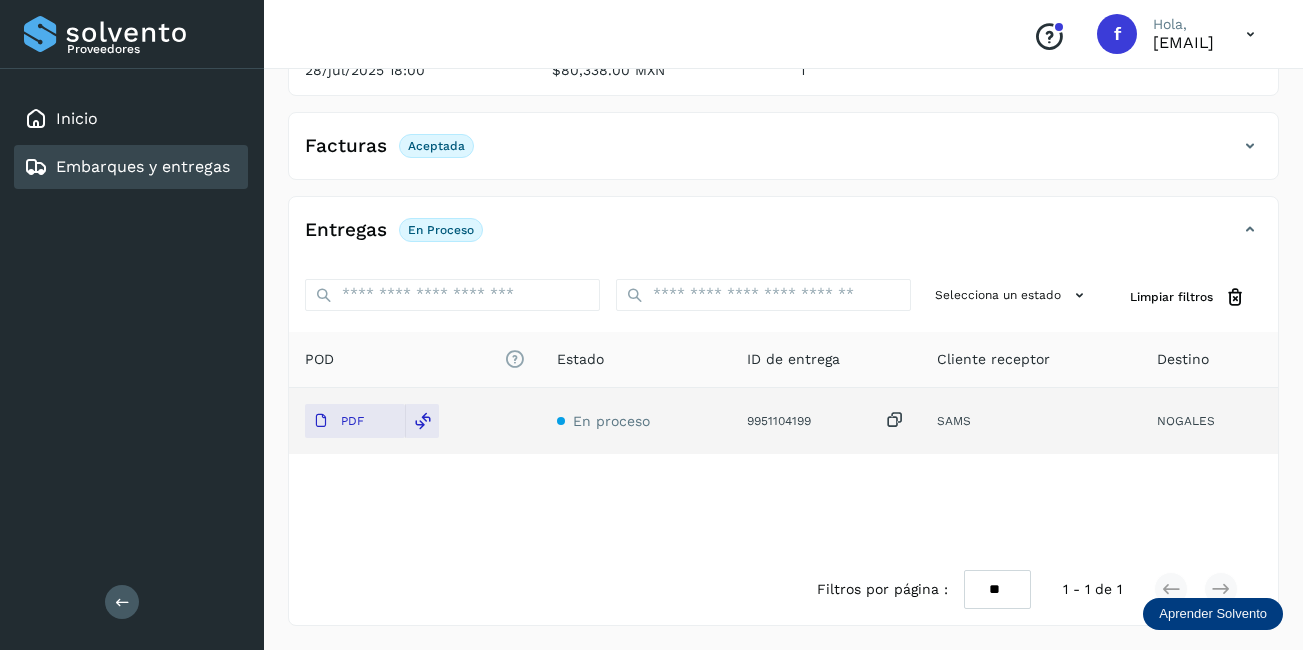 click on "Embarques y entregas" at bounding box center (143, 166) 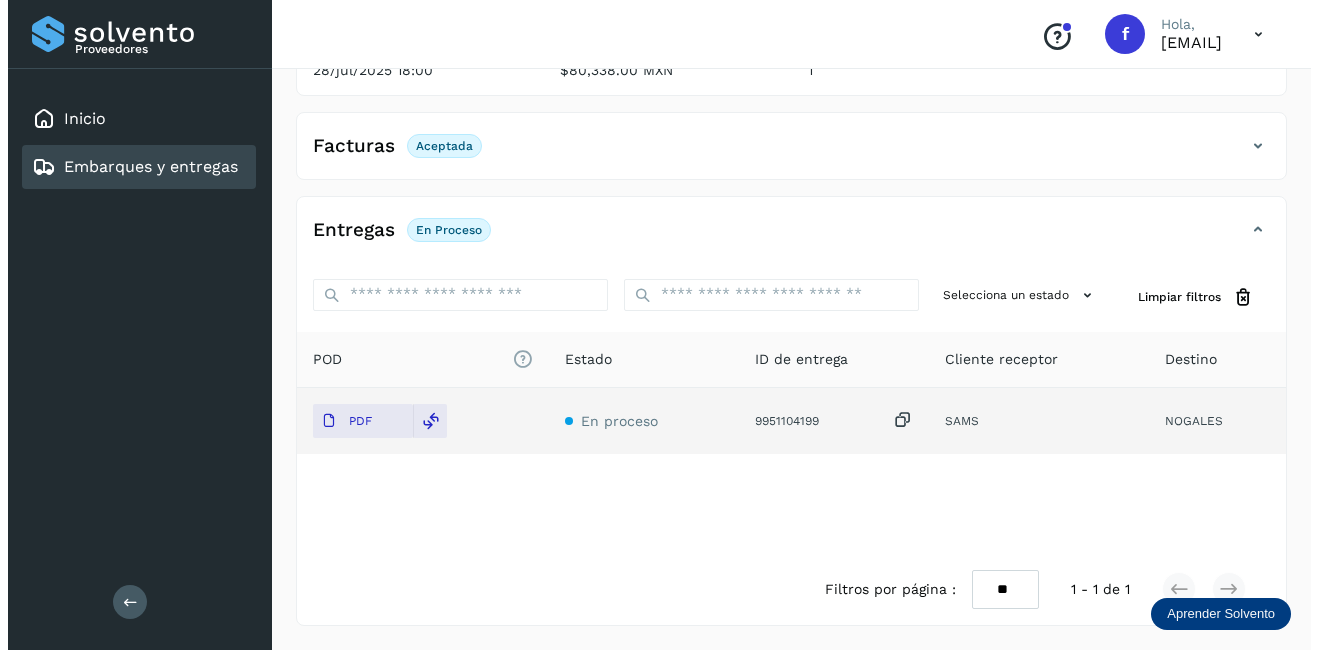 scroll, scrollTop: 0, scrollLeft: 0, axis: both 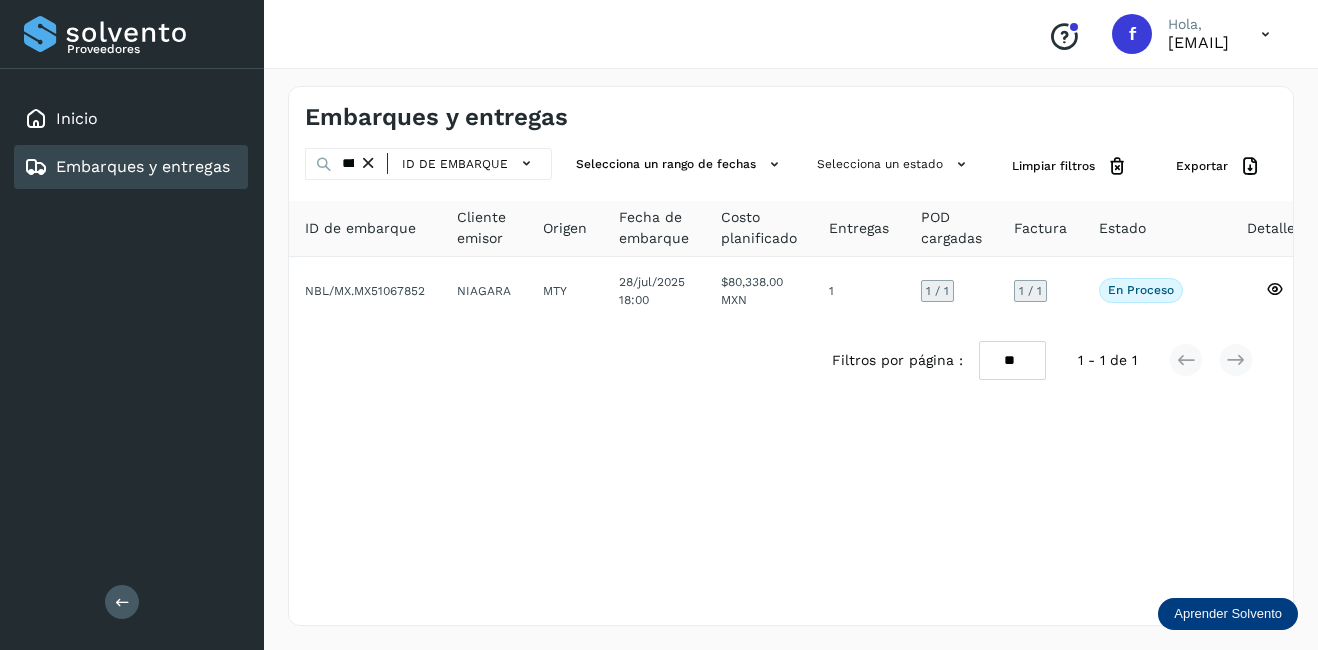 click at bounding box center [368, 163] 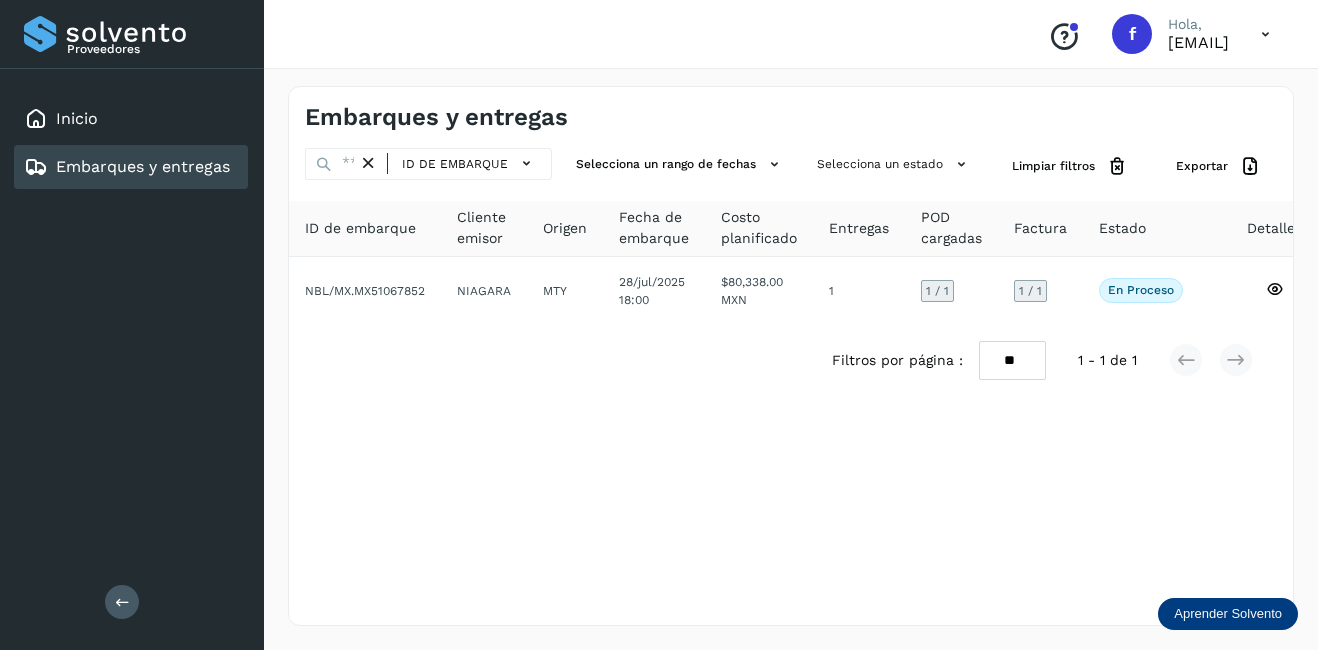 click at bounding box center [368, 163] 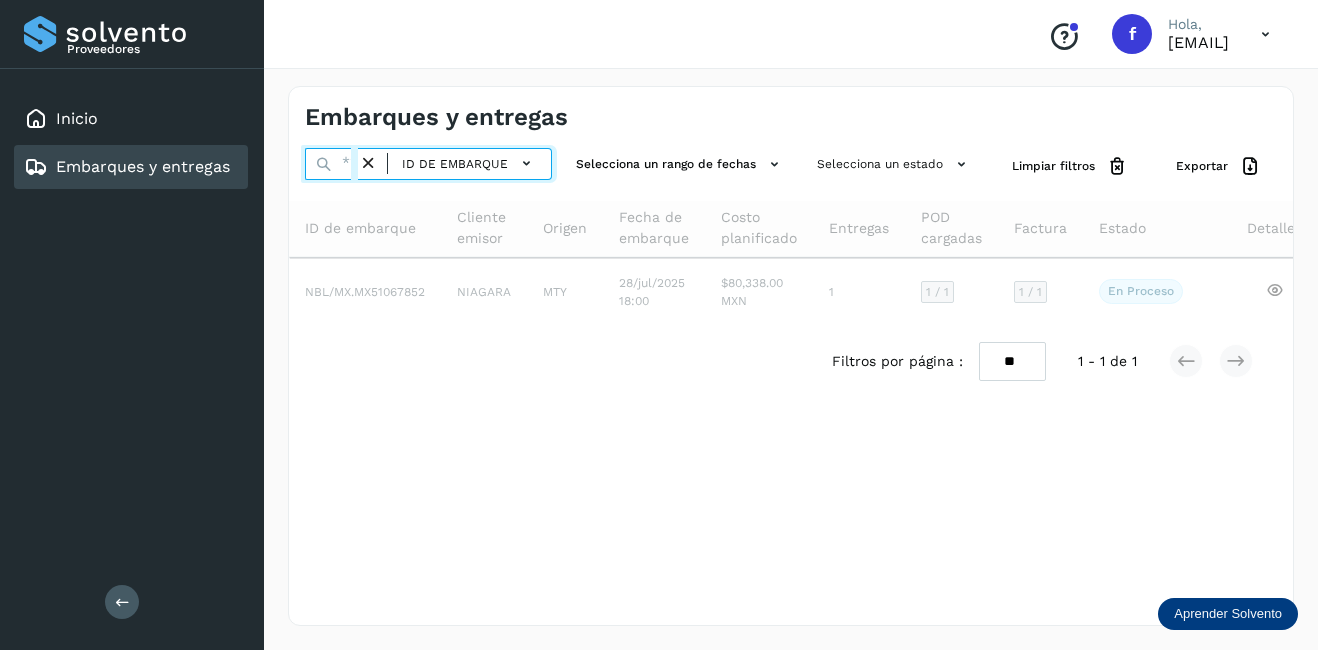 click at bounding box center [331, 164] 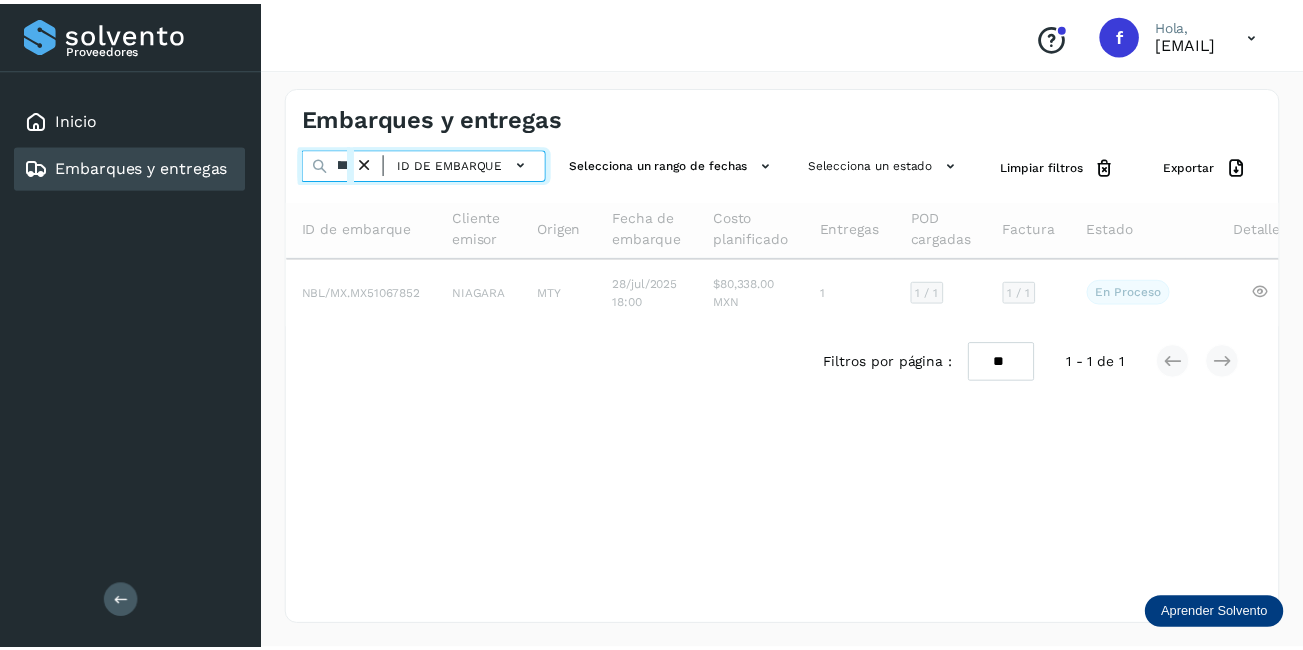 scroll, scrollTop: 0, scrollLeft: 55, axis: horizontal 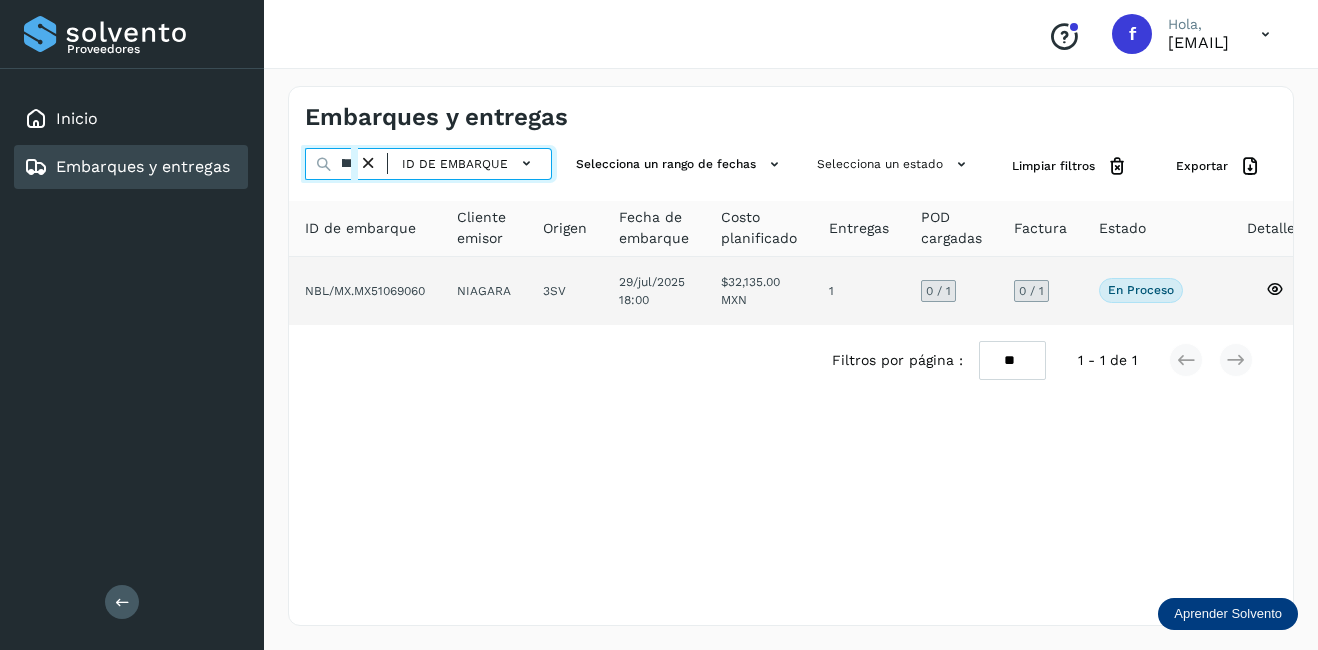 type on "********" 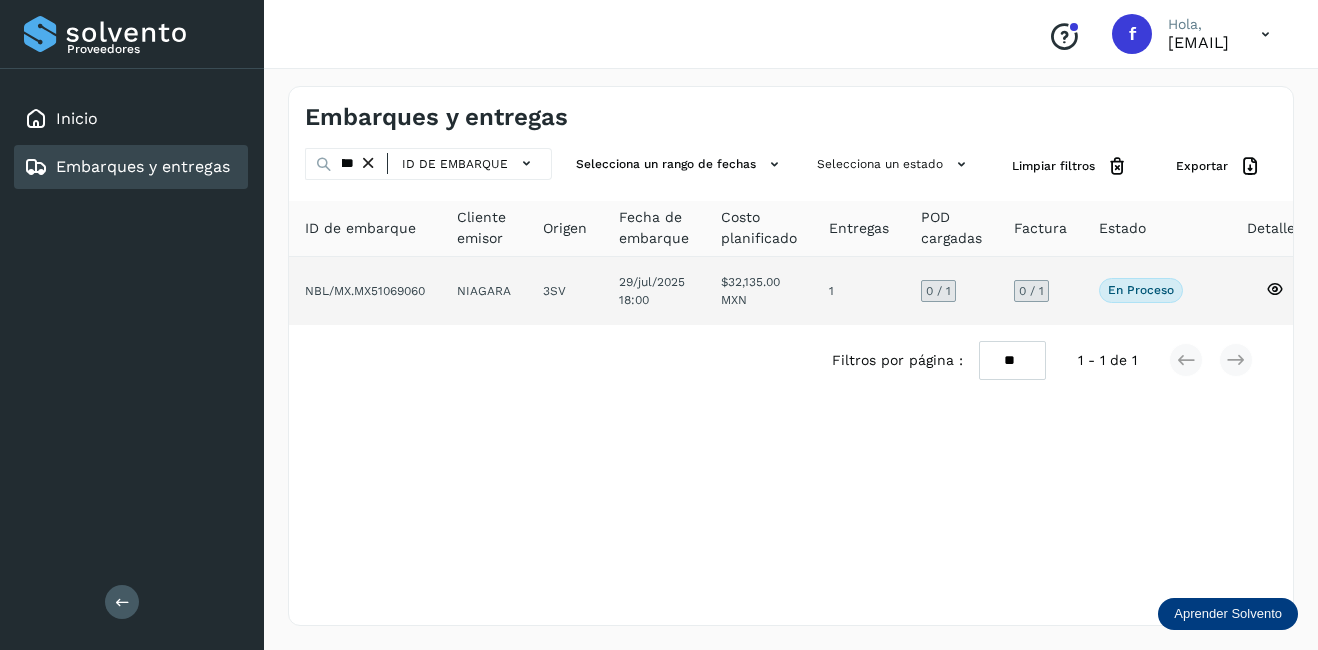 click on "29/jul/2025 18:00" 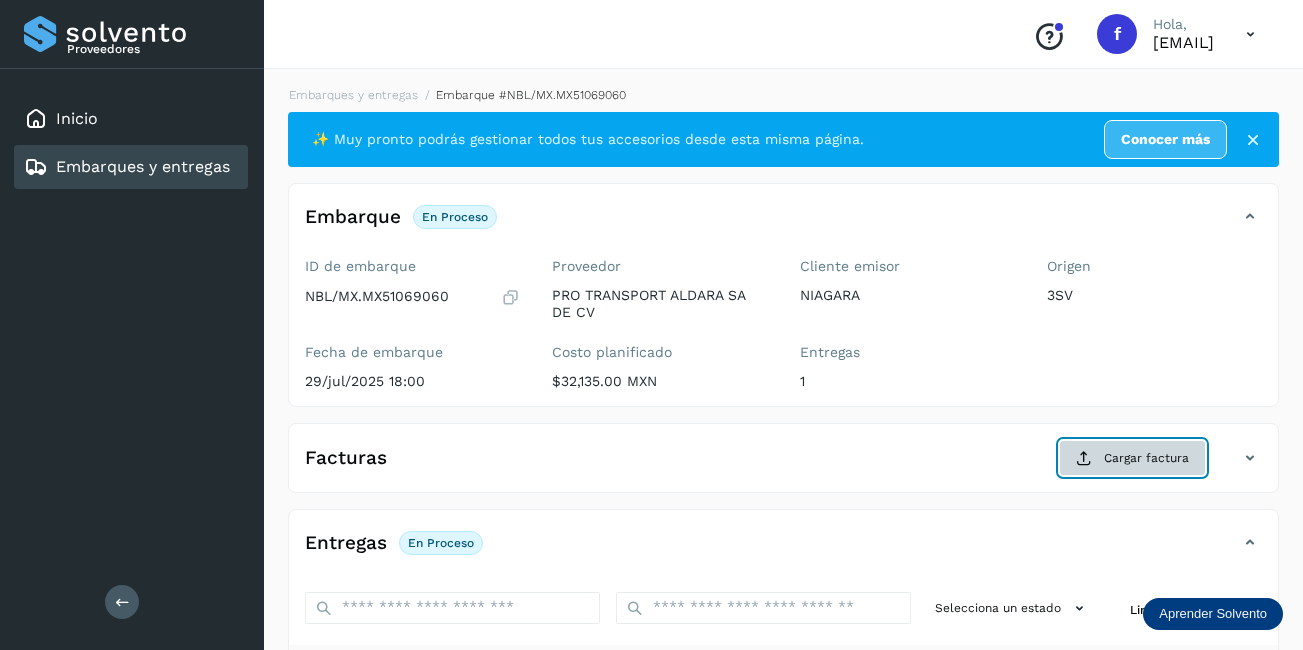 click on "Cargar factura" at bounding box center (1132, 458) 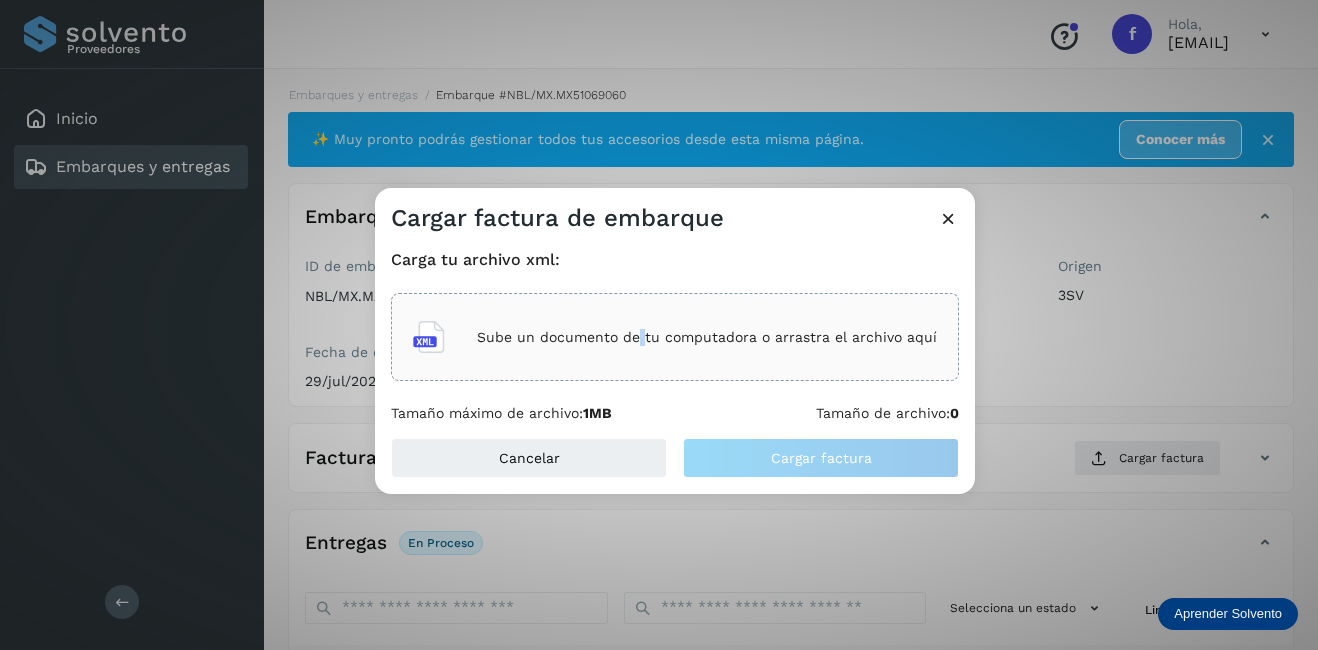 click on "Sube un documento de tu computadora o arrastra el archivo aquí" at bounding box center [707, 337] 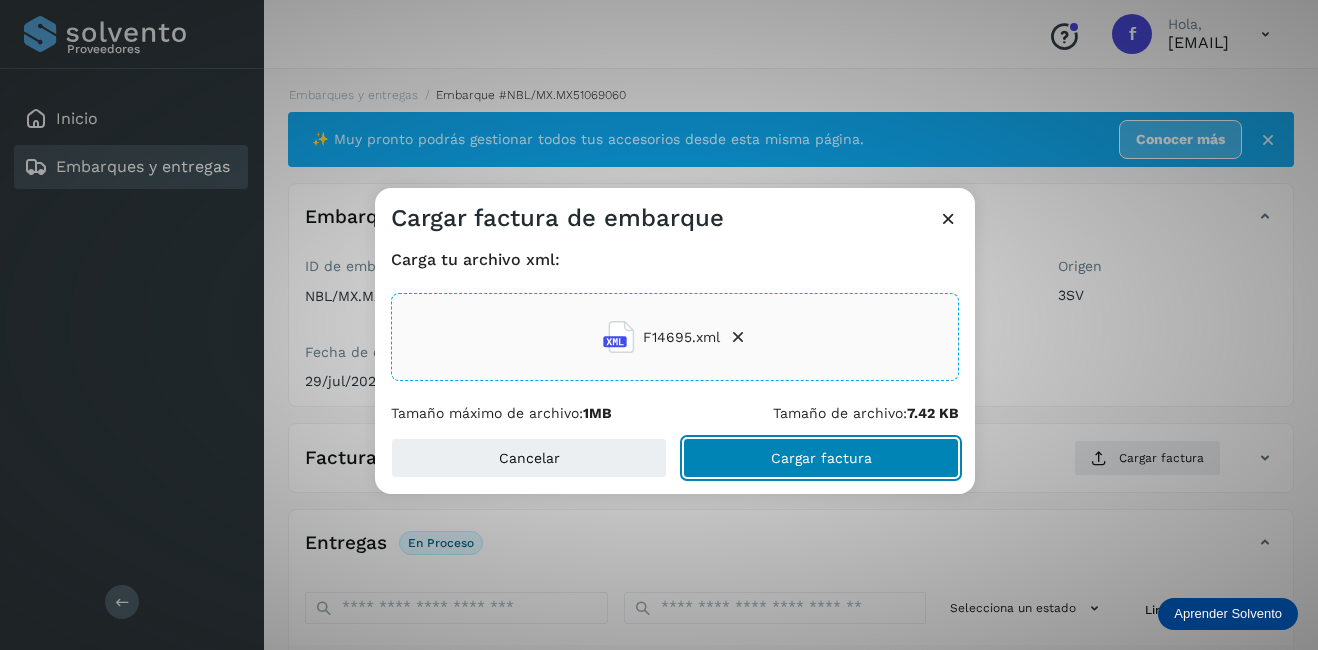 click on "Cargar factura" 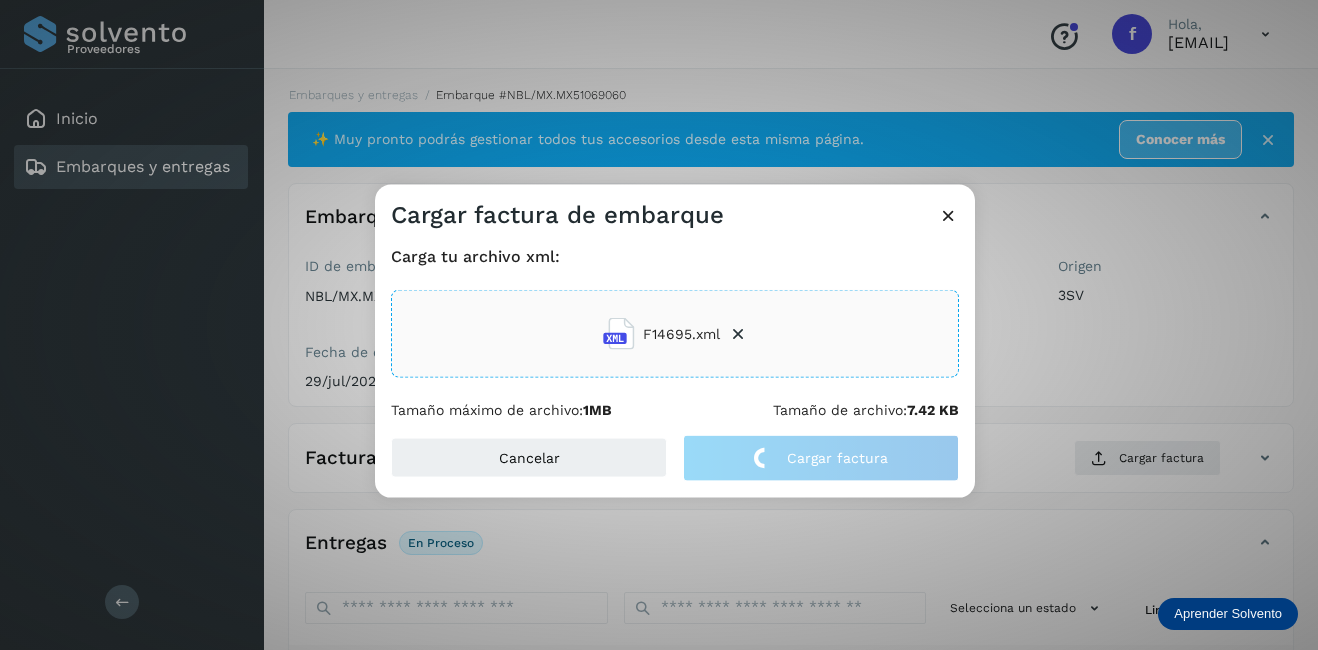click on "Cargar factura de embarque Carga tu archivo xml: F14695.xml Tamaño máximo de archivo:  1MB Tamaño de archivo:  7.42 KB Cancelar Cargar factura" 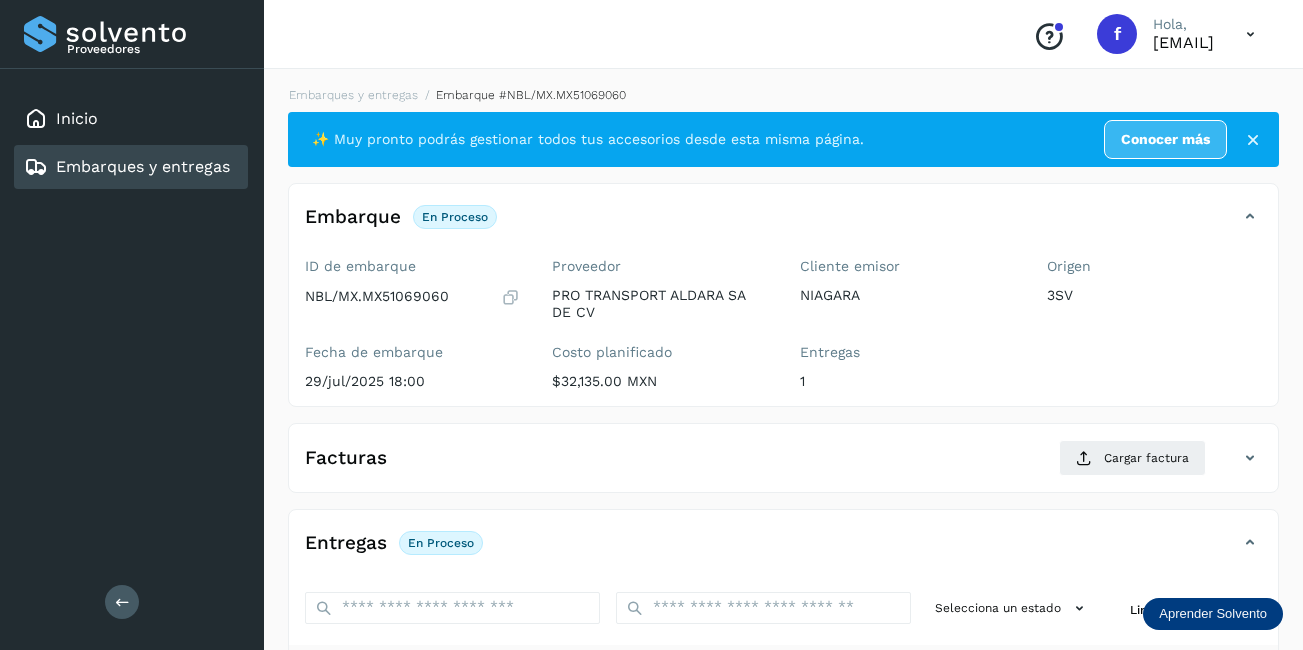 scroll, scrollTop: 313, scrollLeft: 0, axis: vertical 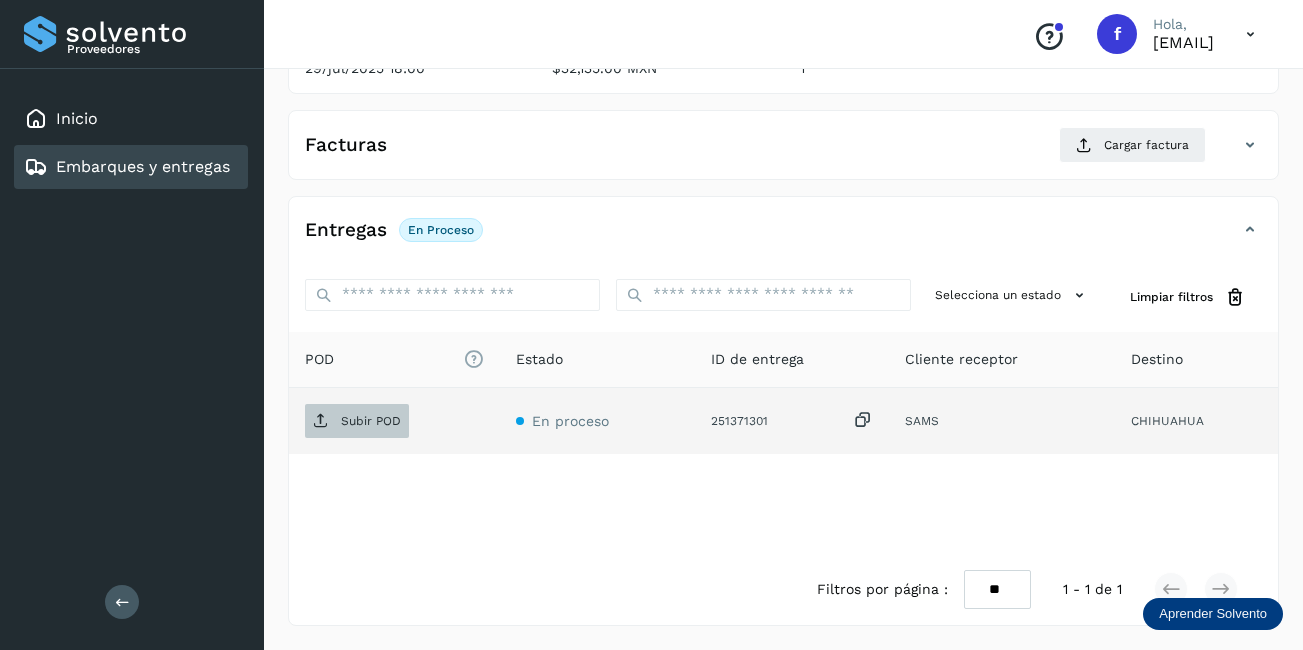 click on "Subir POD" at bounding box center [371, 421] 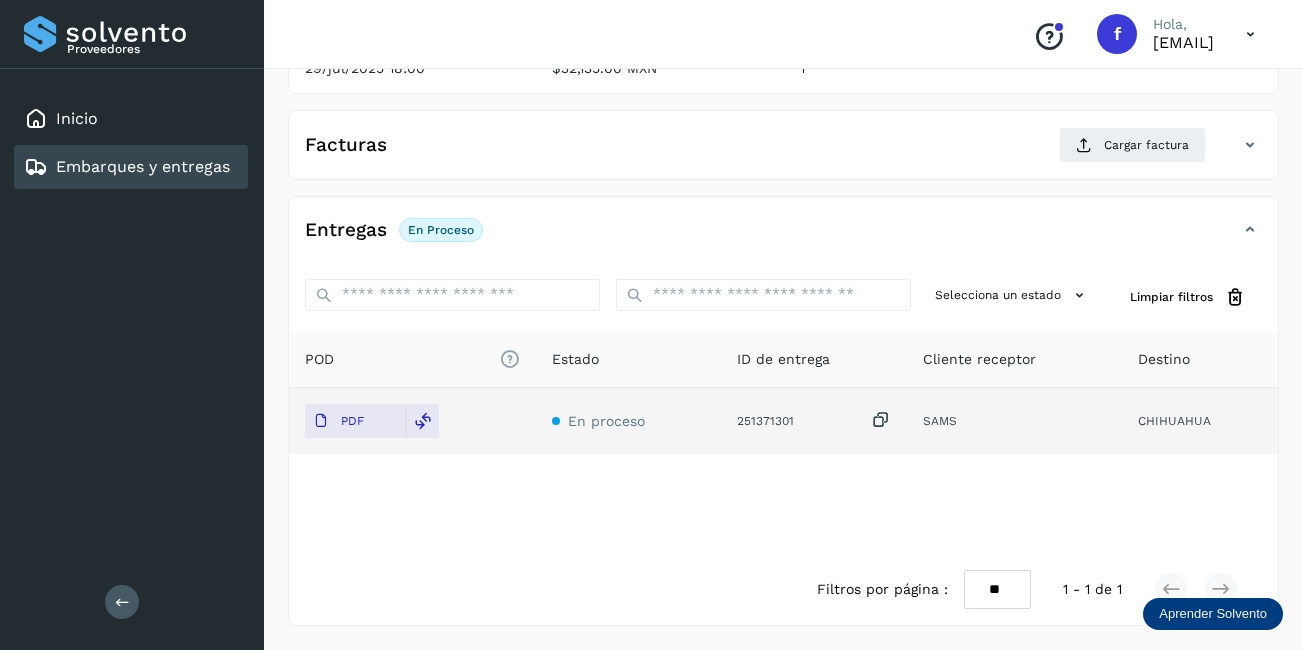 scroll, scrollTop: 113, scrollLeft: 0, axis: vertical 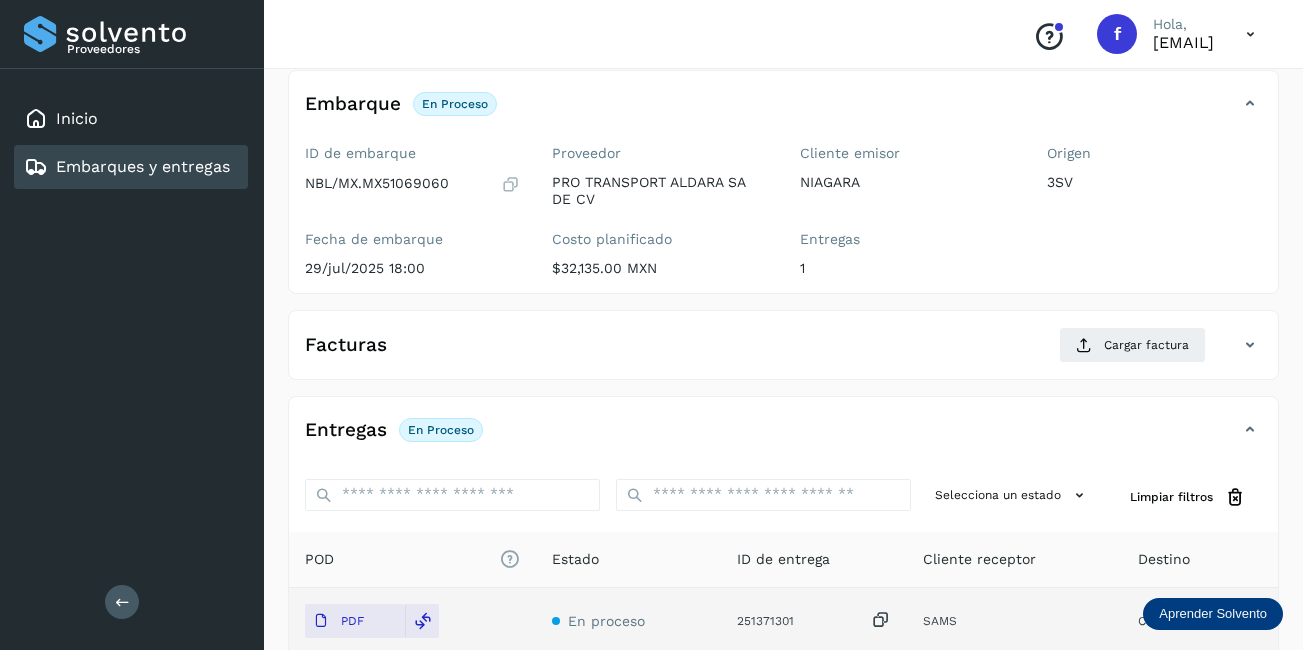 click on "Embarques y entregas" at bounding box center [127, 167] 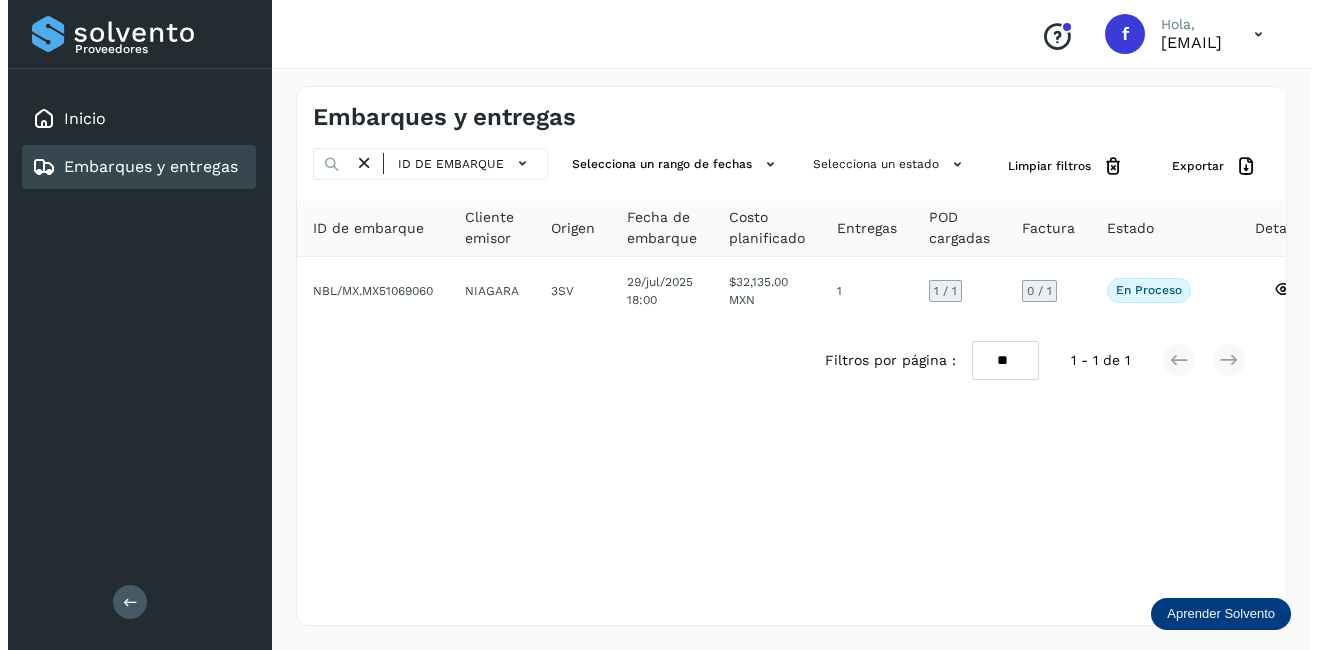 scroll, scrollTop: 0, scrollLeft: 0, axis: both 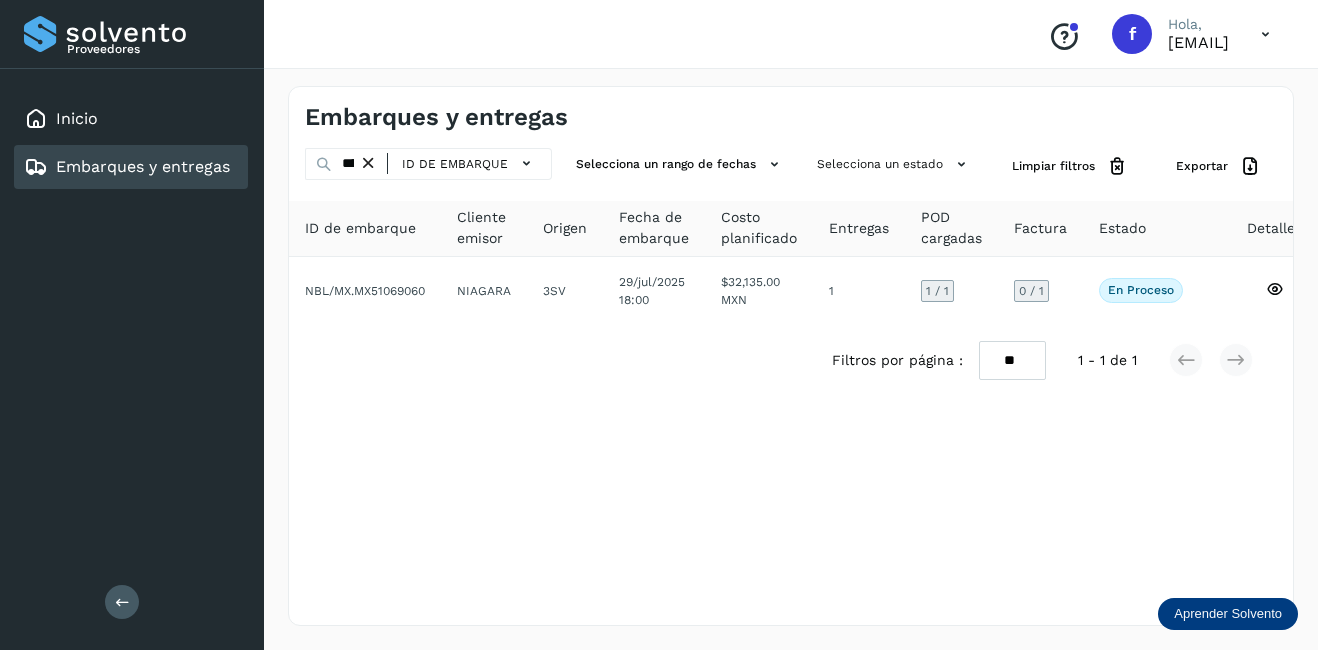 click at bounding box center (368, 163) 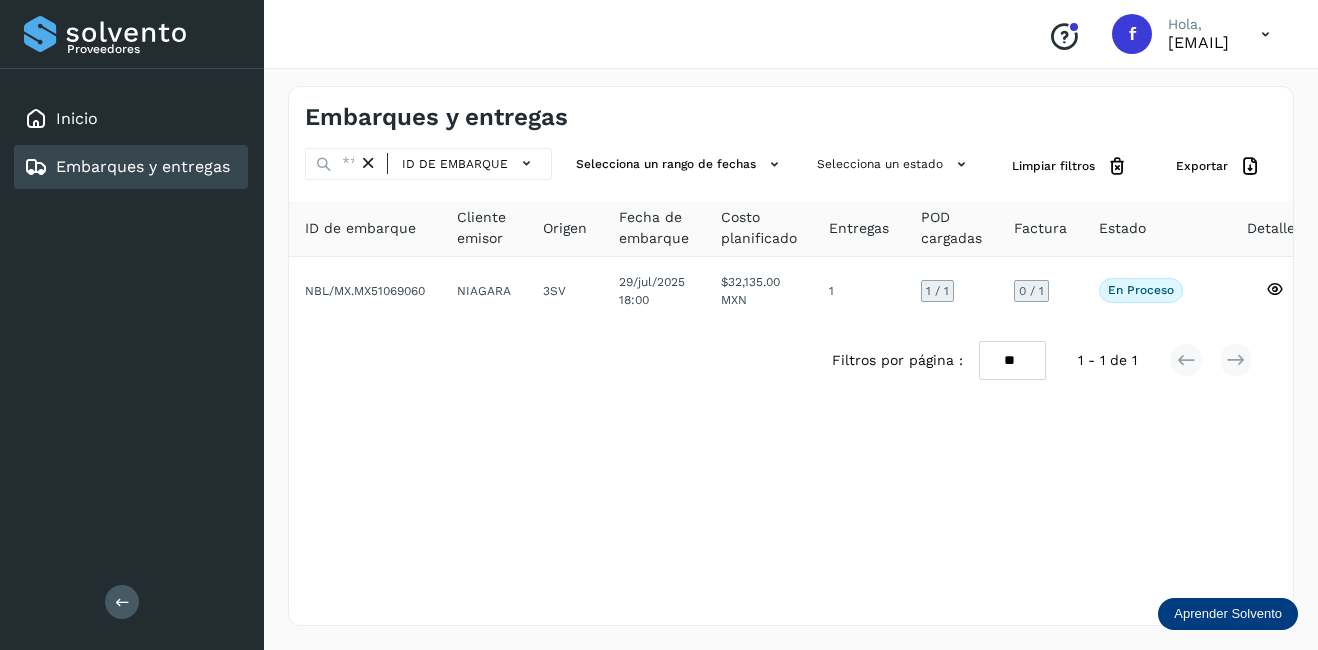 click at bounding box center [368, 163] 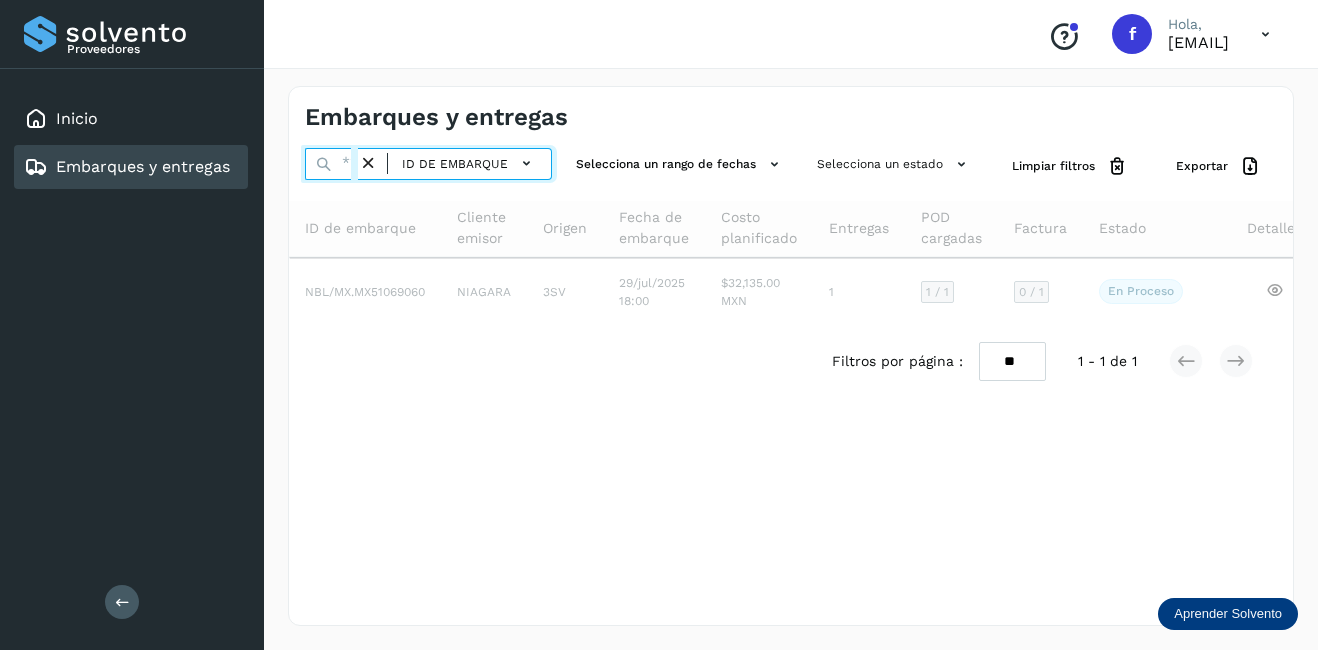 click at bounding box center (331, 164) 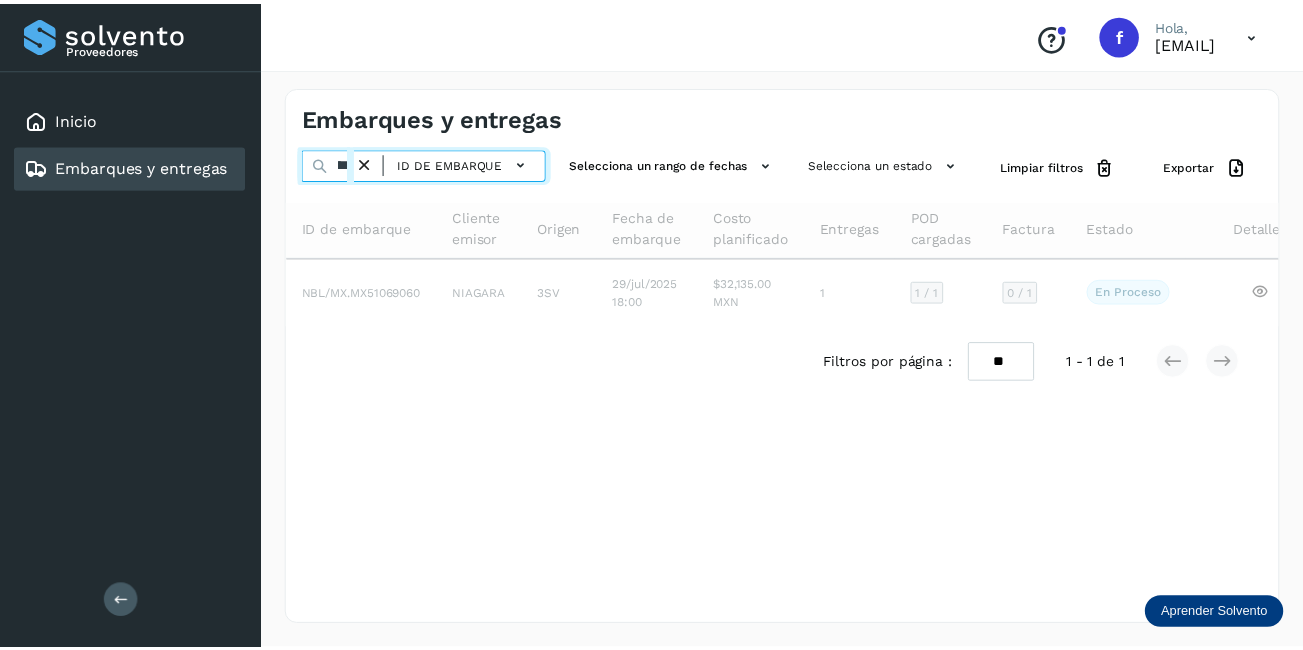 scroll, scrollTop: 0, scrollLeft: 52, axis: horizontal 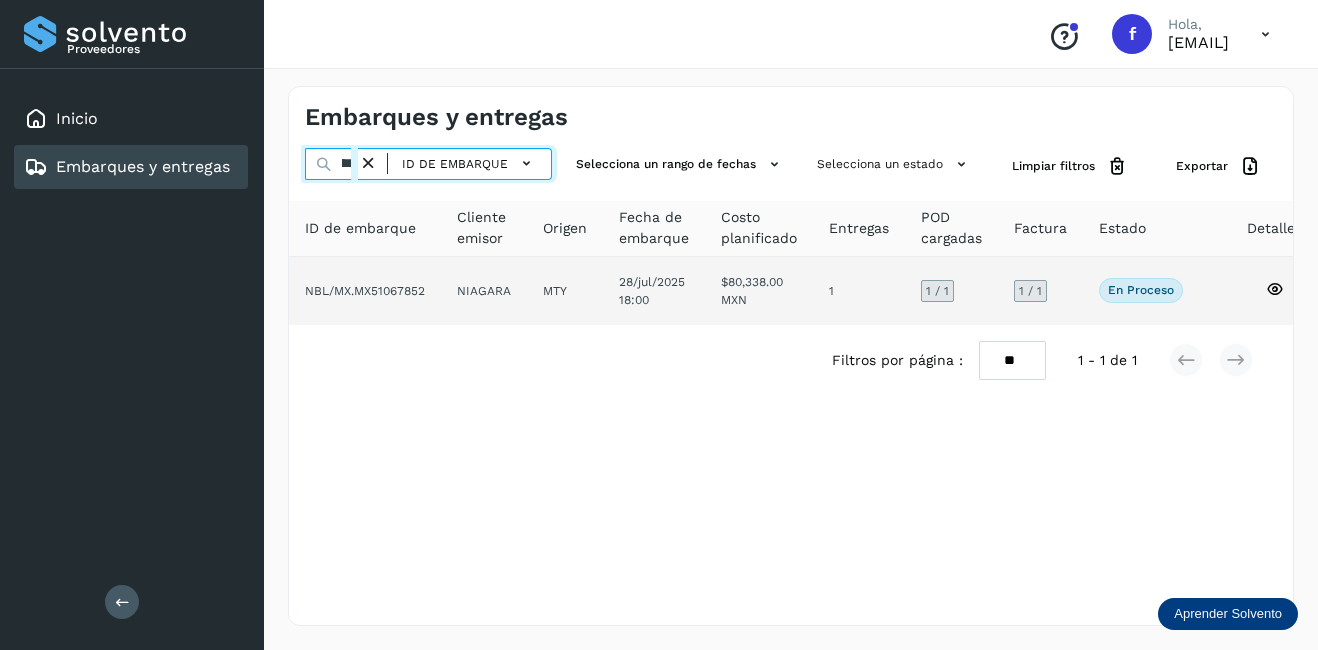 type on "********" 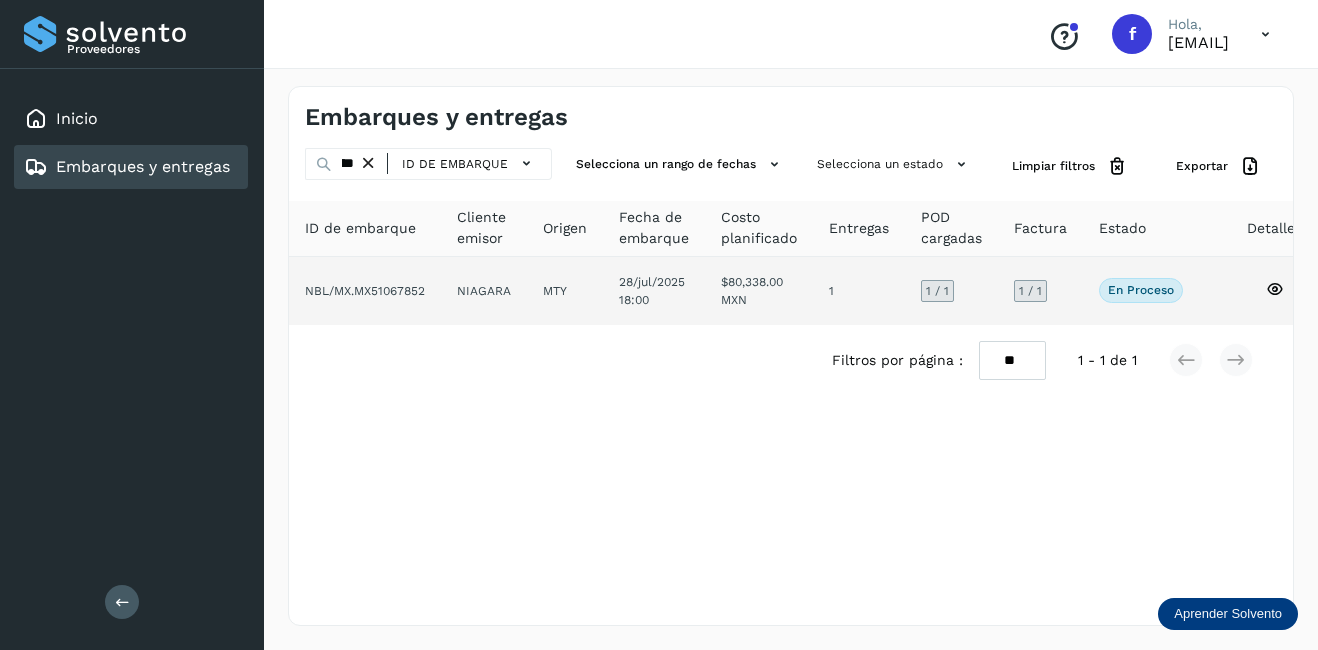 click on "NBL/MX.MX51067852" 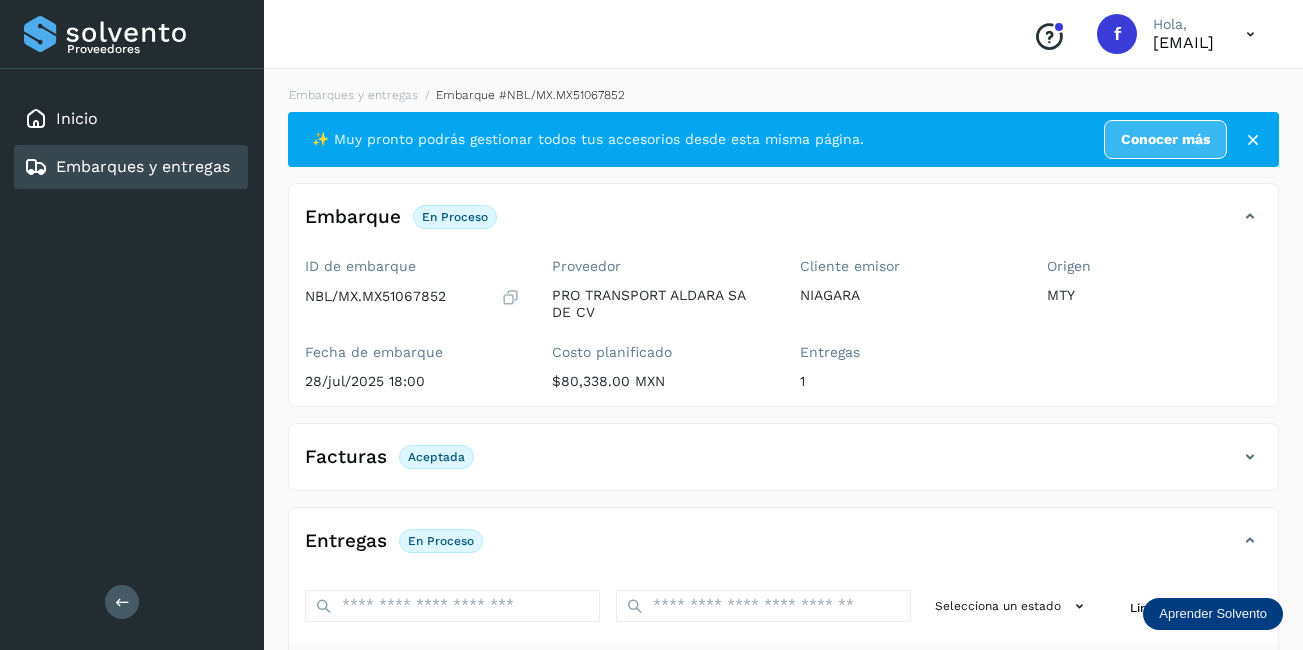 scroll, scrollTop: 300, scrollLeft: 0, axis: vertical 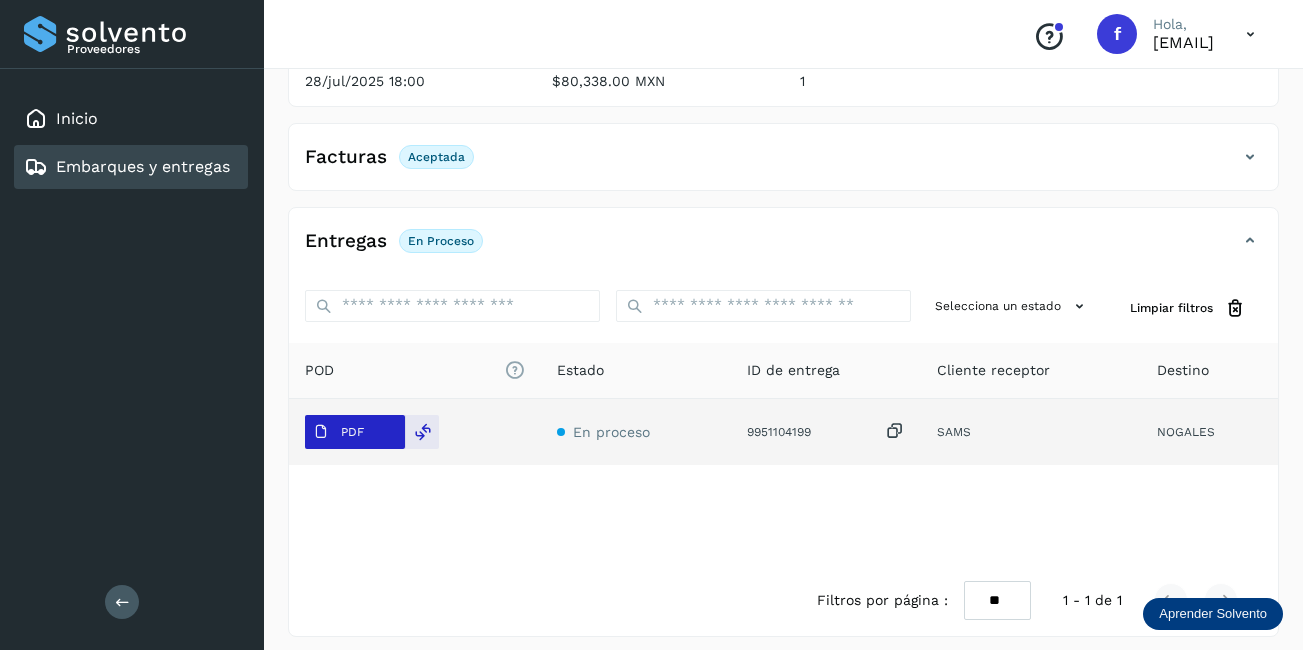 click at bounding box center (321, 432) 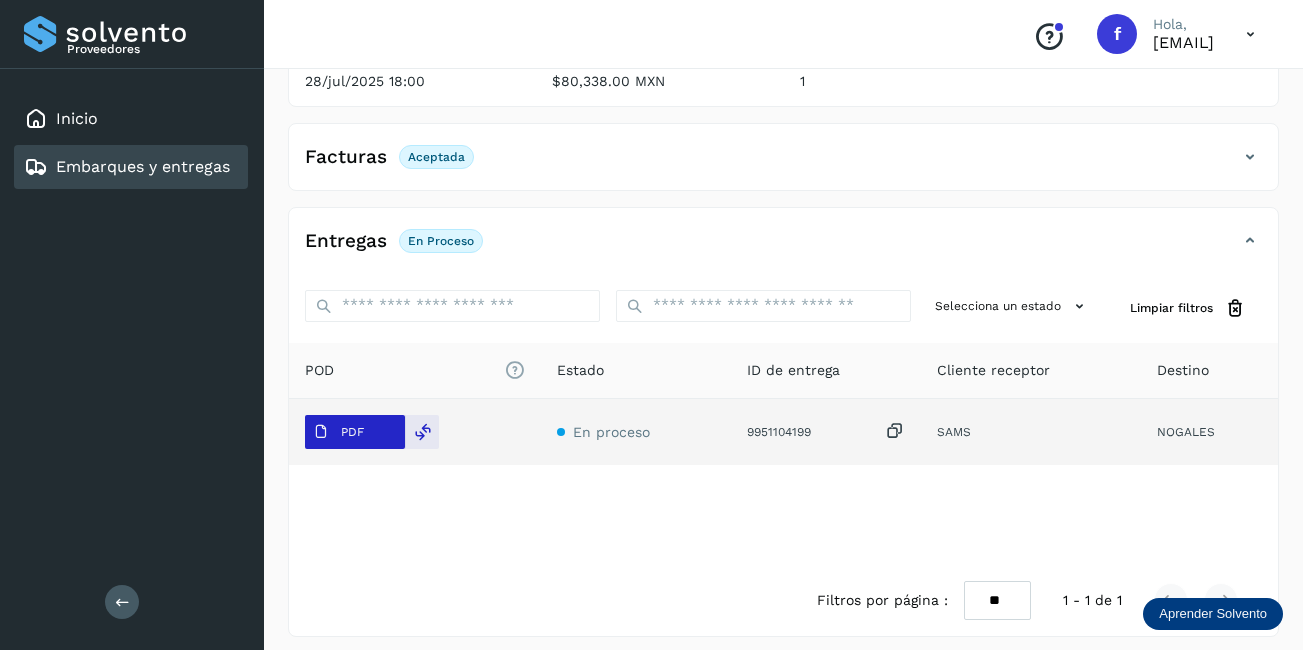 click on "PDF" at bounding box center (338, 432) 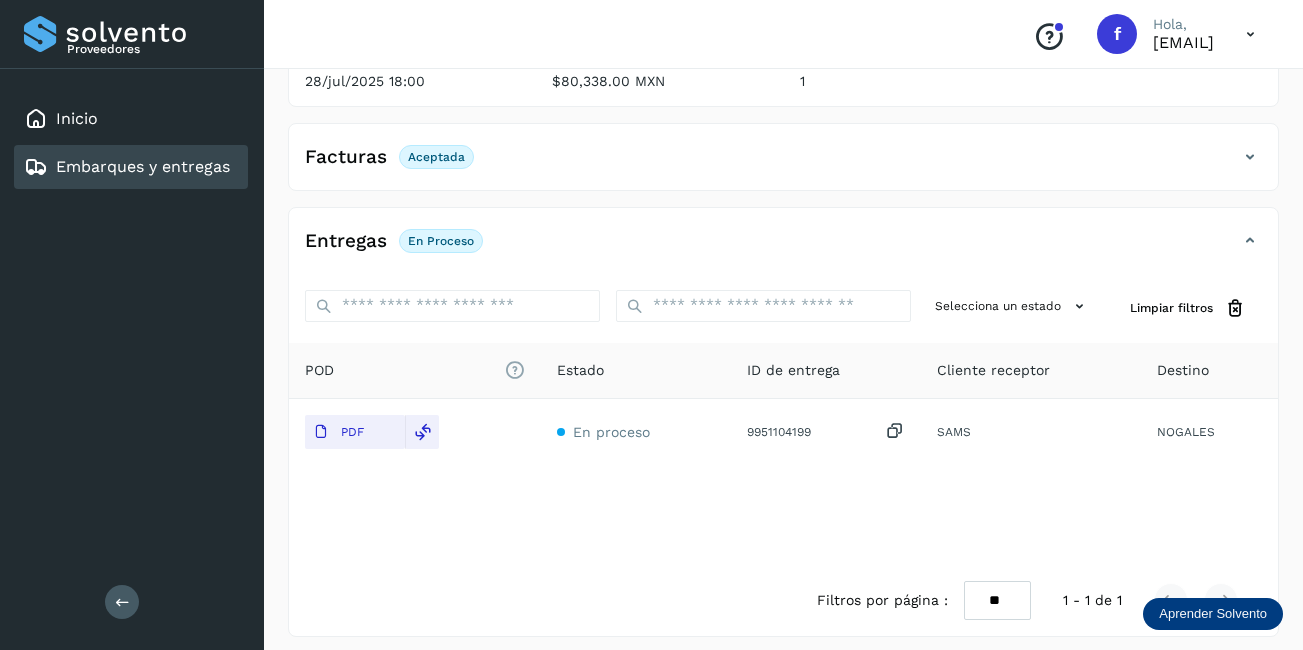 click on "Embarques y entregas" at bounding box center (127, 167) 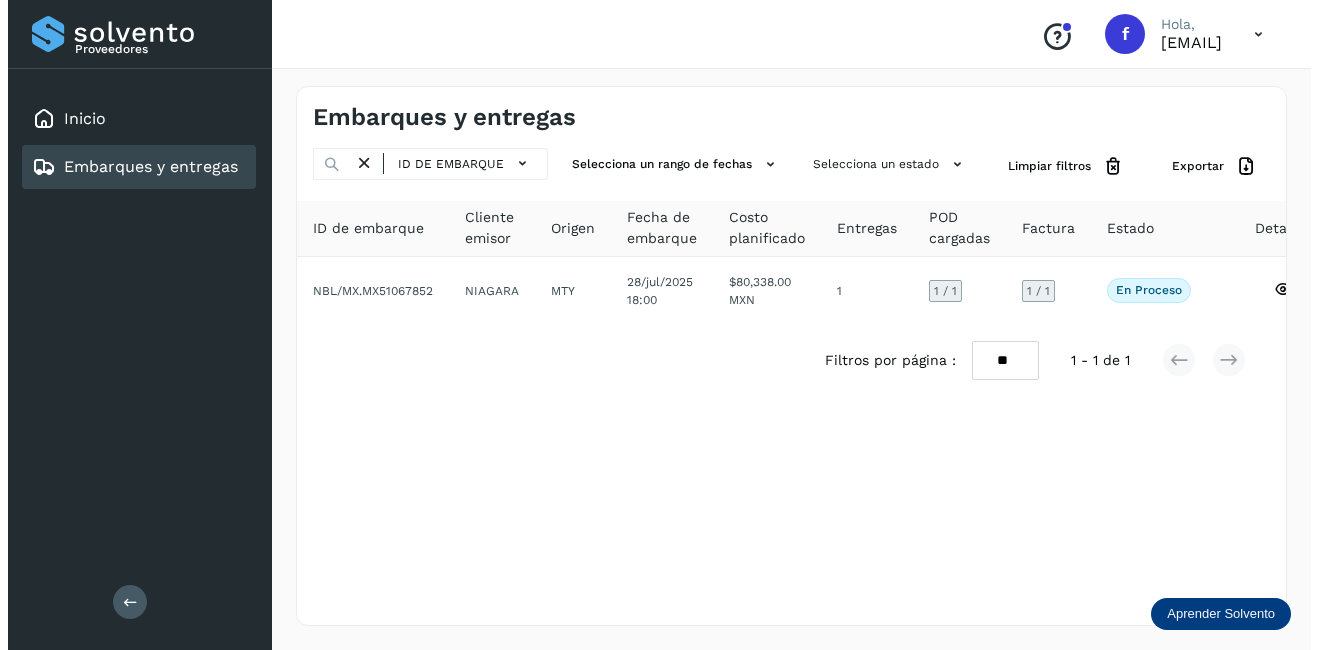 scroll, scrollTop: 0, scrollLeft: 0, axis: both 